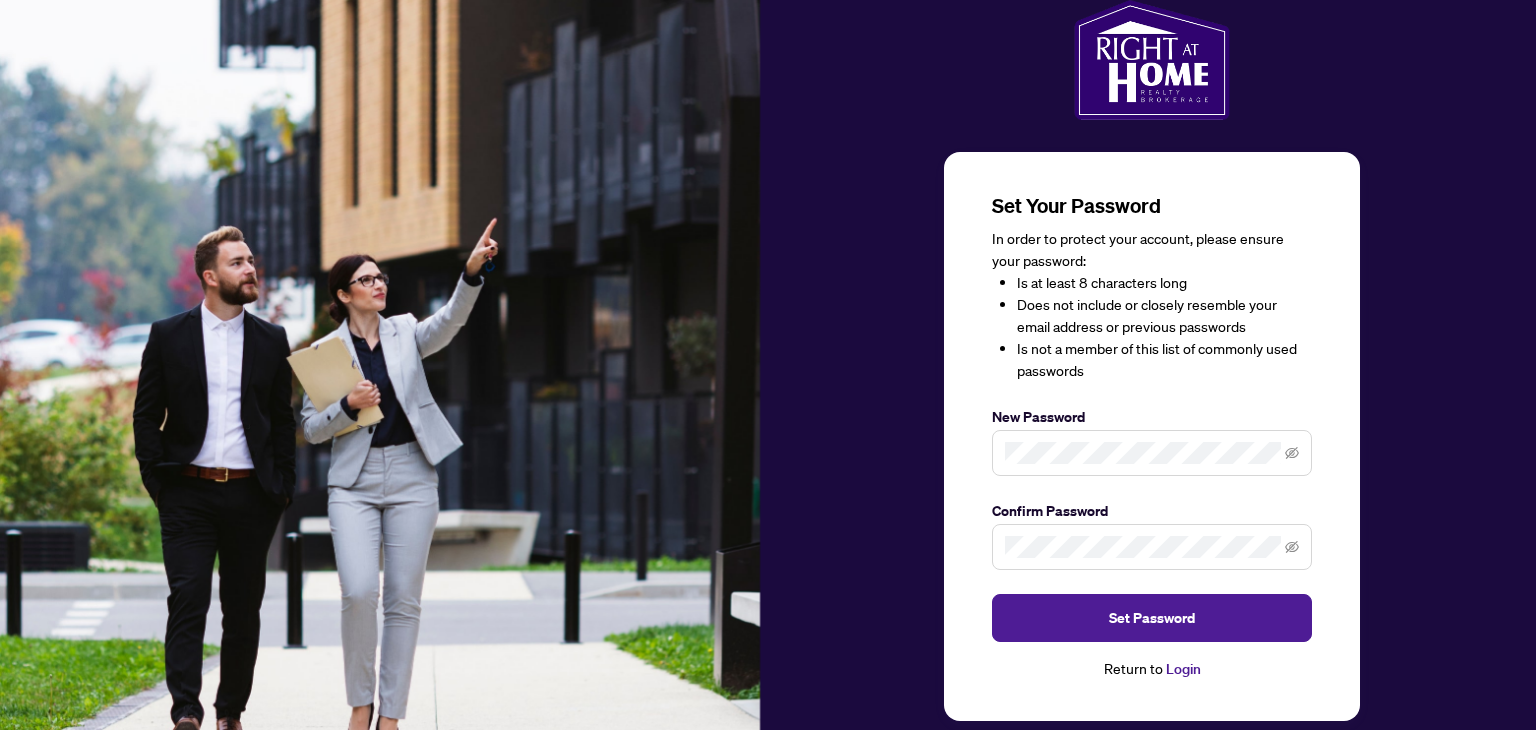 scroll, scrollTop: 0, scrollLeft: 0, axis: both 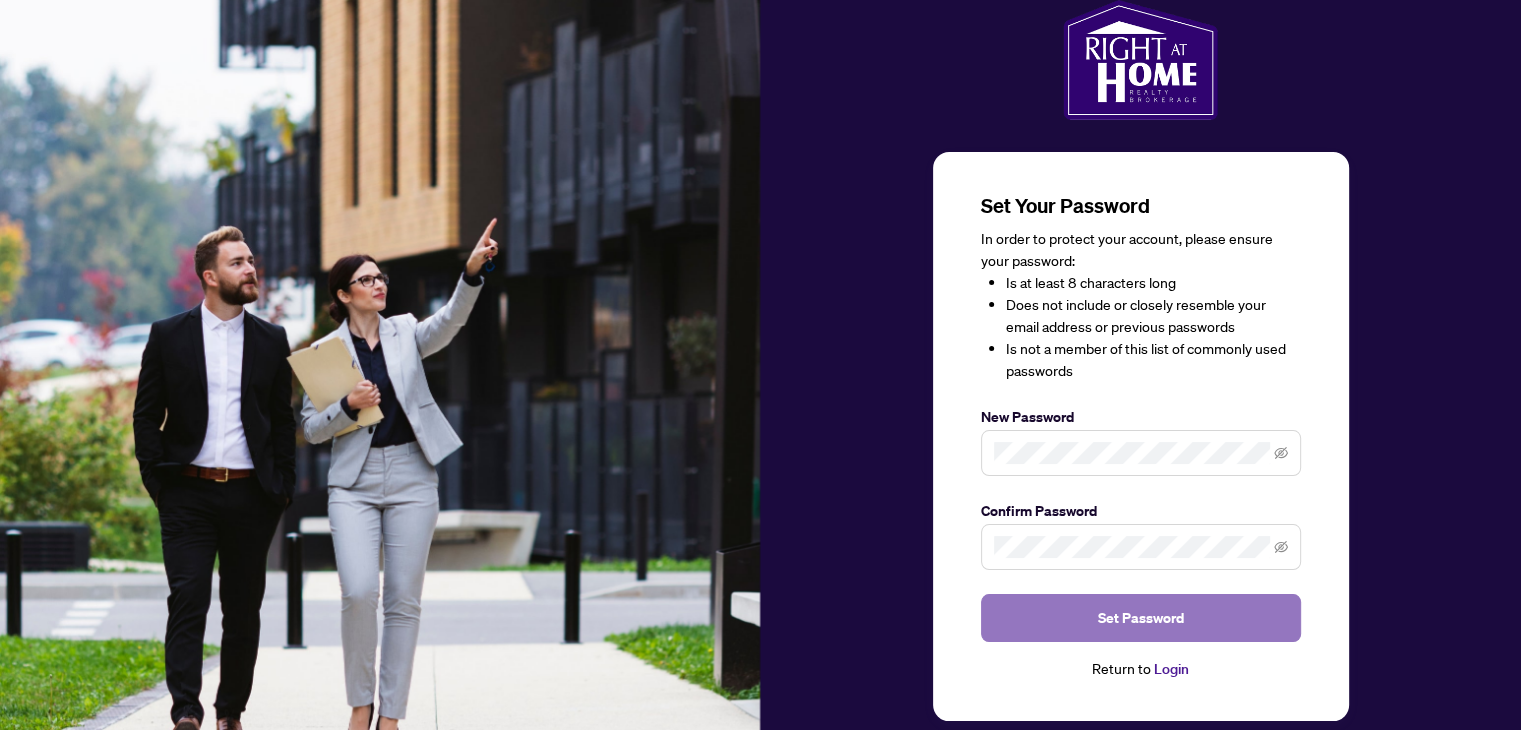 click on "Set Password" at bounding box center [1141, 618] 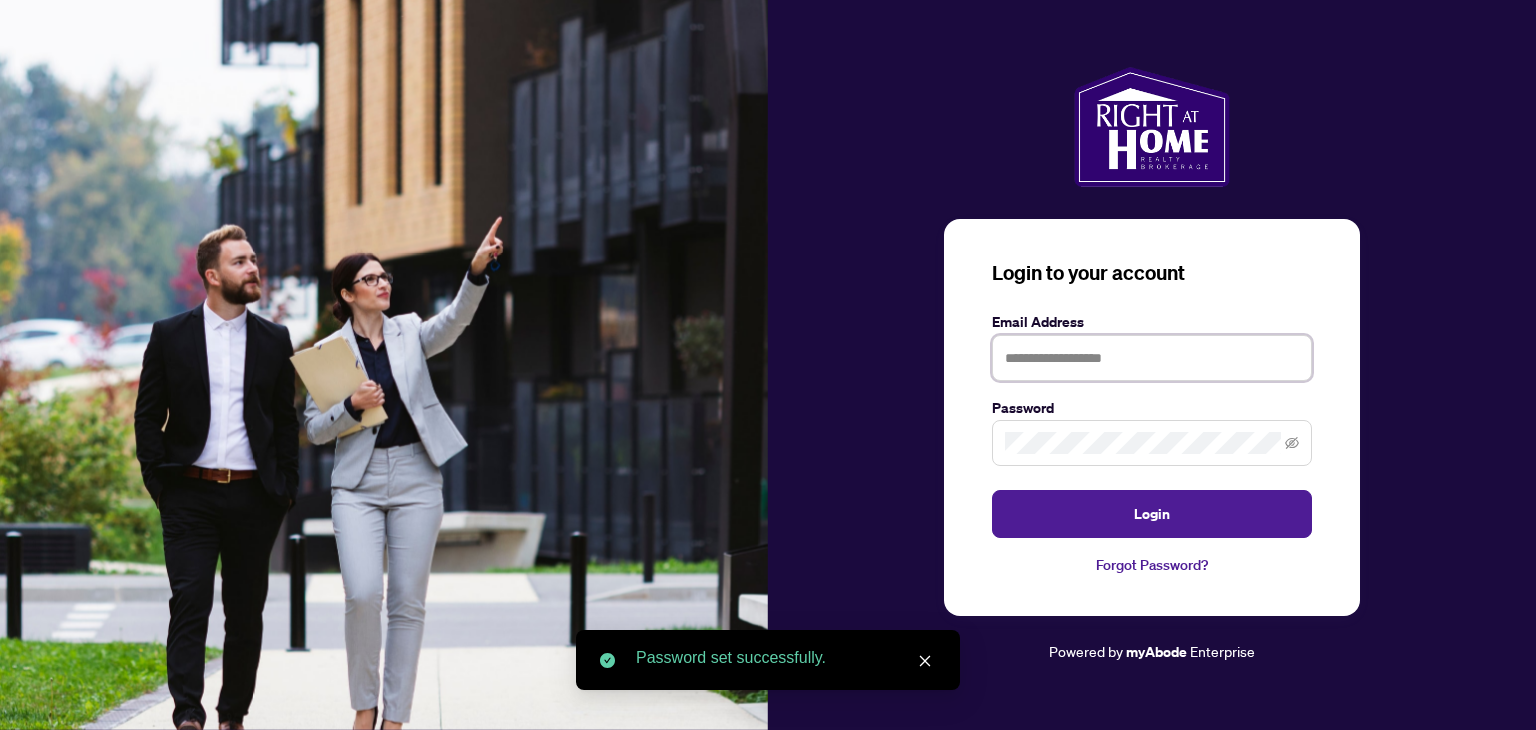 click at bounding box center (1152, 358) 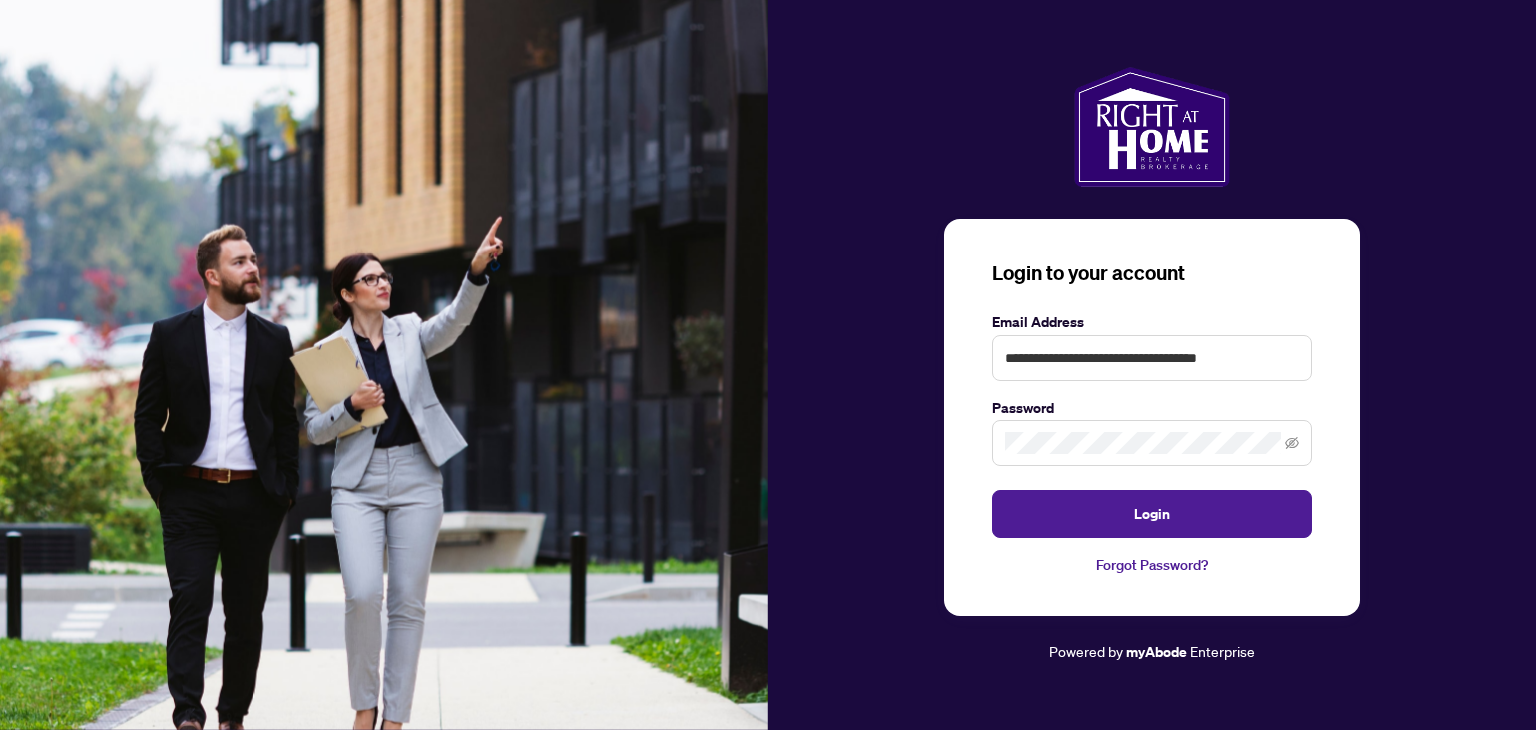 click on "**********" at bounding box center [1152, 358] 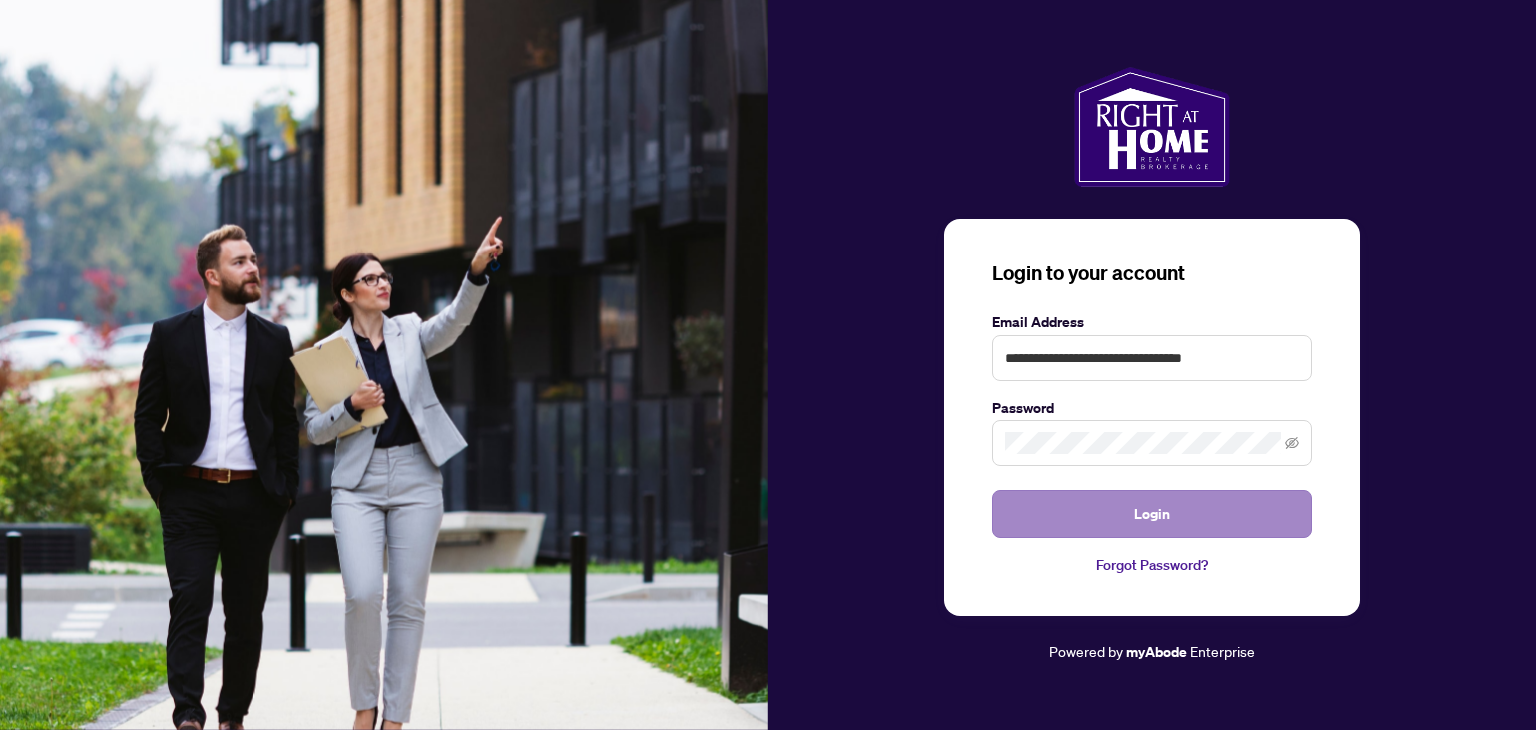 type on "**********" 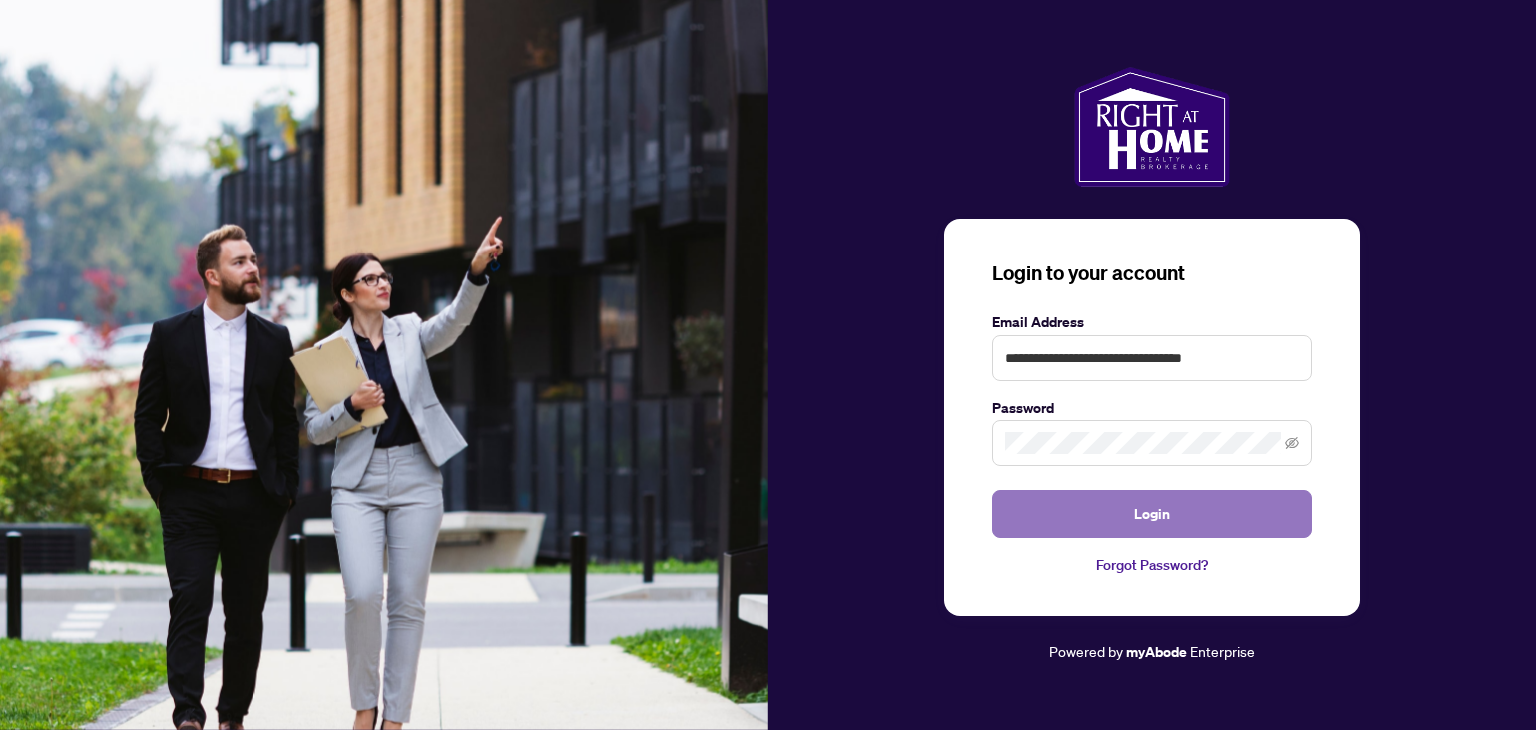 click on "Login" at bounding box center [1152, 514] 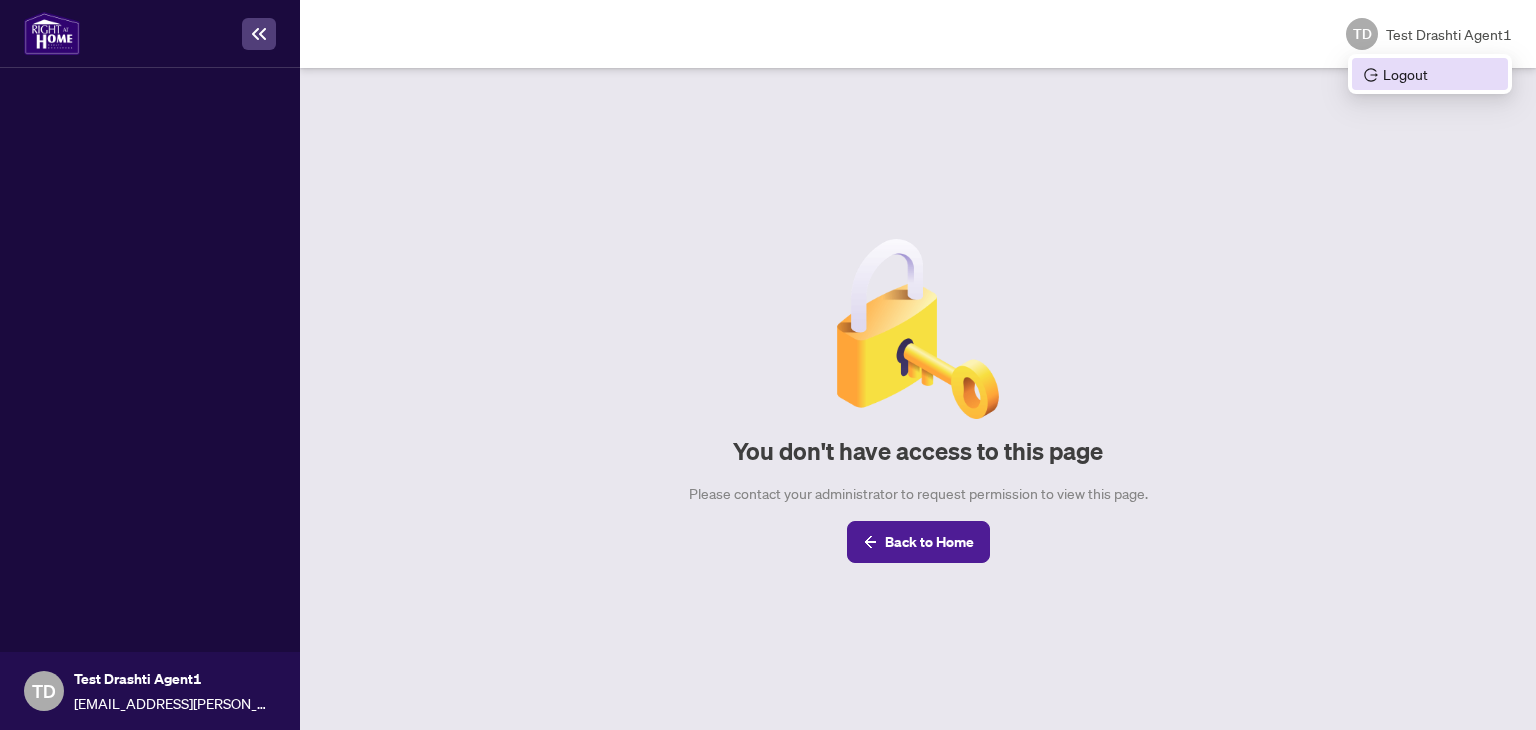 click on "Logout" at bounding box center [1430, 74] 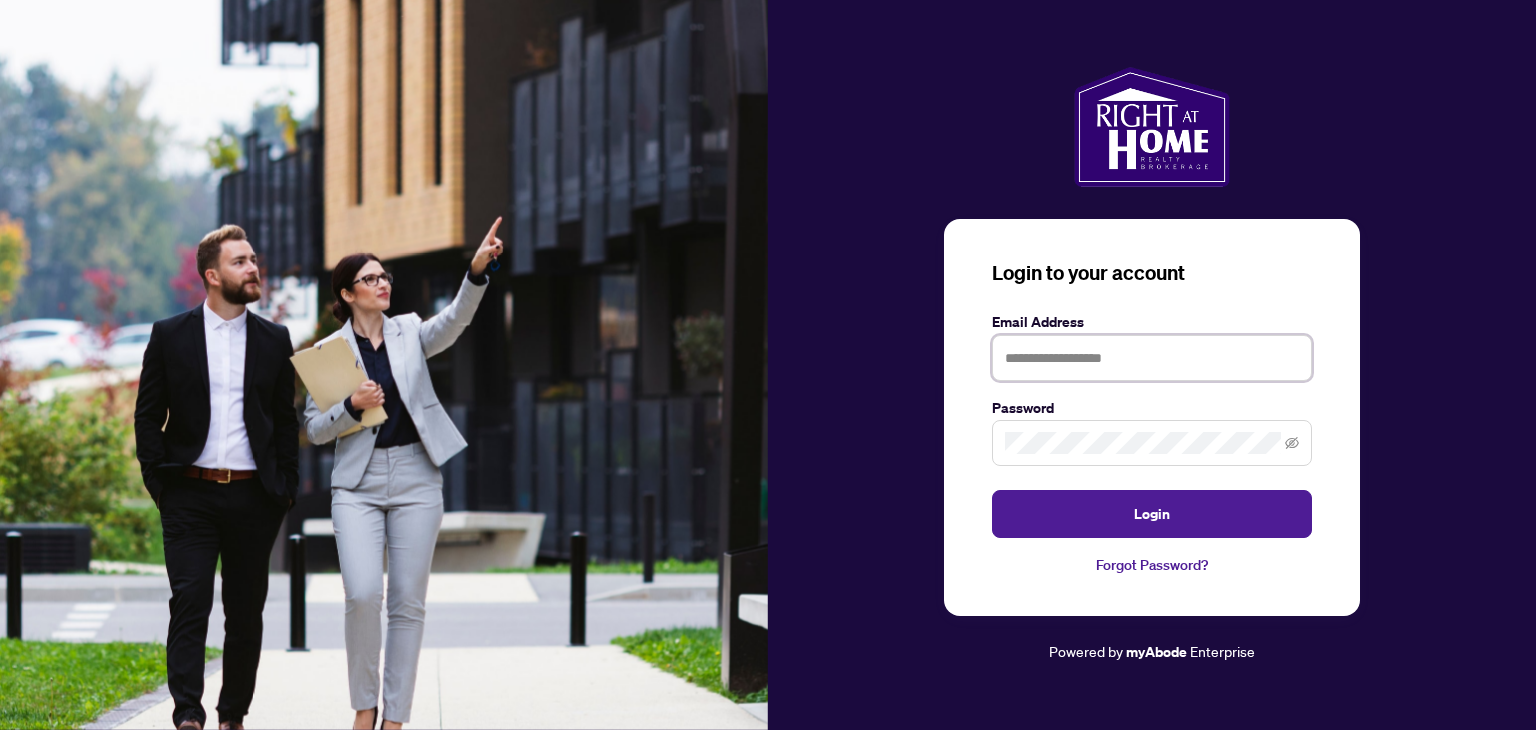 click at bounding box center [1152, 358] 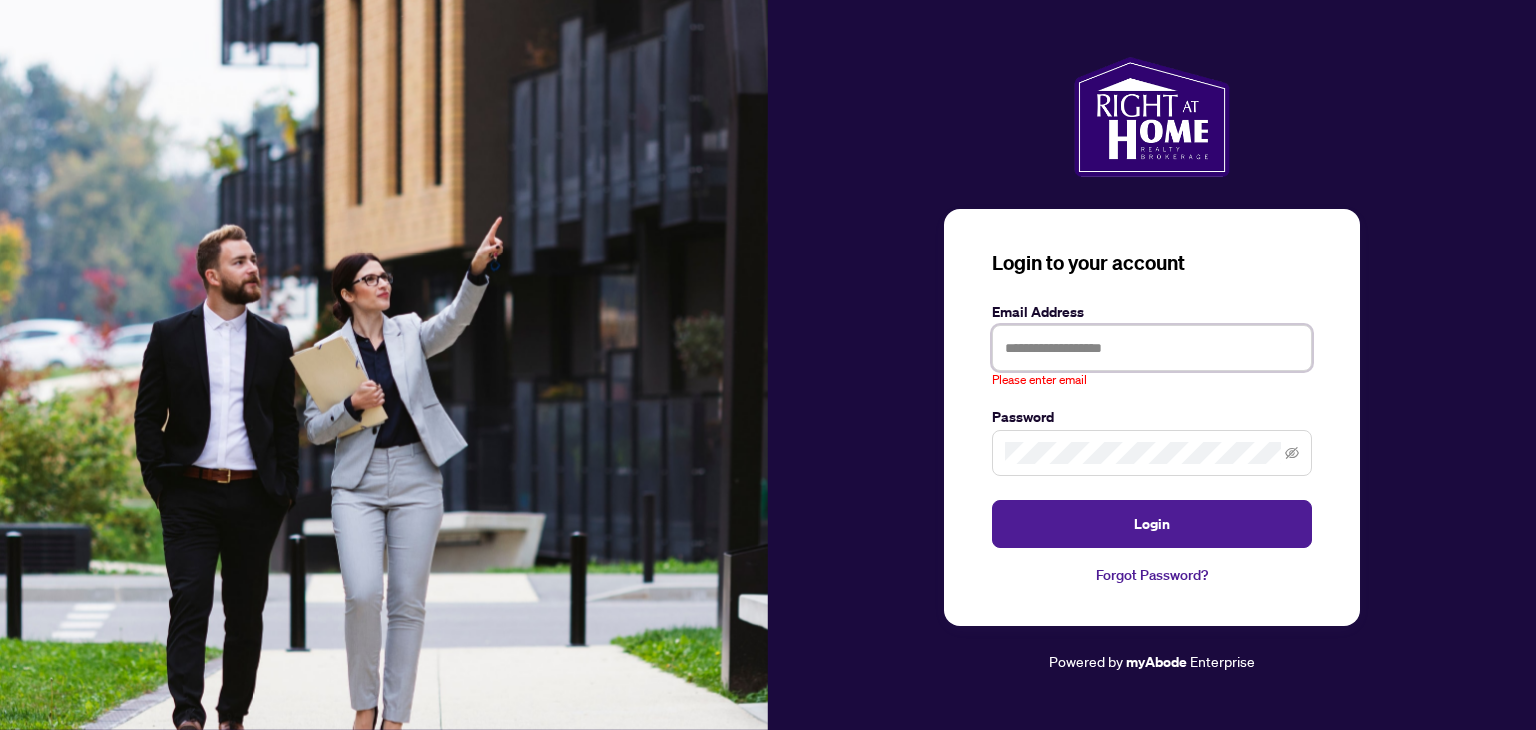 click at bounding box center (1152, 348) 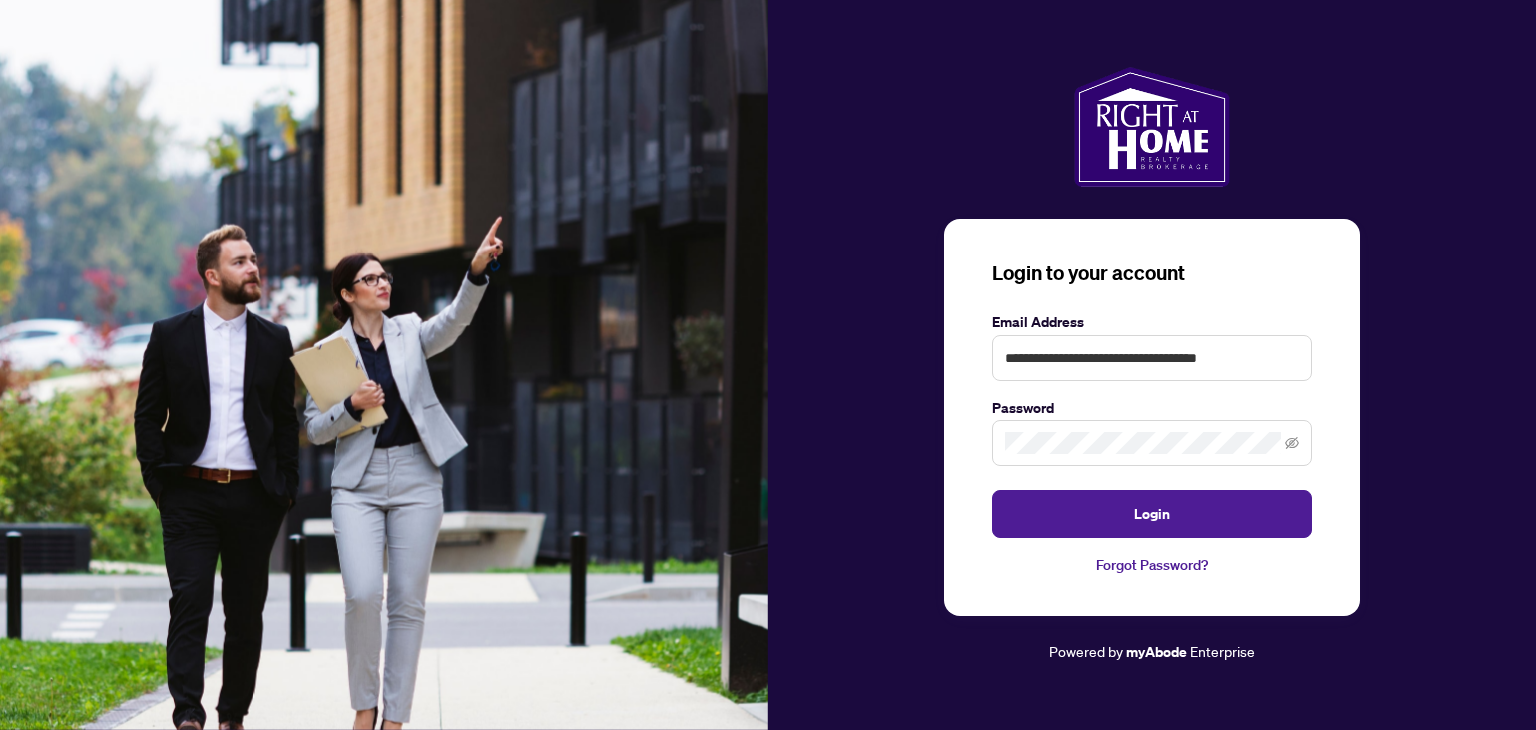 click on "**********" at bounding box center (1152, 358) 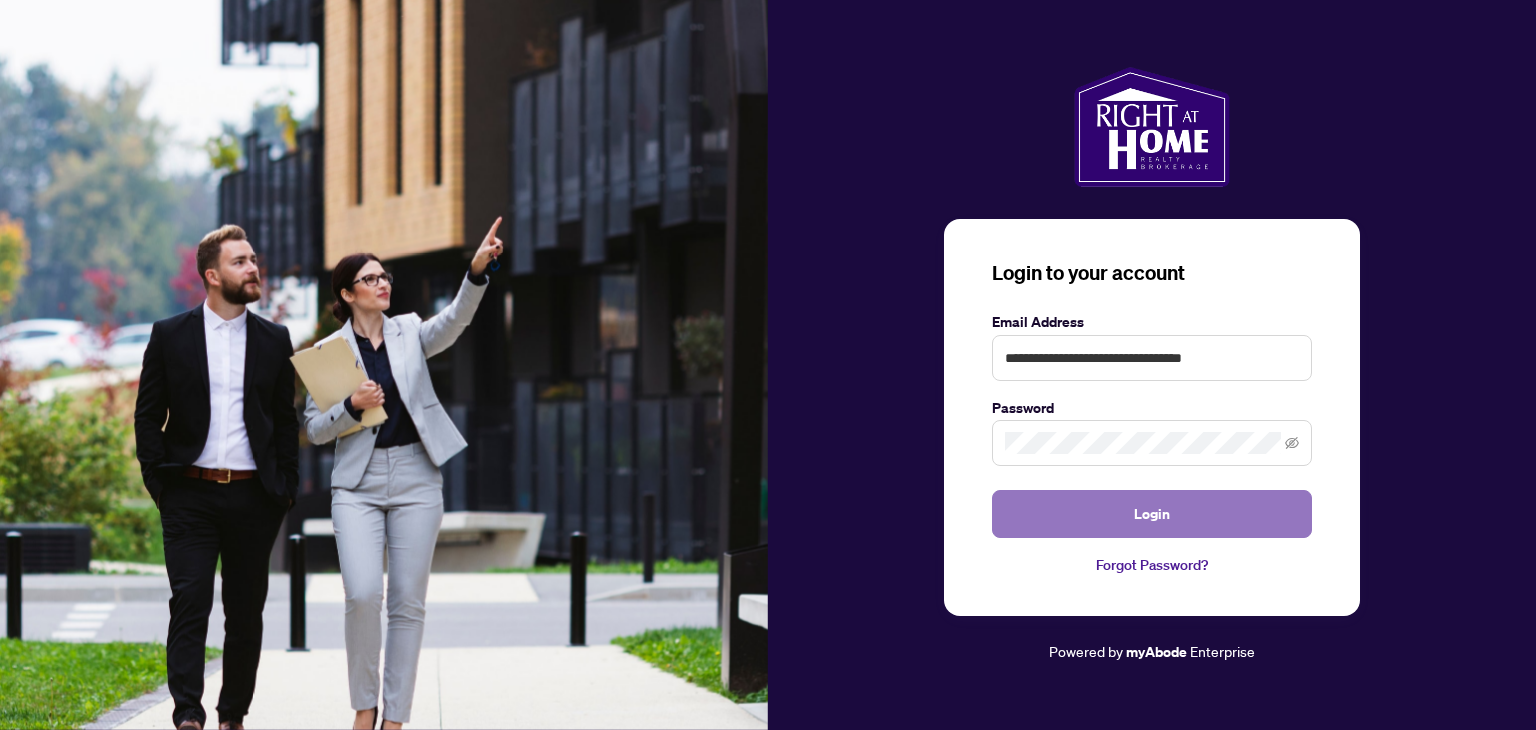 click on "Login" at bounding box center (1152, 514) 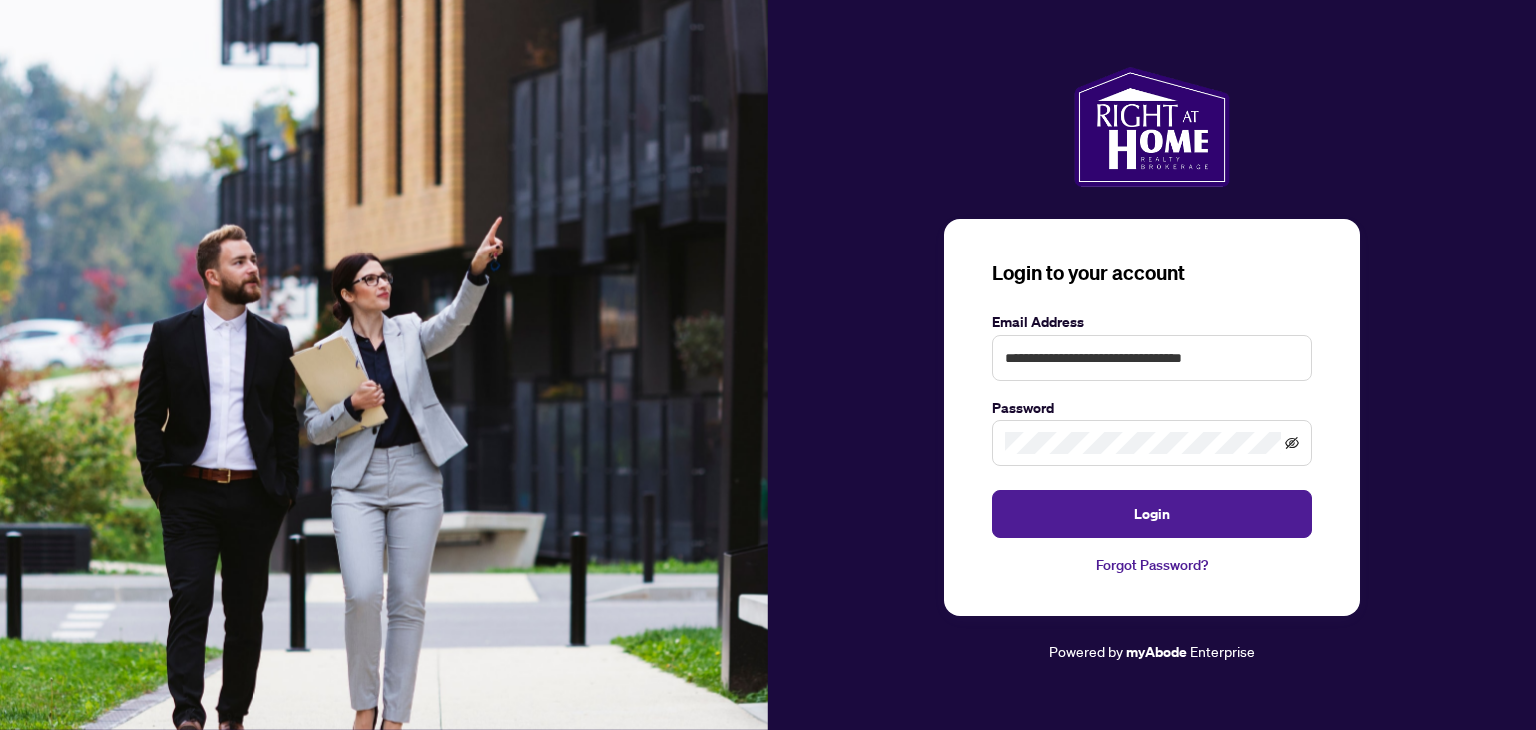click 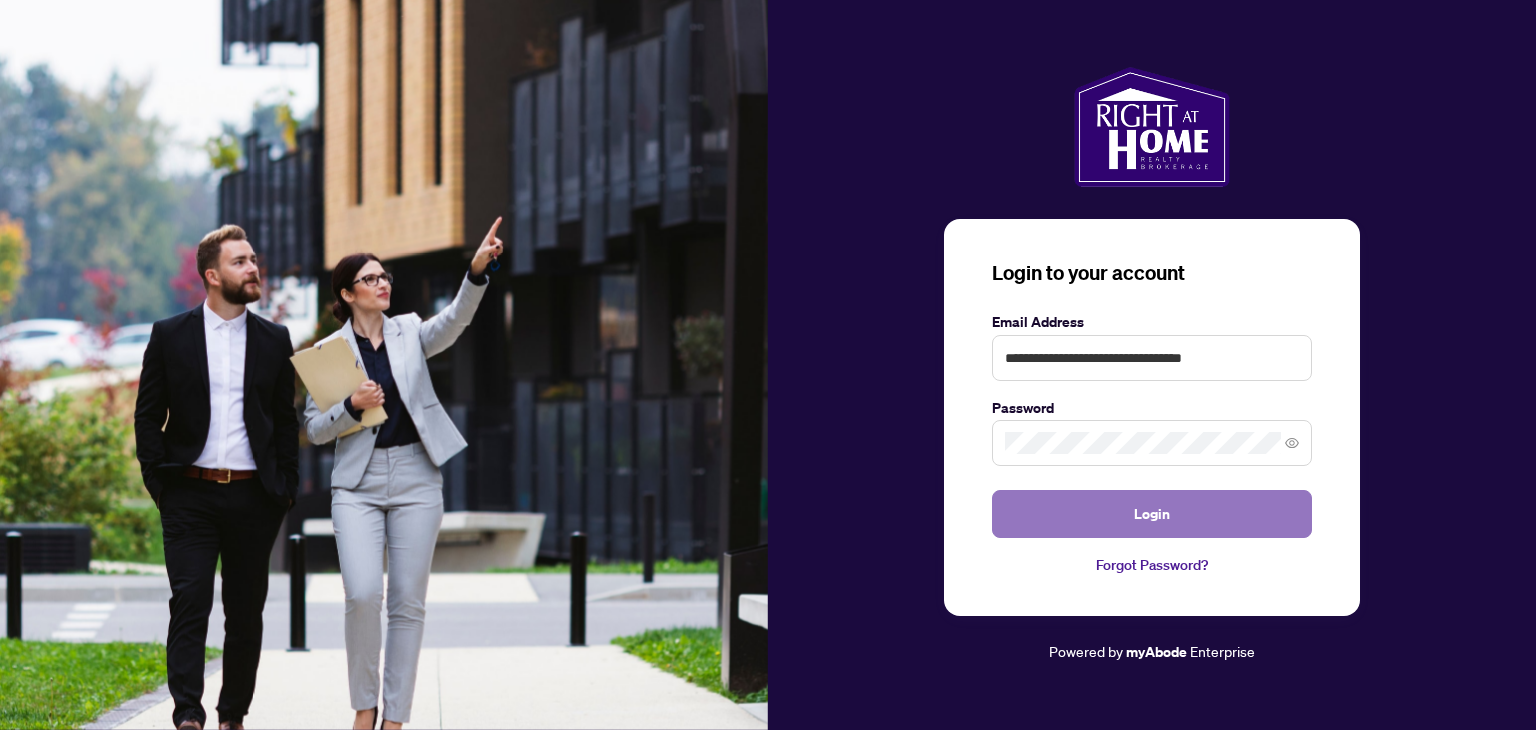 click on "Login" at bounding box center (1152, 514) 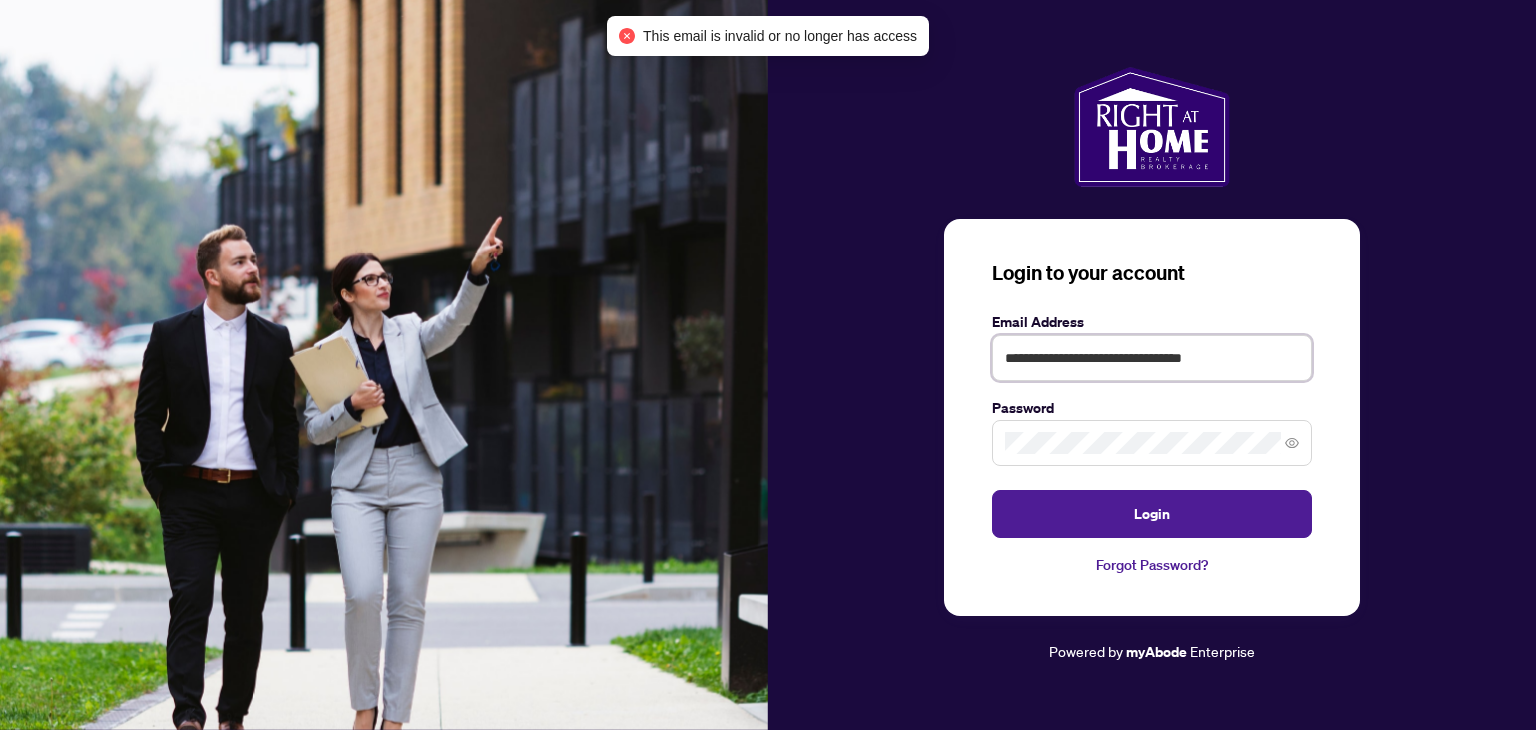 click on "**********" at bounding box center (1152, 358) 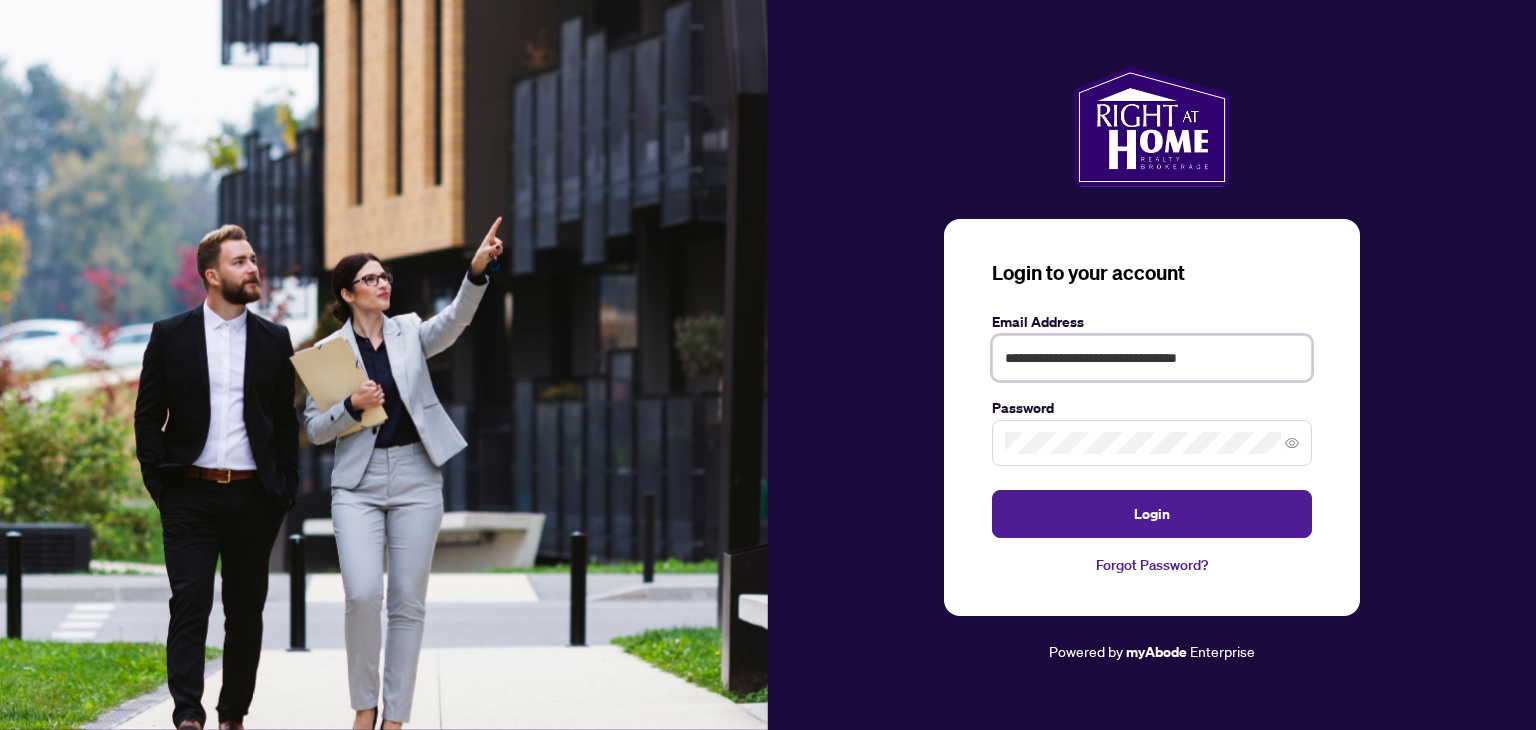 type on "**********" 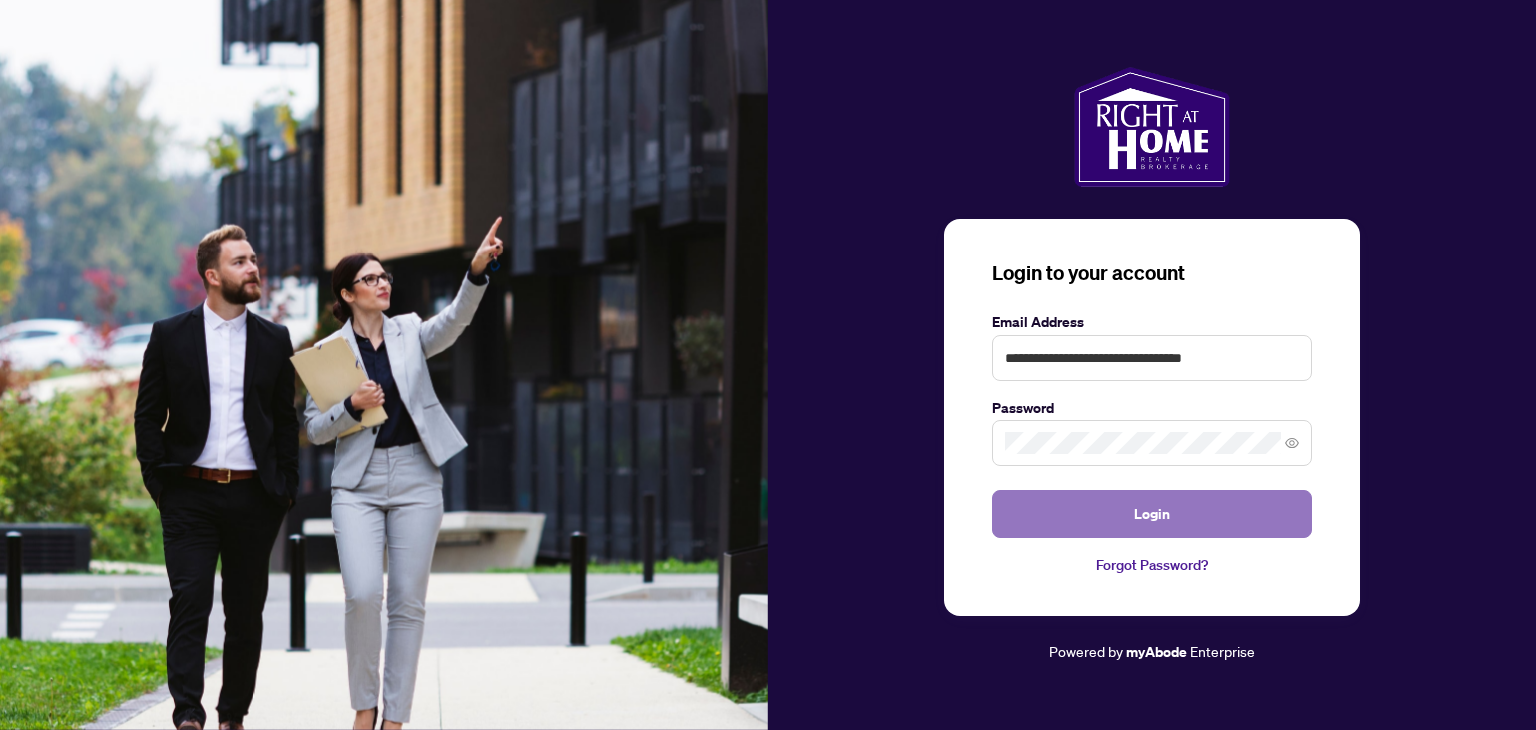 click on "Login" at bounding box center [1152, 514] 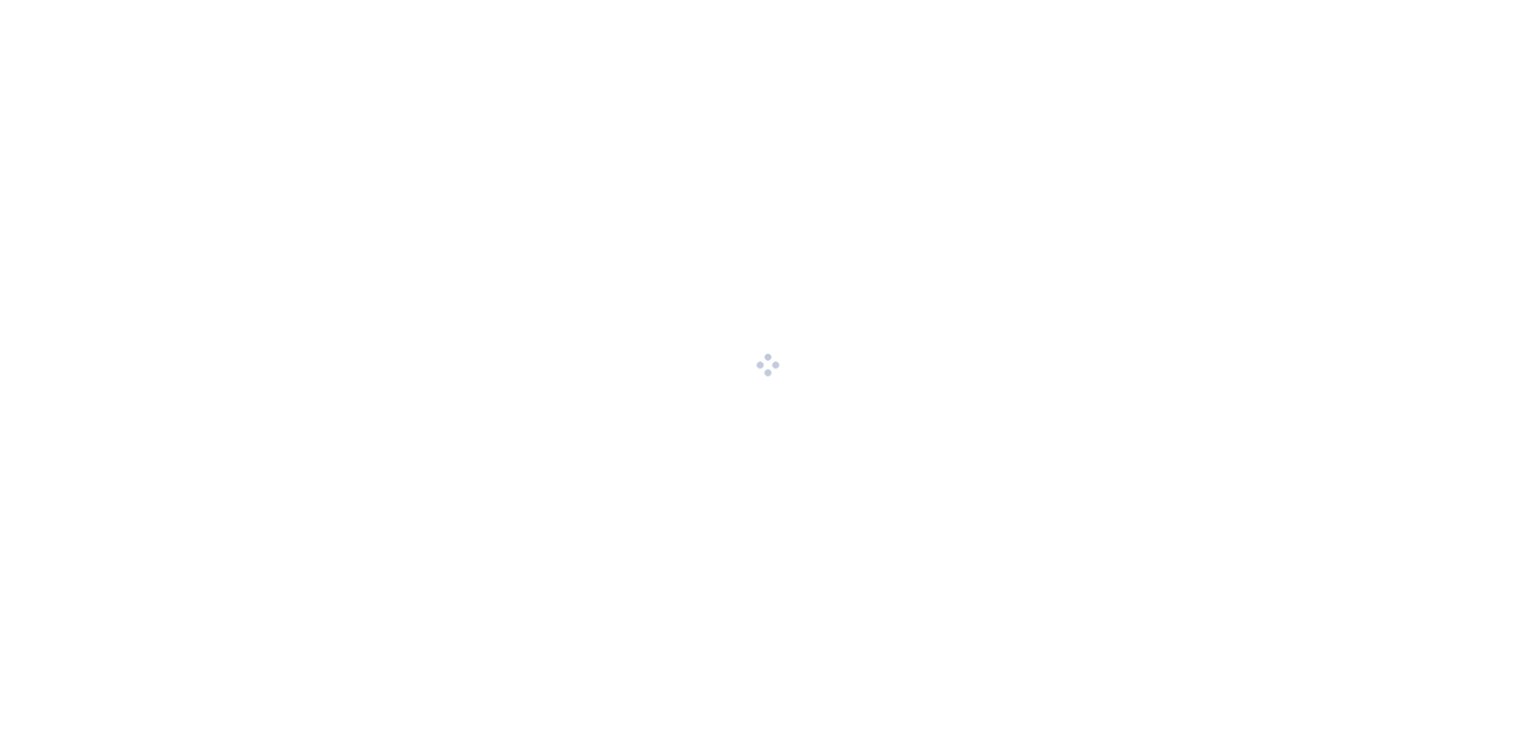 scroll, scrollTop: 0, scrollLeft: 0, axis: both 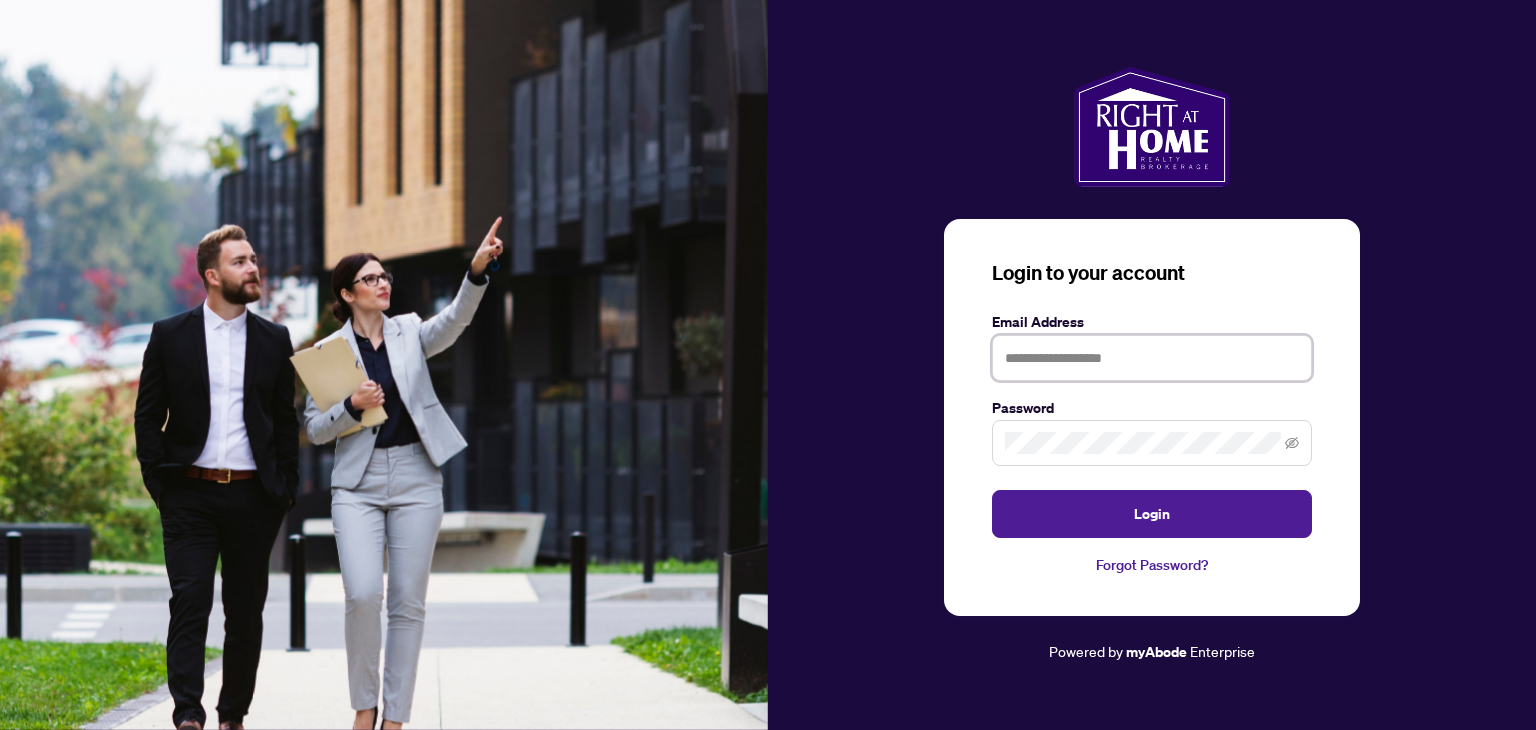 click at bounding box center [1152, 358] 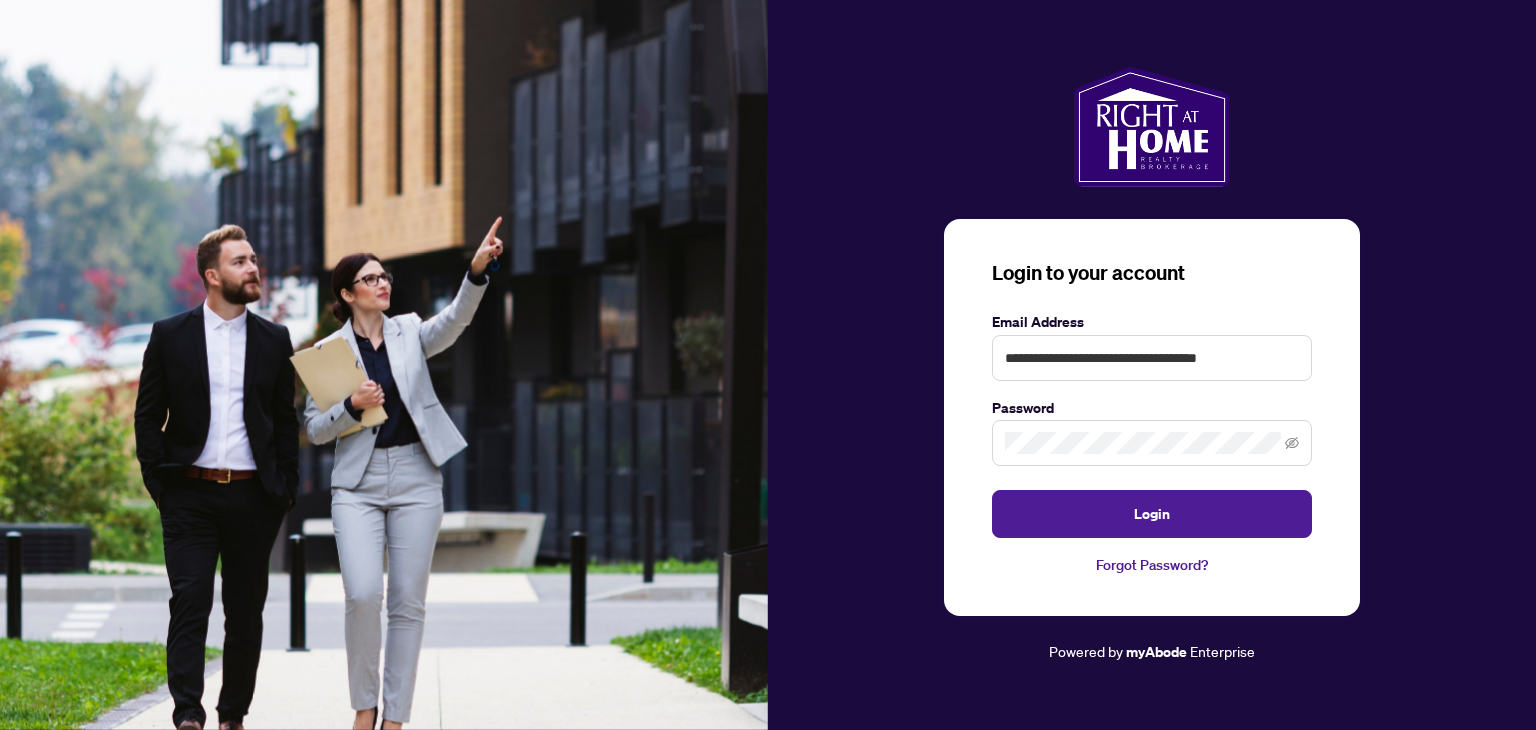 click on "**********" at bounding box center [1152, 358] 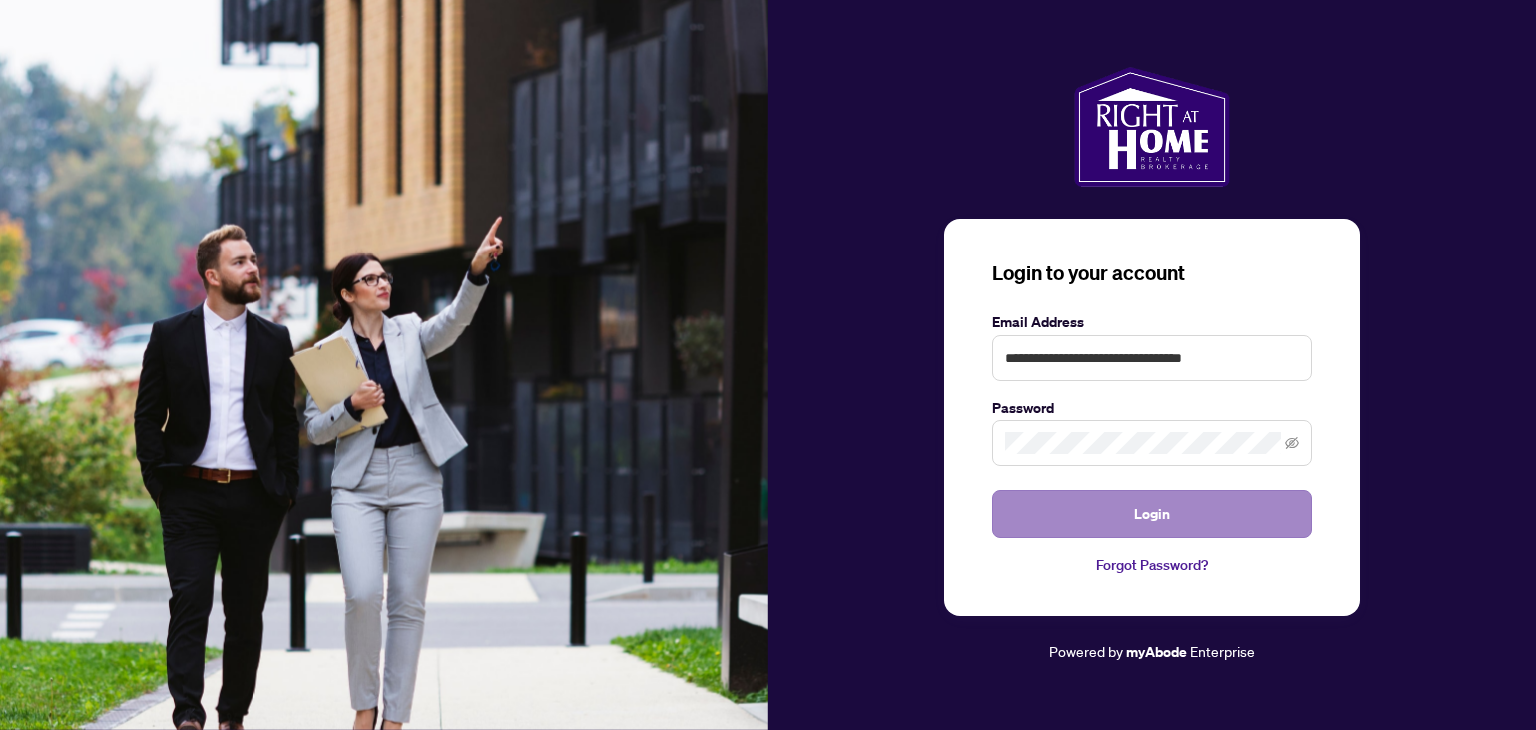 type on "**********" 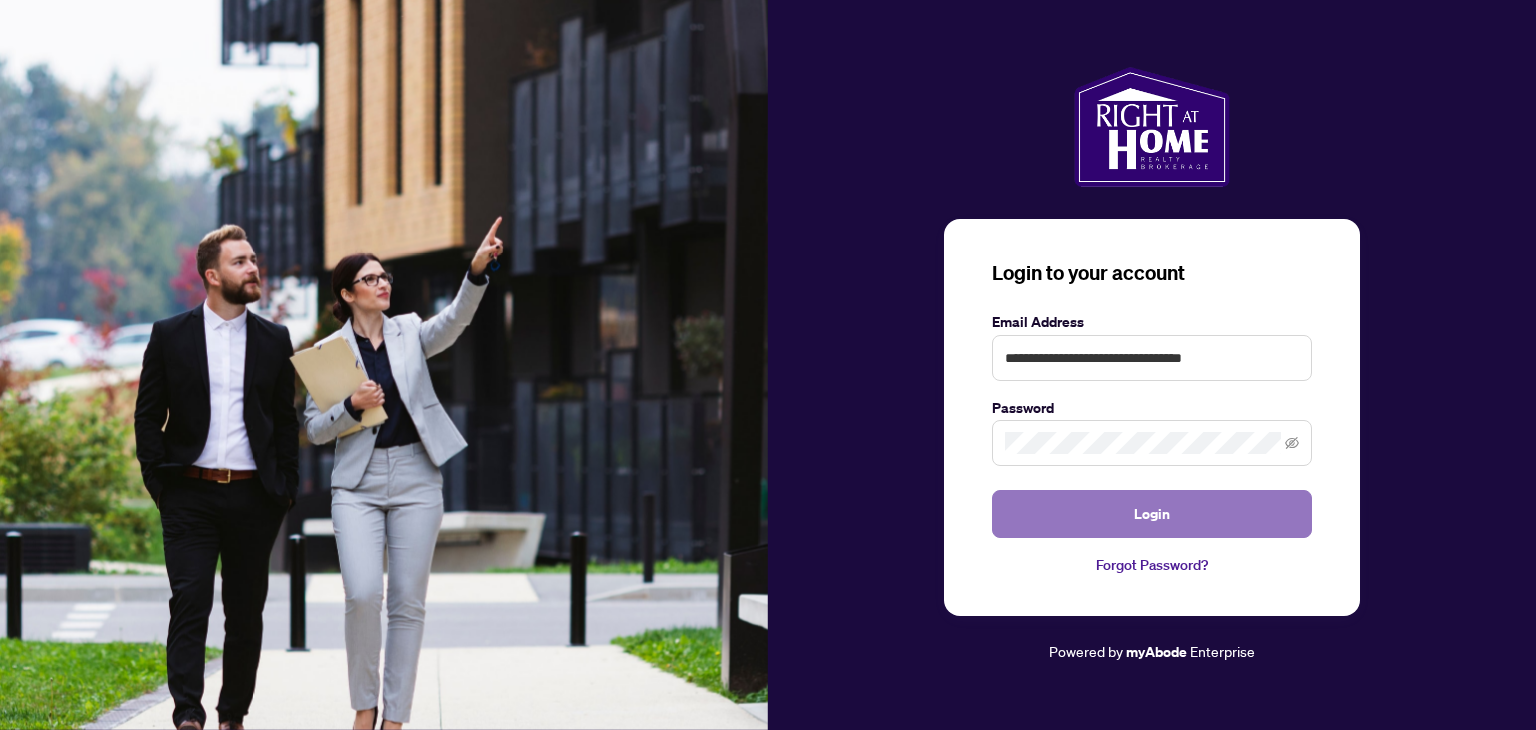 click on "Login" at bounding box center [1152, 514] 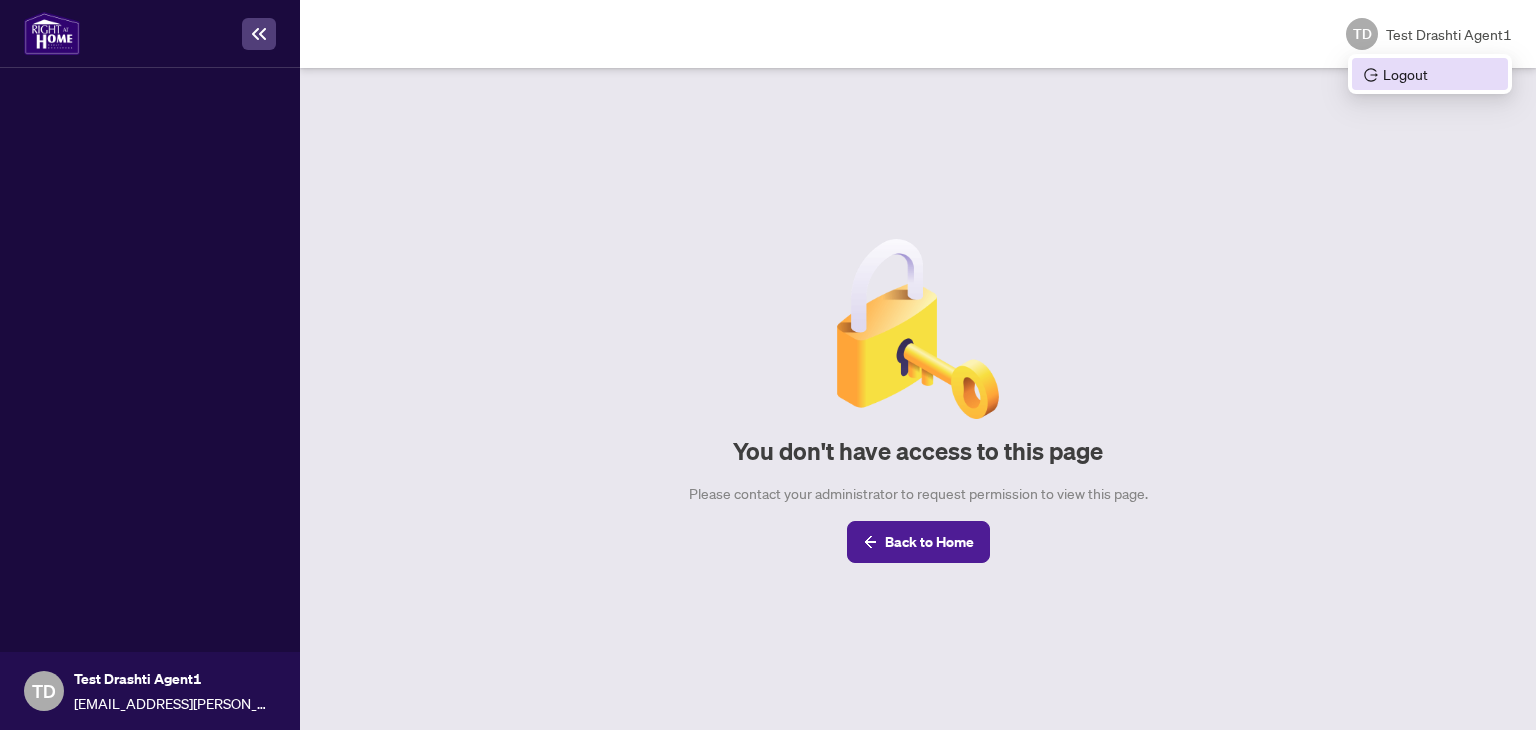 click on "Logout" at bounding box center (1430, 74) 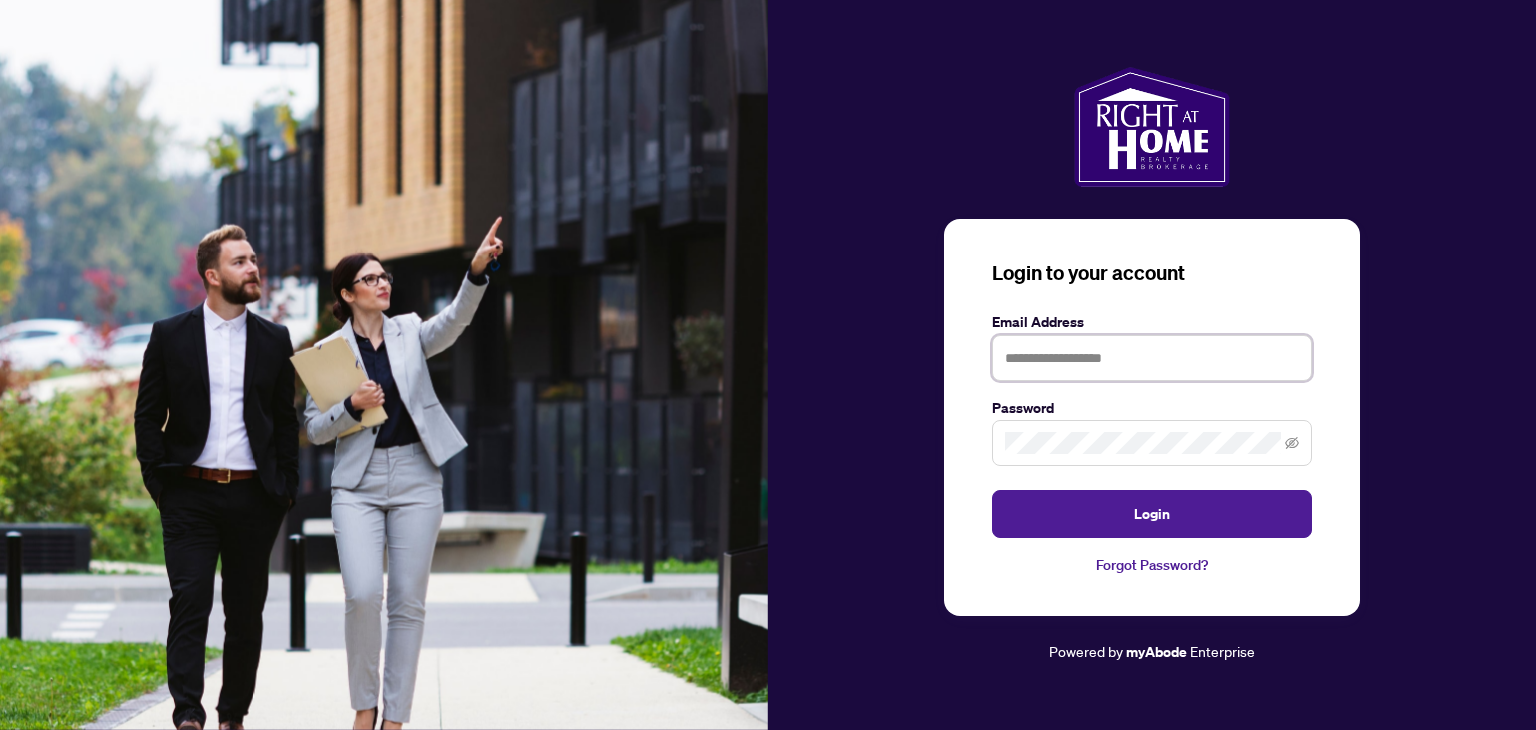 click at bounding box center [1152, 358] 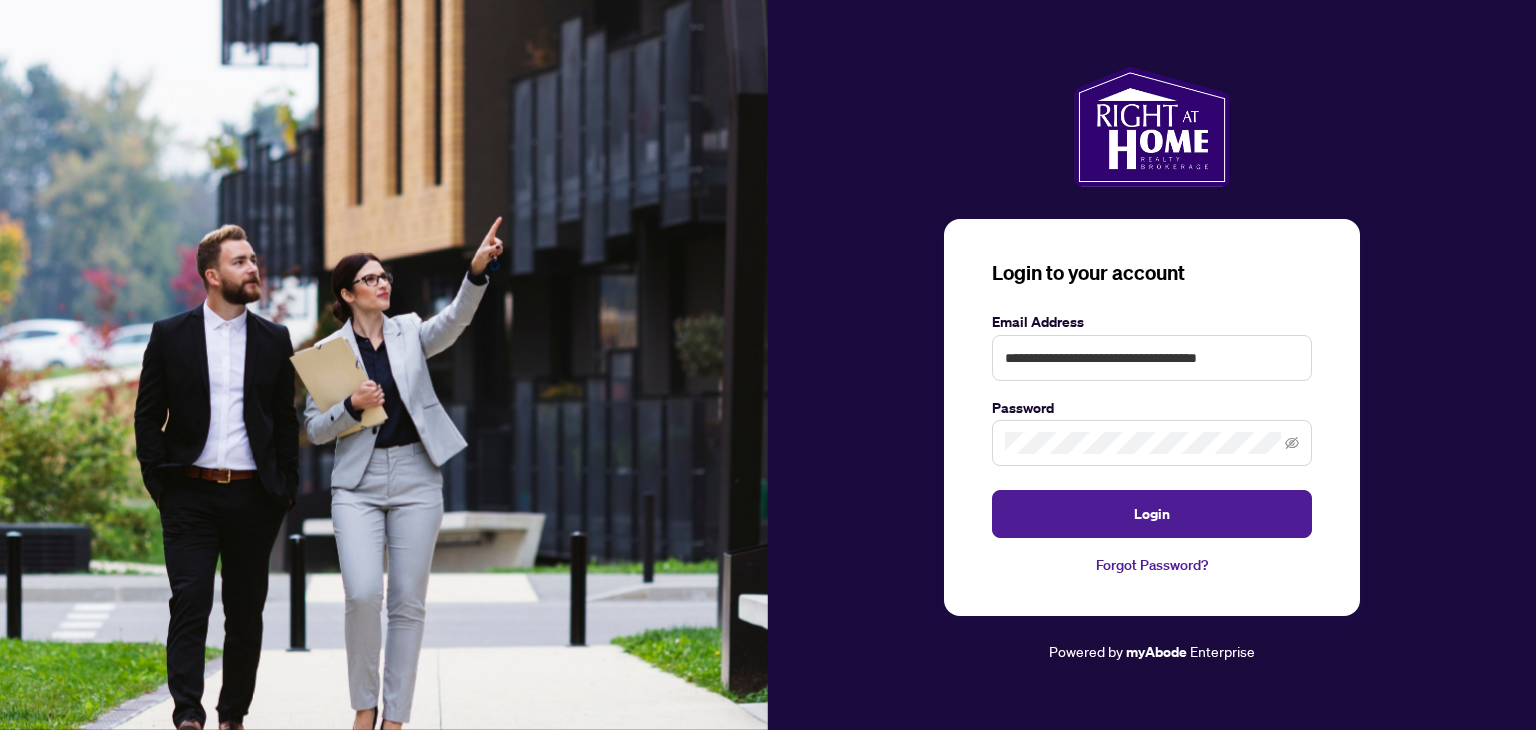 click on "**********" at bounding box center (1152, 358) 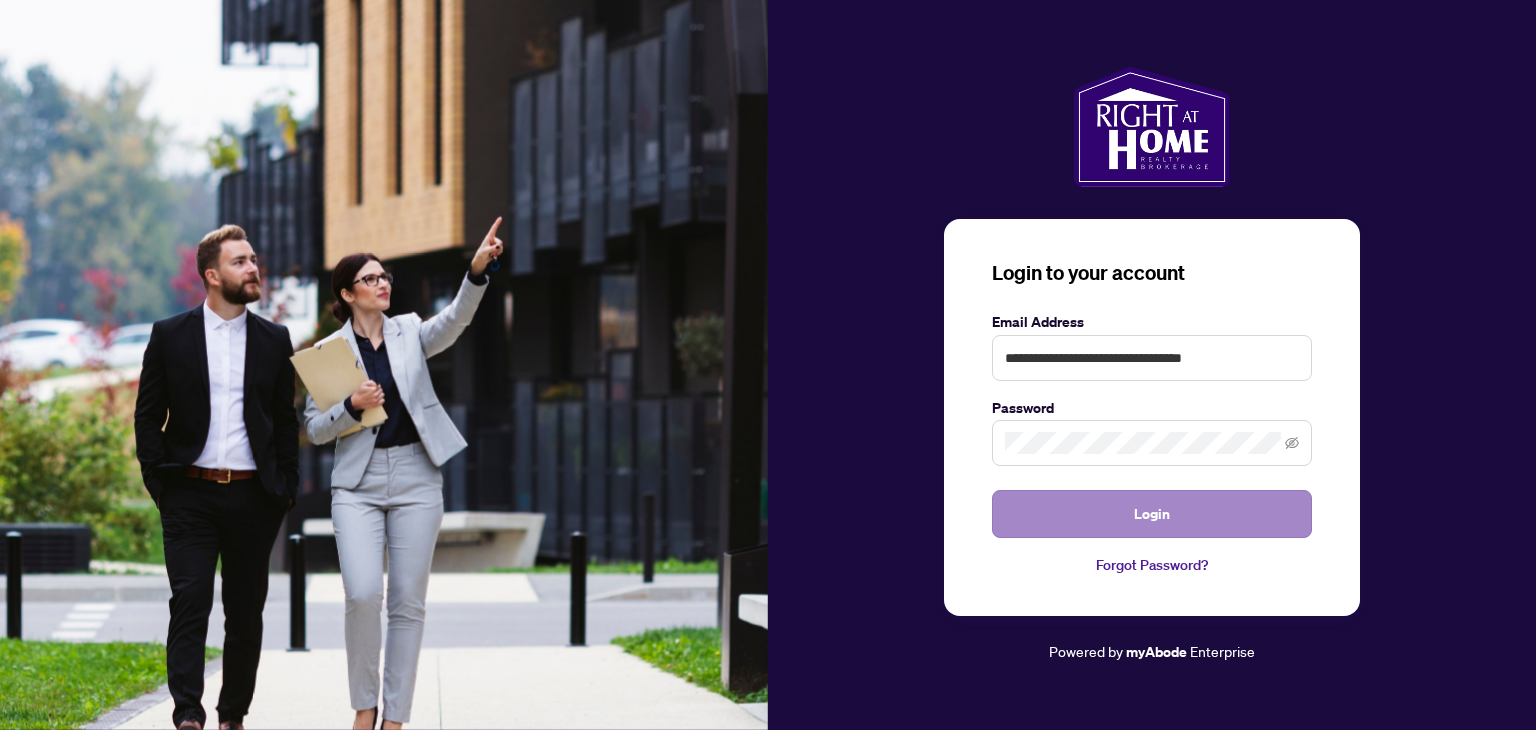 type on "**********" 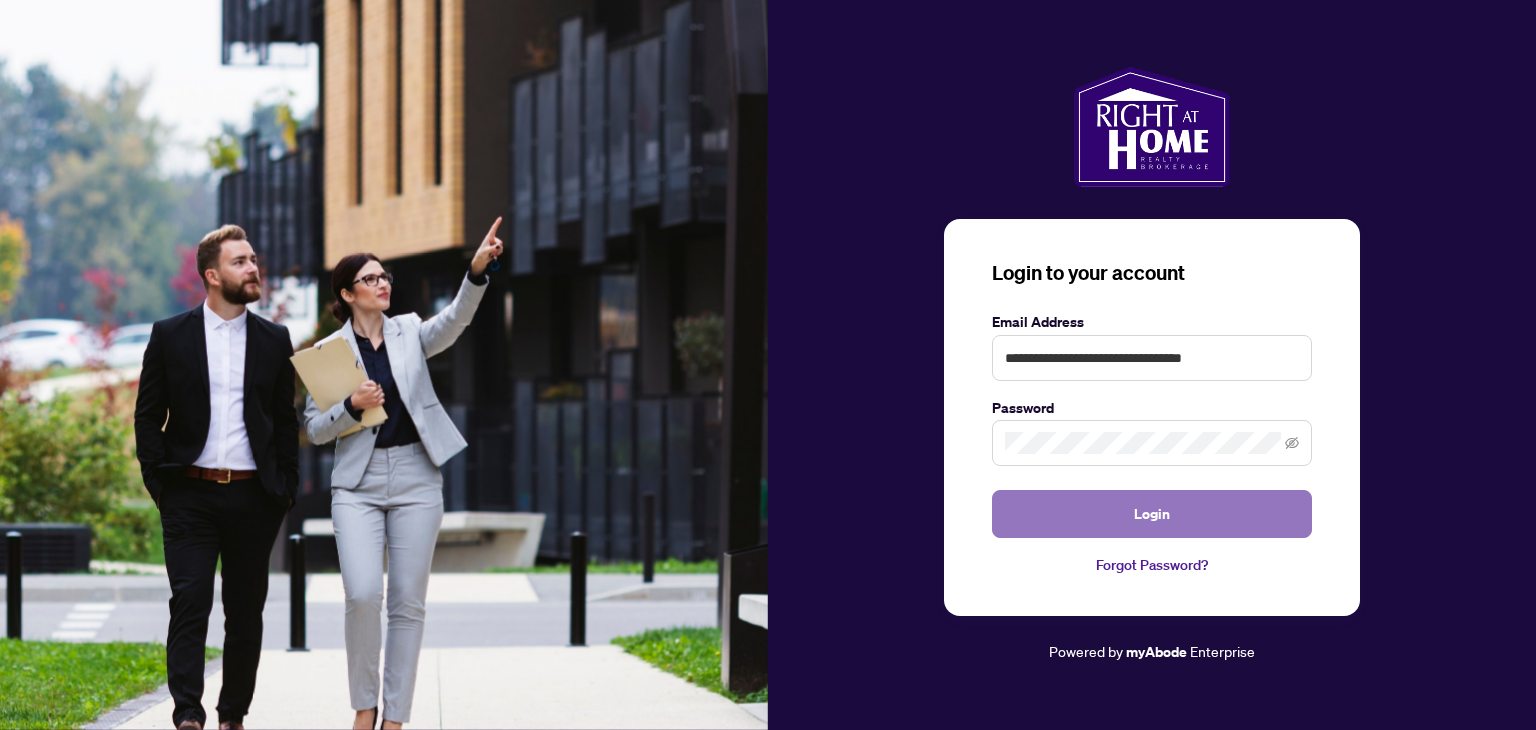 click on "Login" at bounding box center (1152, 514) 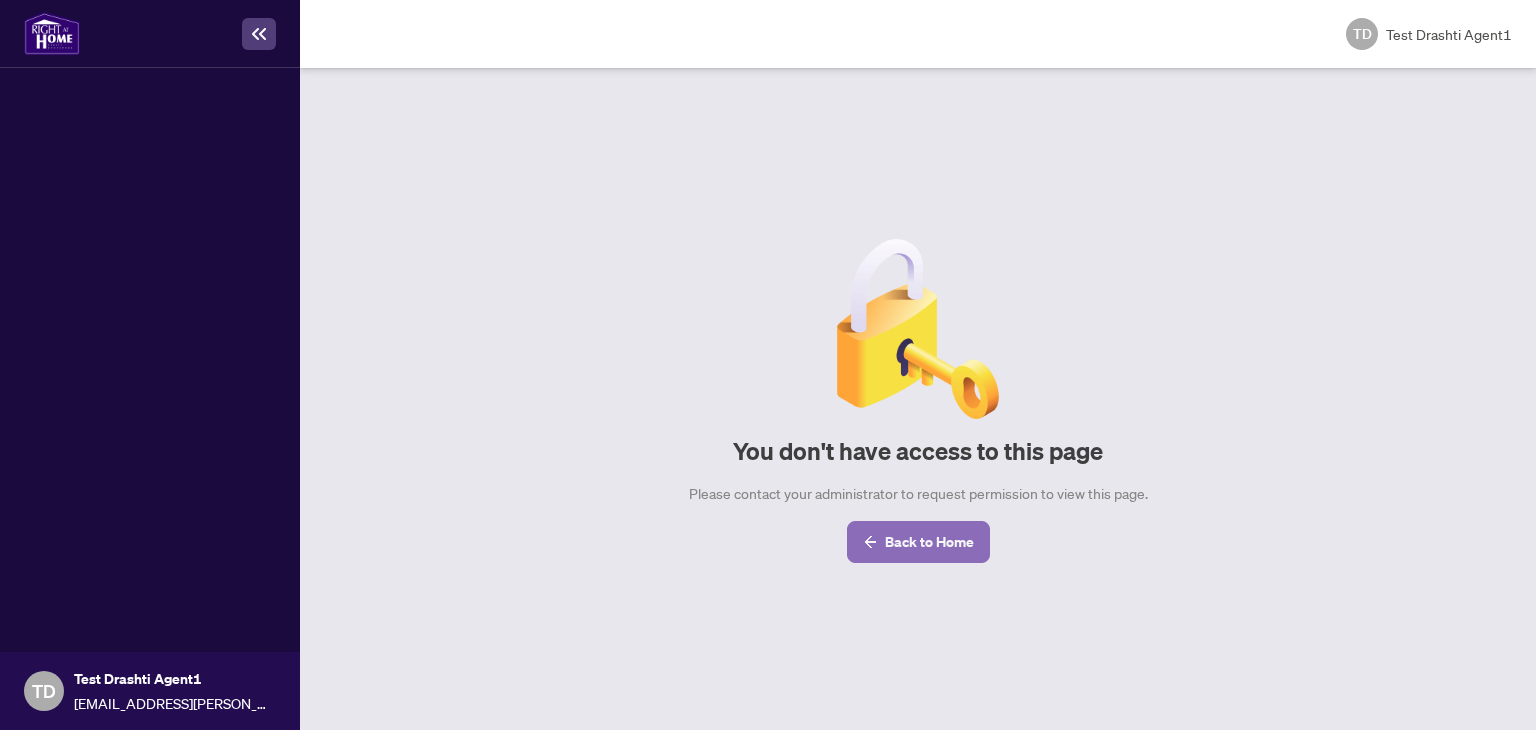 click on "Back to Home" at bounding box center (929, 542) 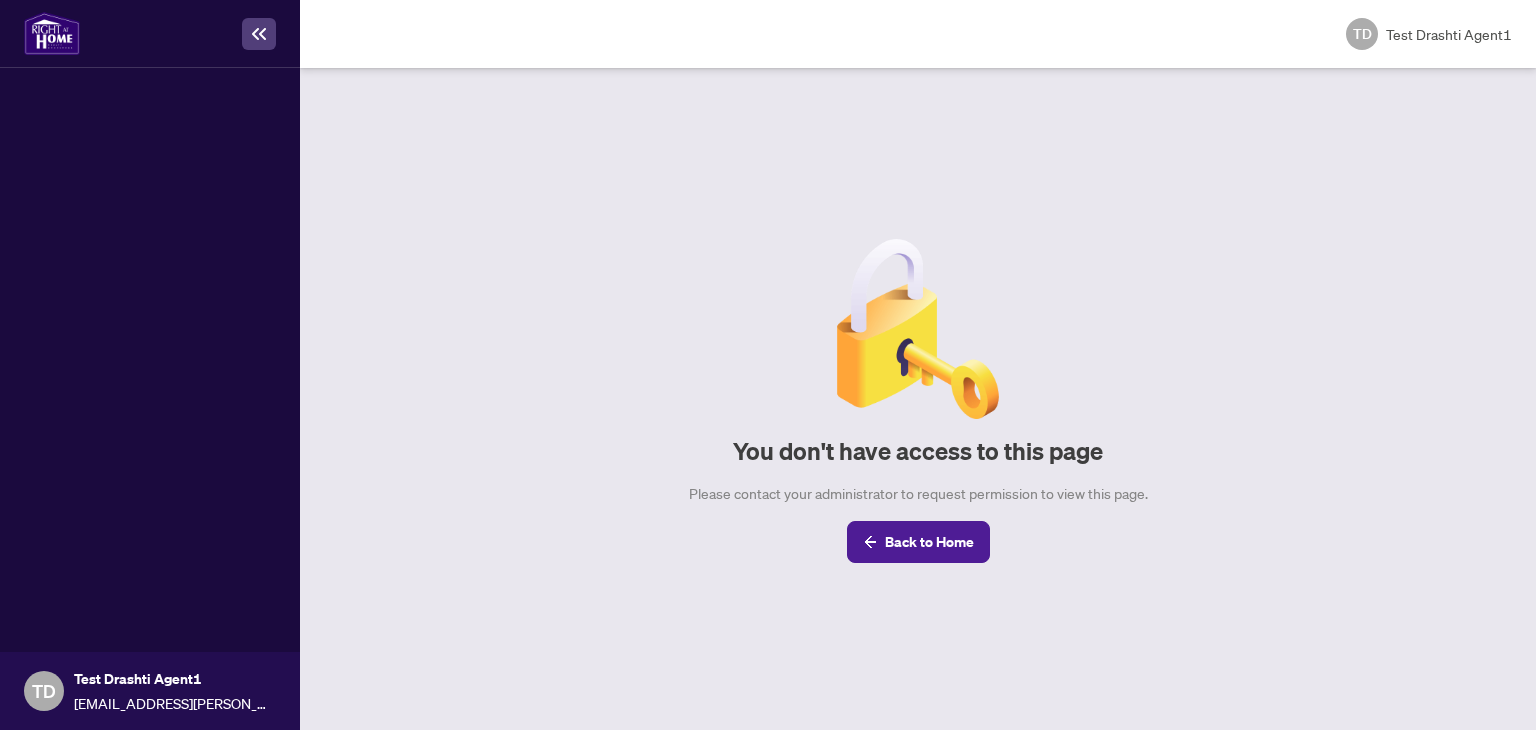 click on "Back to Home" at bounding box center [929, 542] 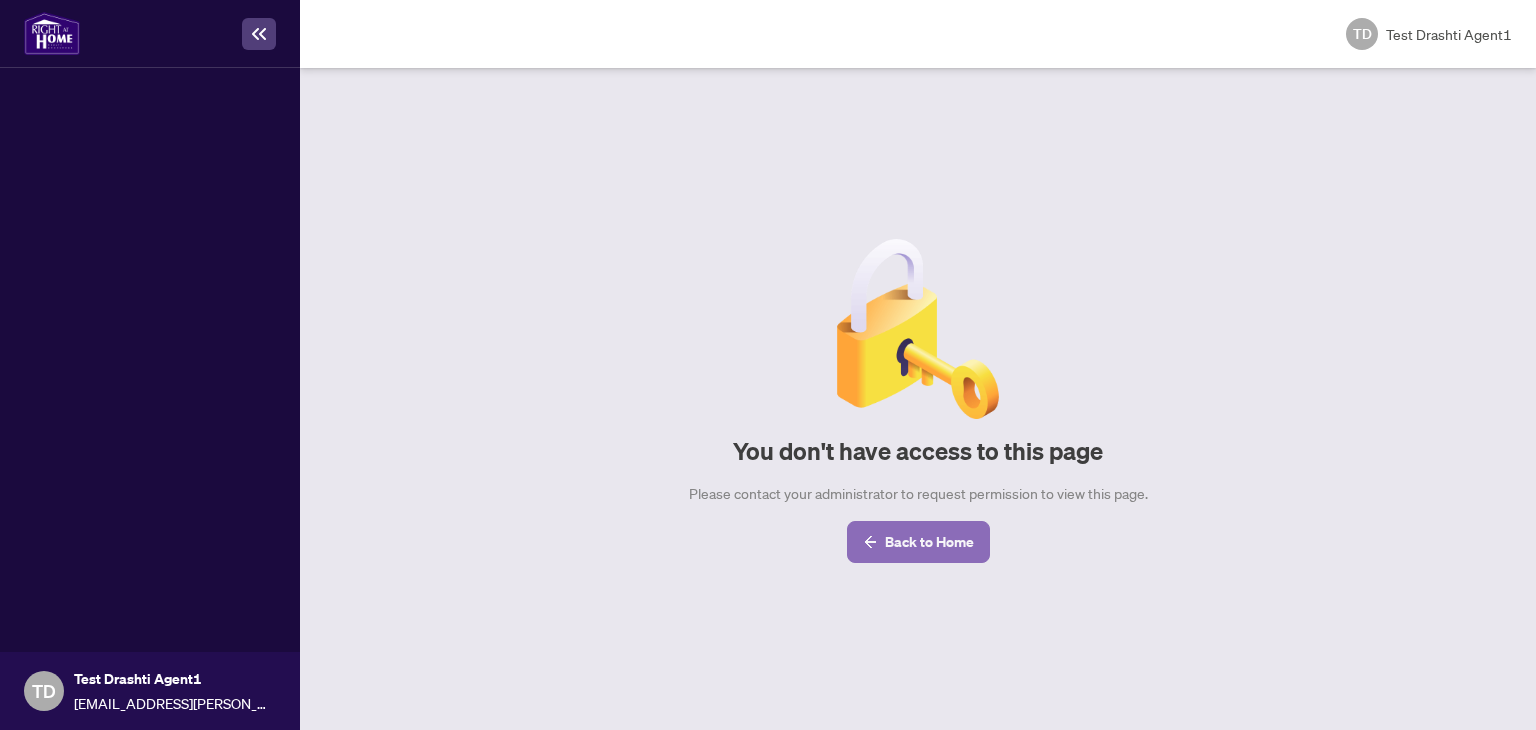 click on "Back to Home" at bounding box center (929, 542) 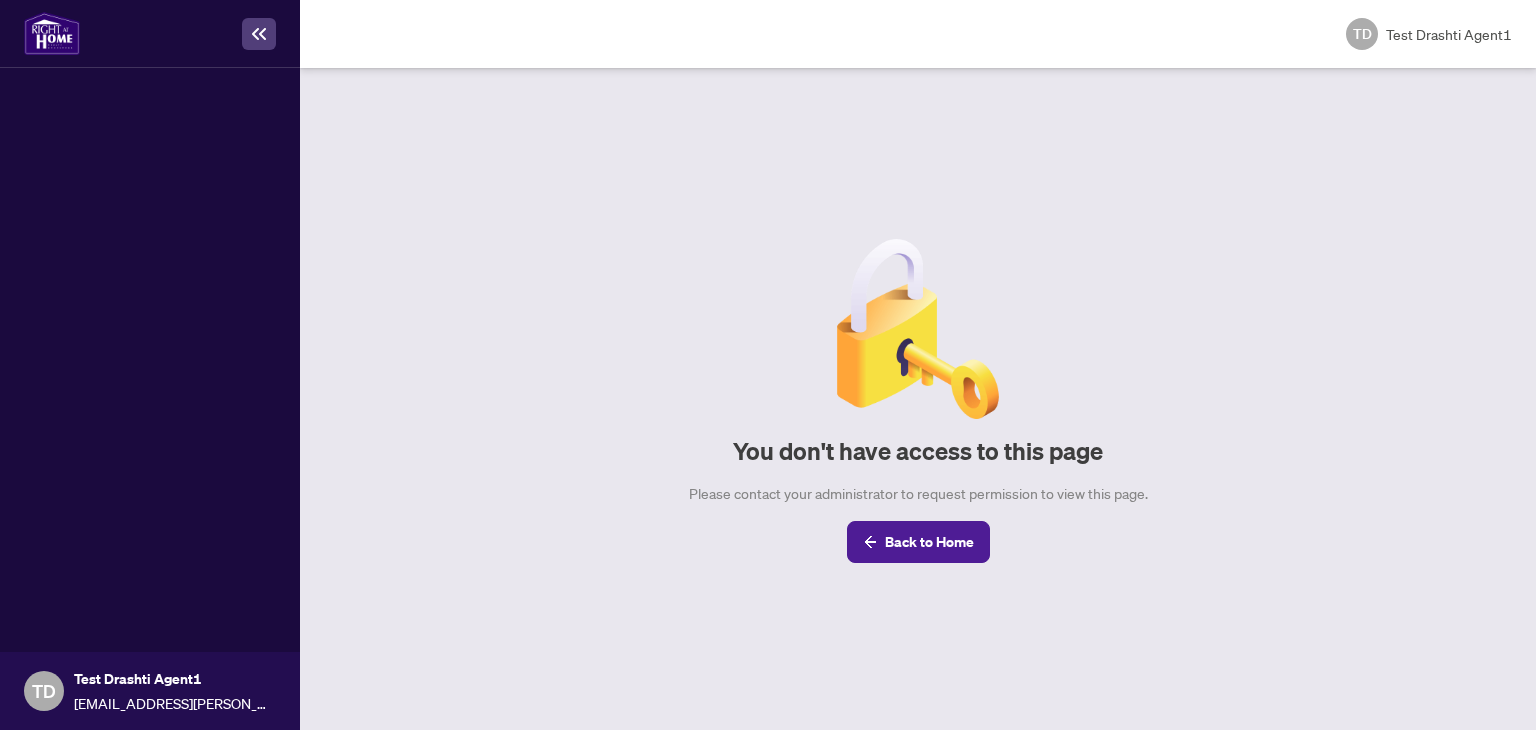 click on "Back to Home" at bounding box center [929, 542] 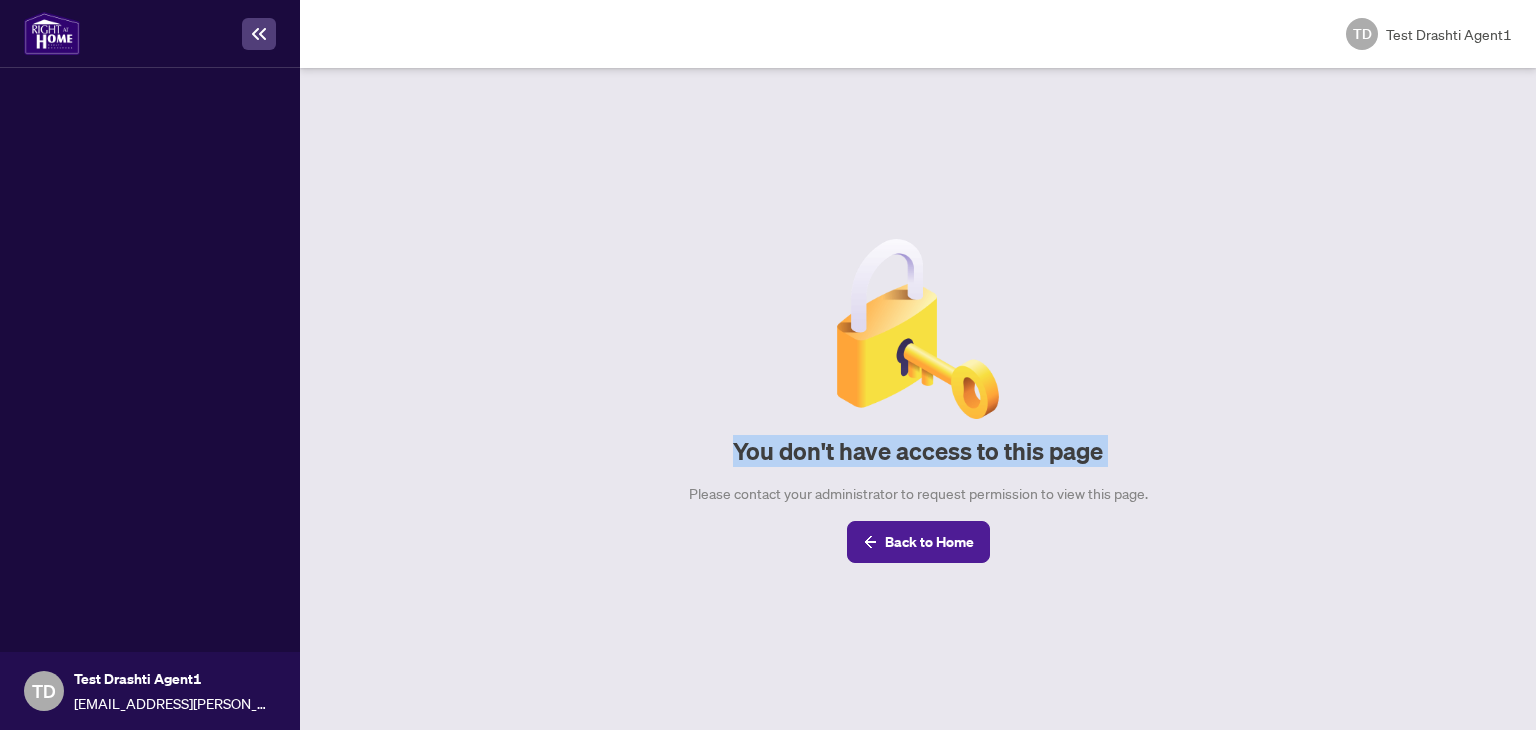 click on "You don't have access to this page" at bounding box center [918, 451] 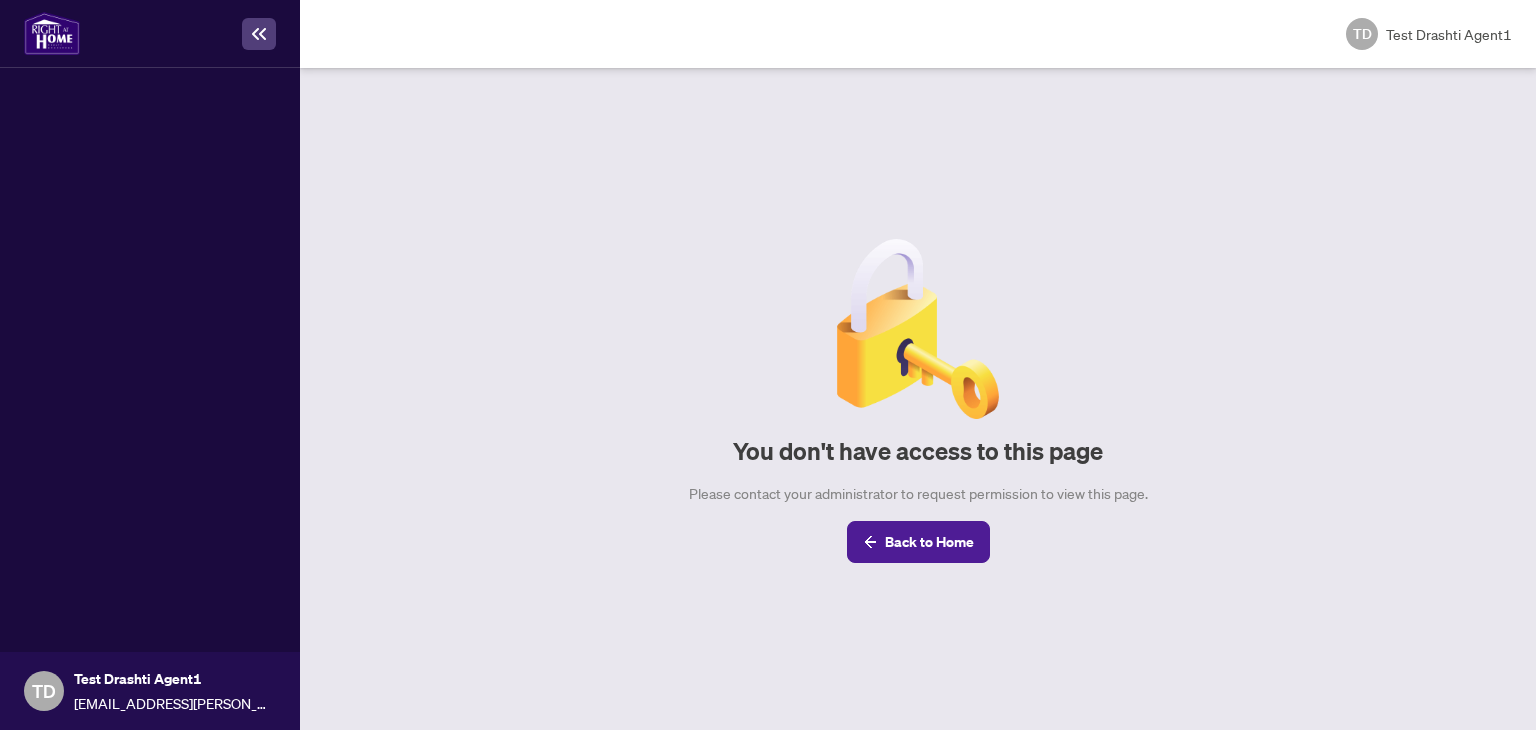 click on "You don't have access to this page Please contact your administrator to request permission to view this page. Back to Home" at bounding box center (918, 401) 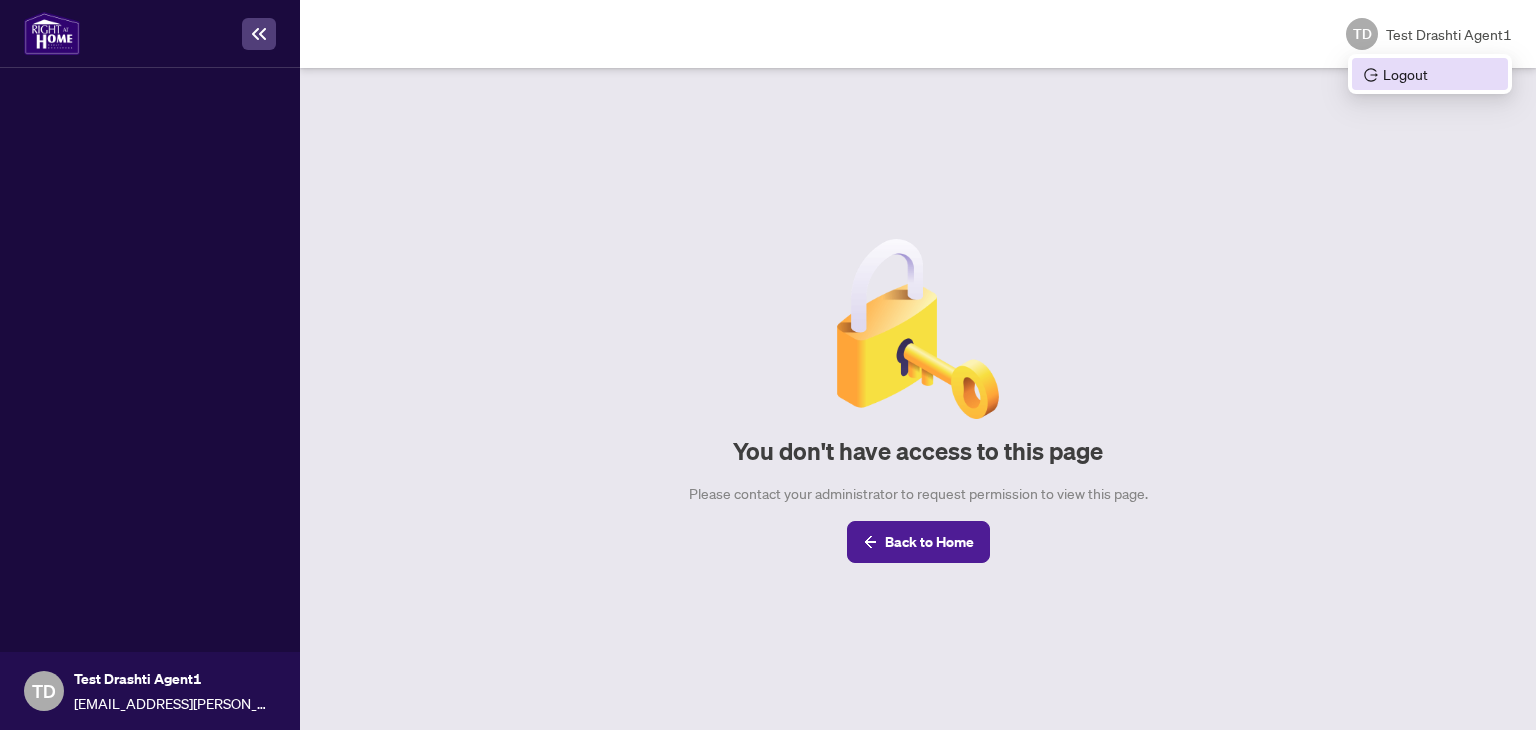 click on "Logout" at bounding box center [1430, 74] 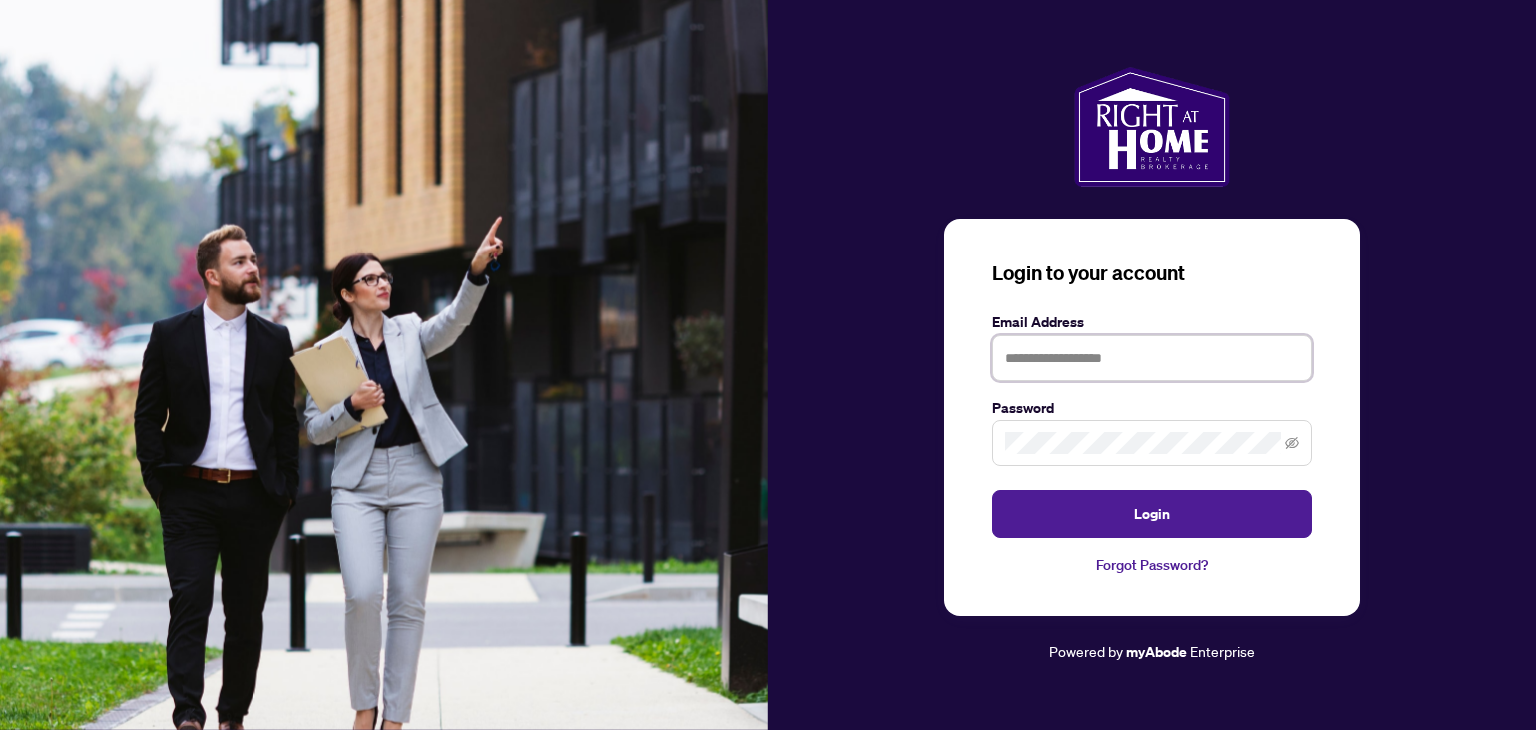 click at bounding box center (1152, 358) 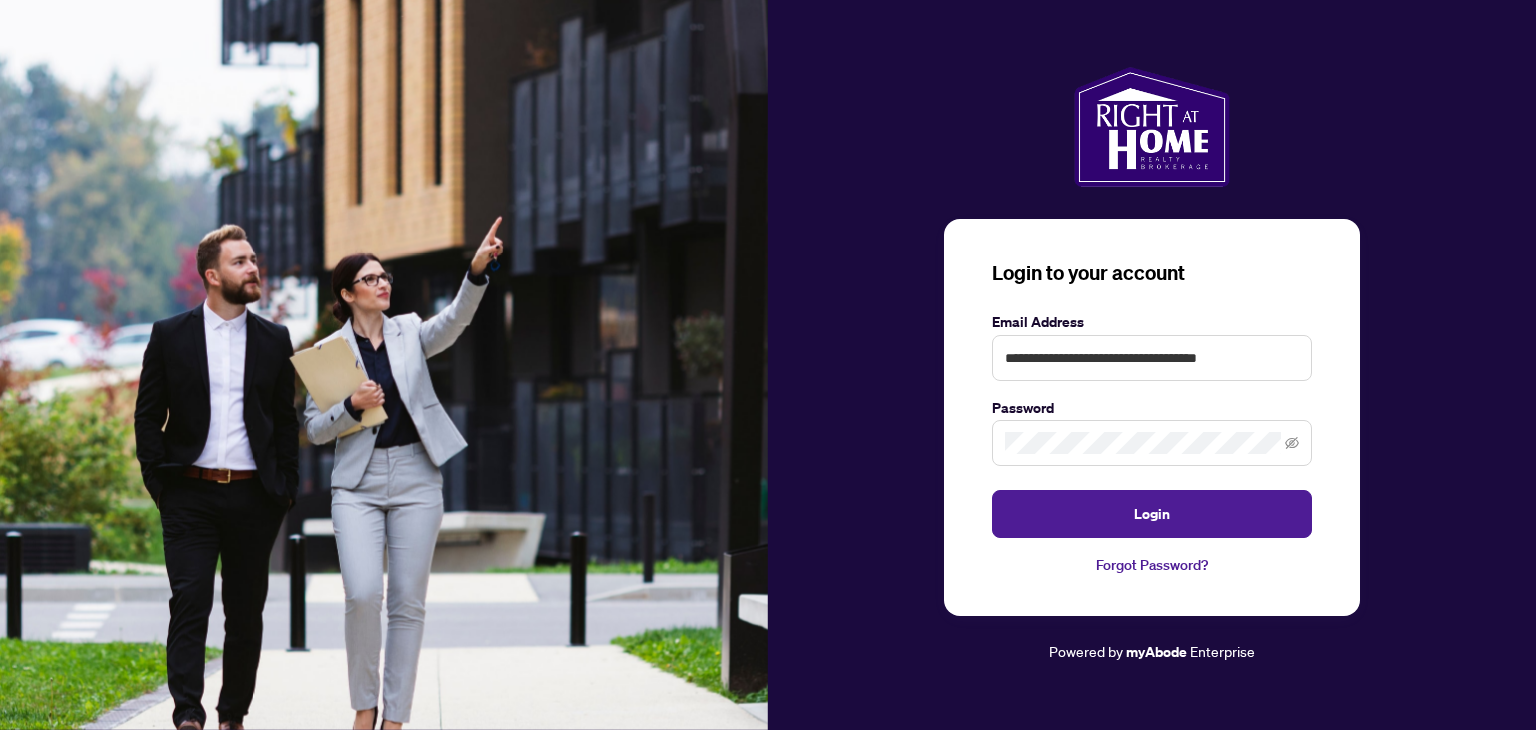 click on "**********" at bounding box center [1152, 358] 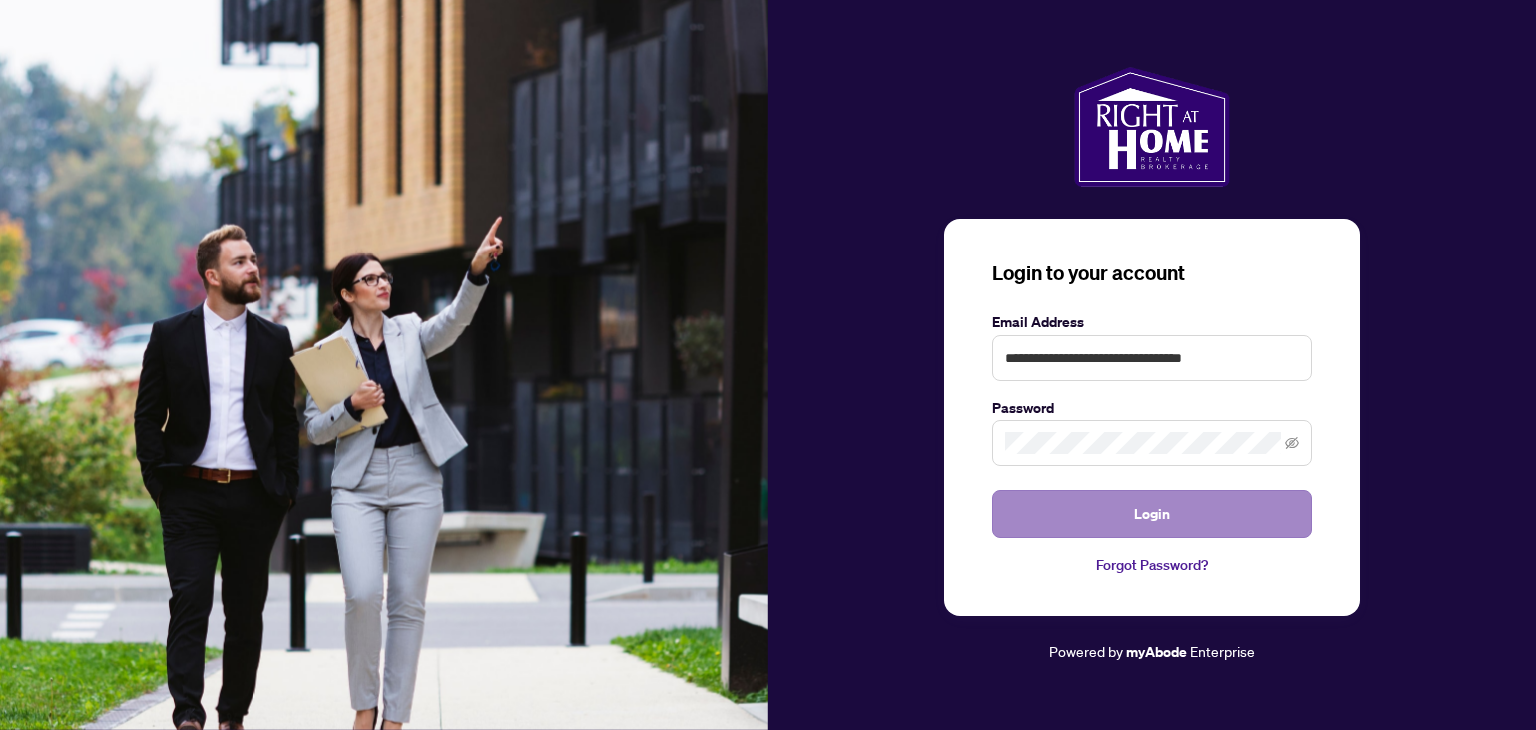 type on "**********" 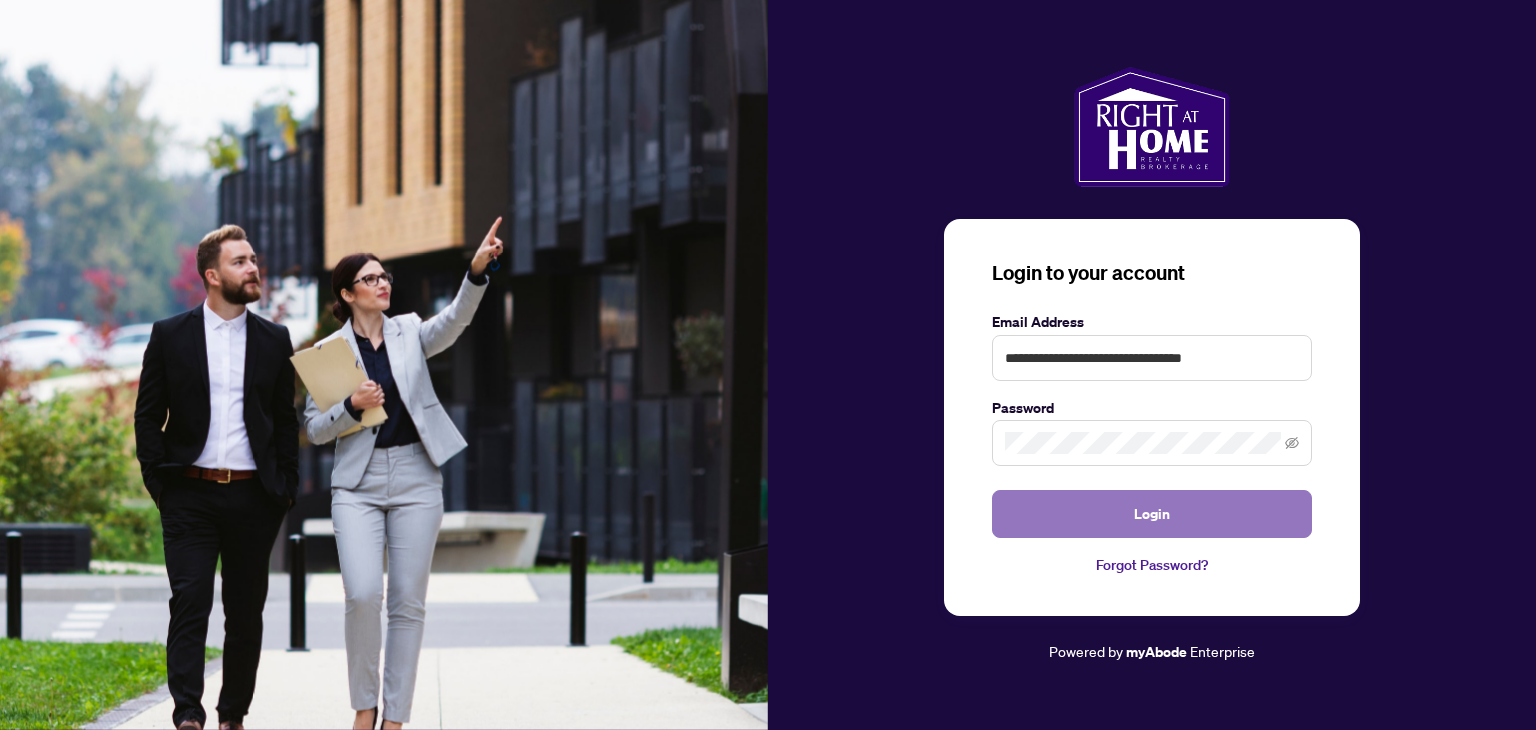 click on "Login" at bounding box center (1152, 514) 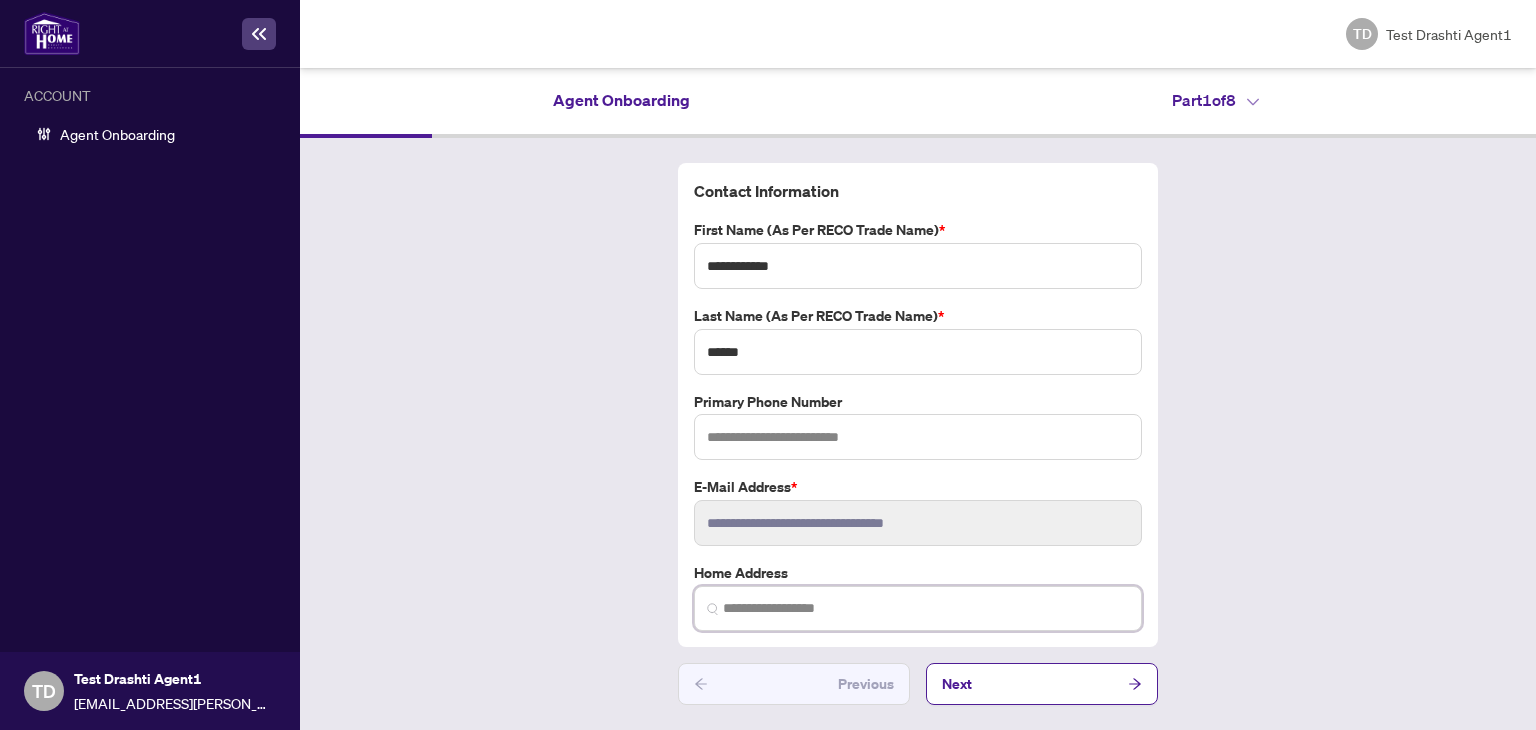 click at bounding box center (926, 608) 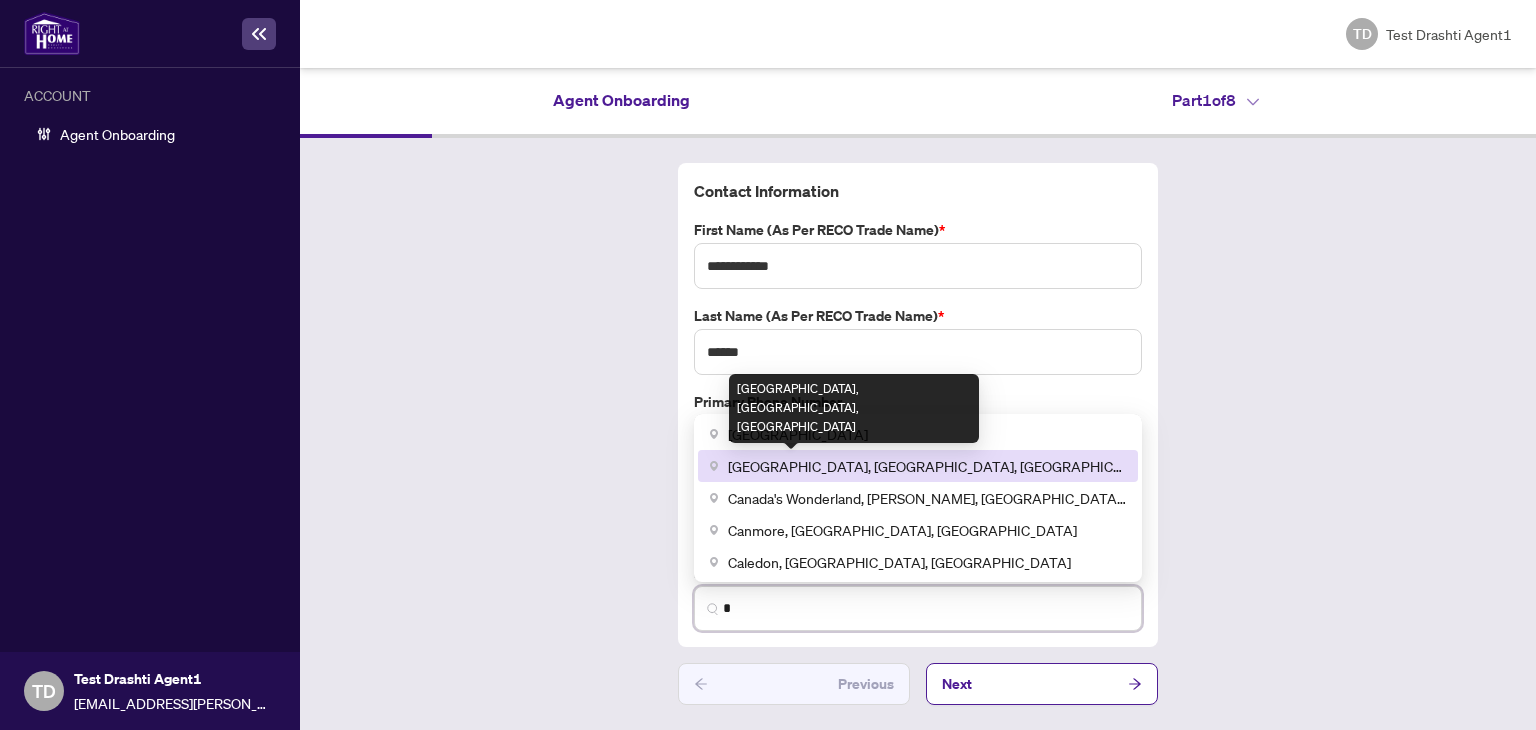 click on "[GEOGRAPHIC_DATA], [GEOGRAPHIC_DATA], [GEOGRAPHIC_DATA]" at bounding box center [927, 466] 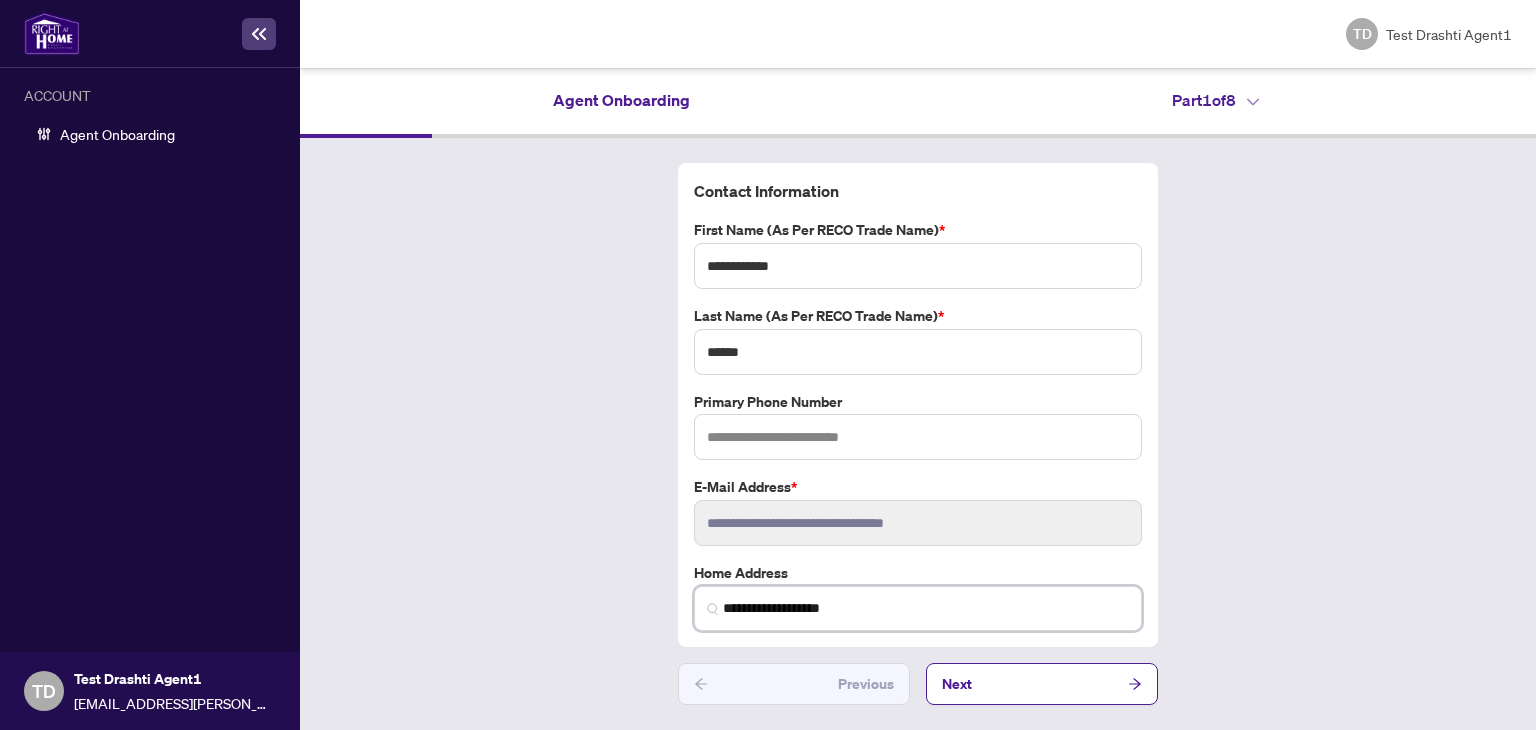 type on "**********" 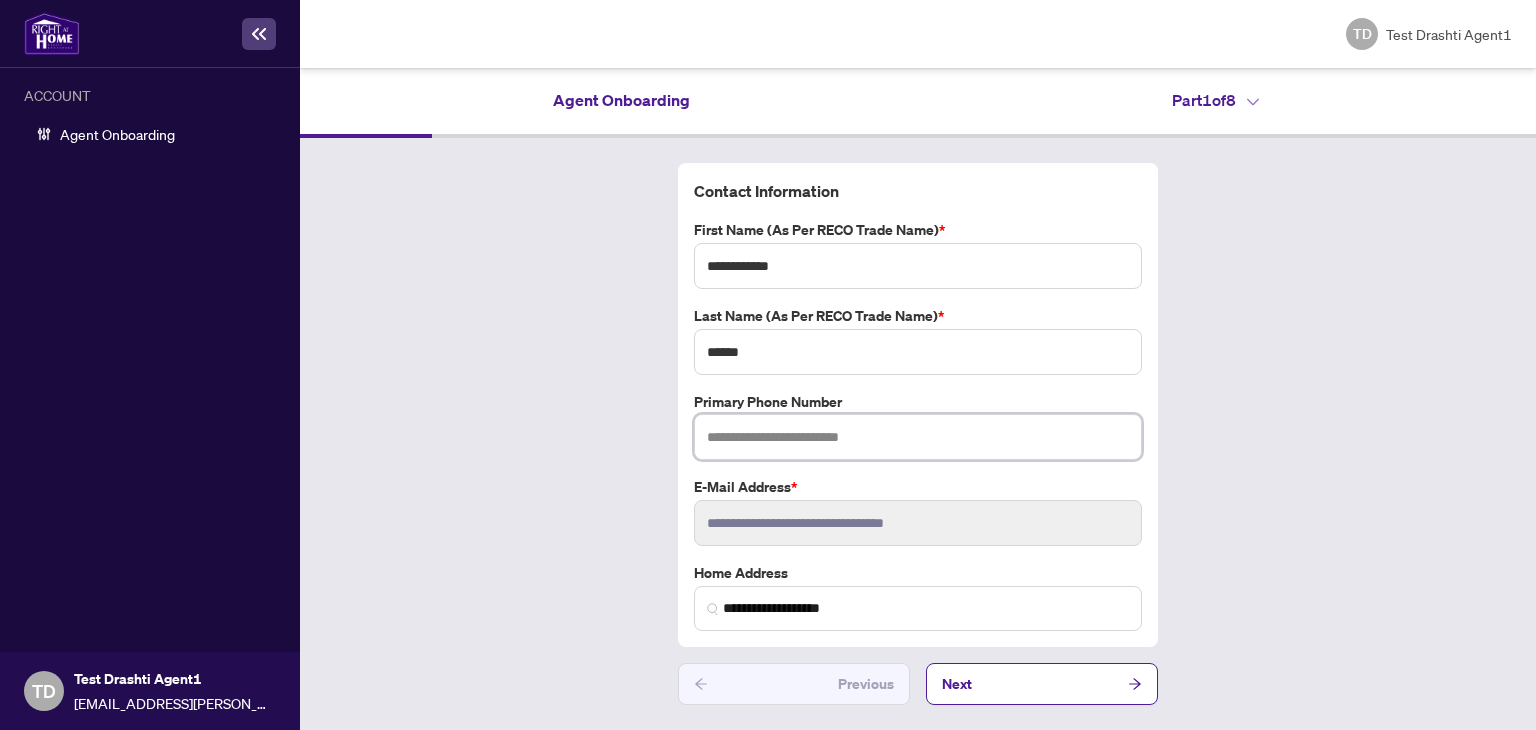 click at bounding box center (918, 437) 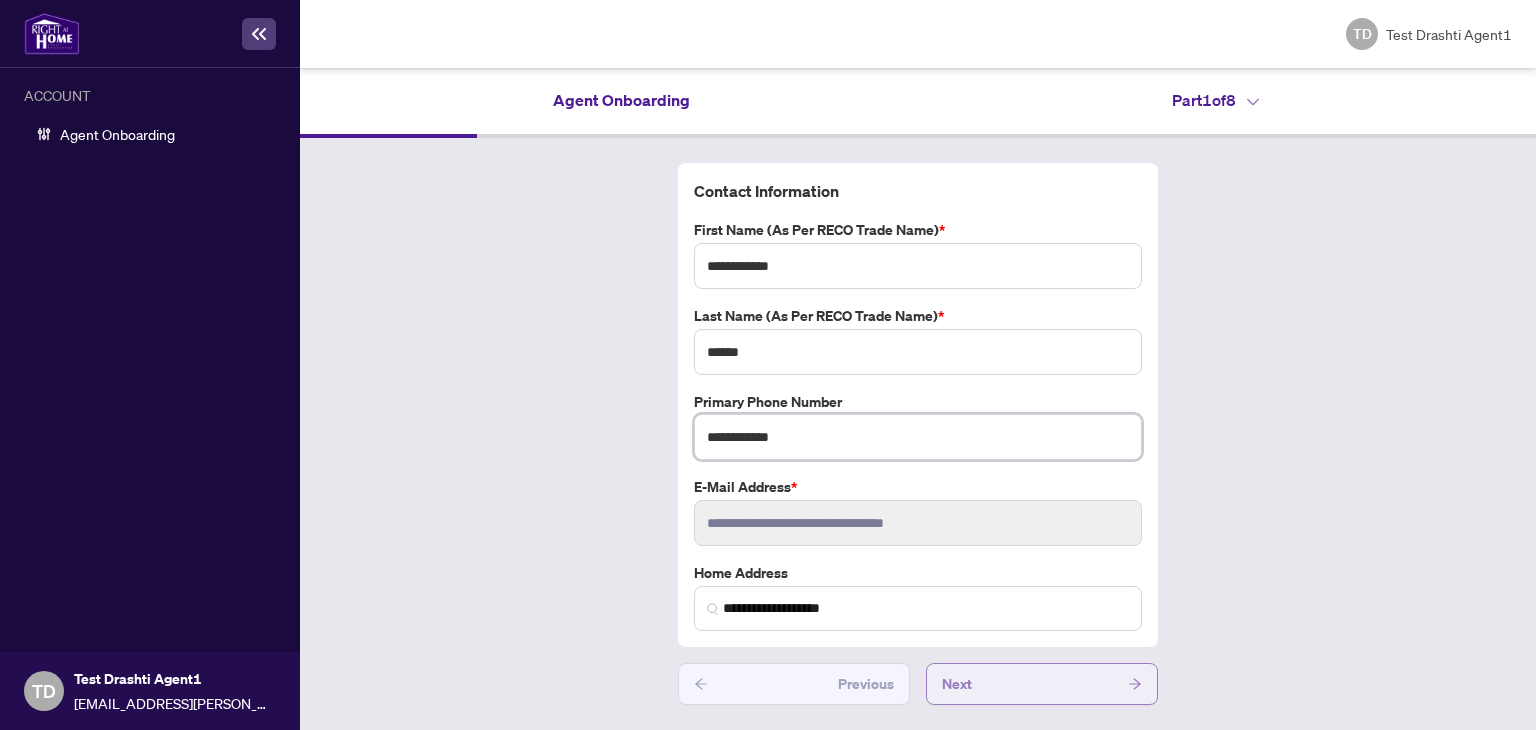 type on "**********" 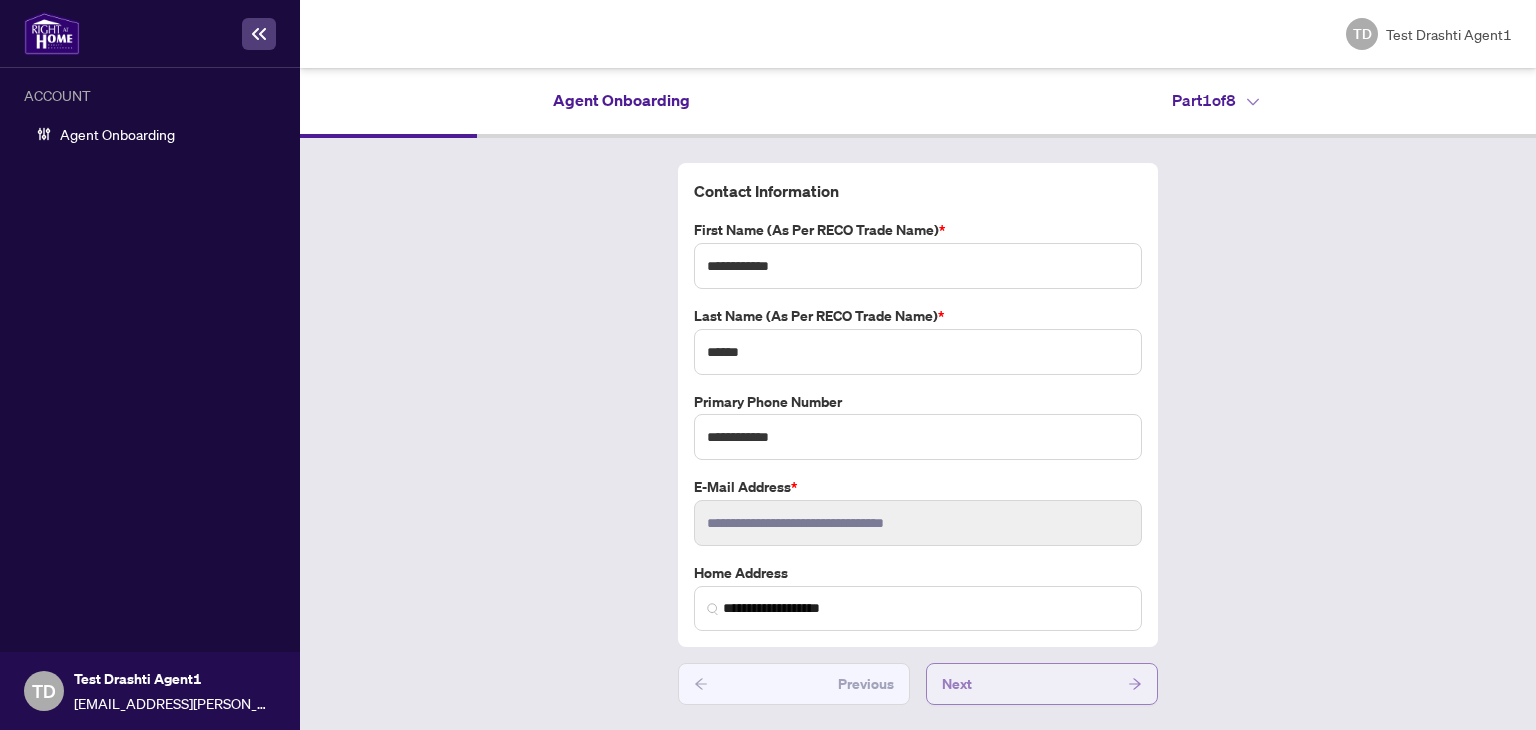 click on "Next" at bounding box center [1042, 684] 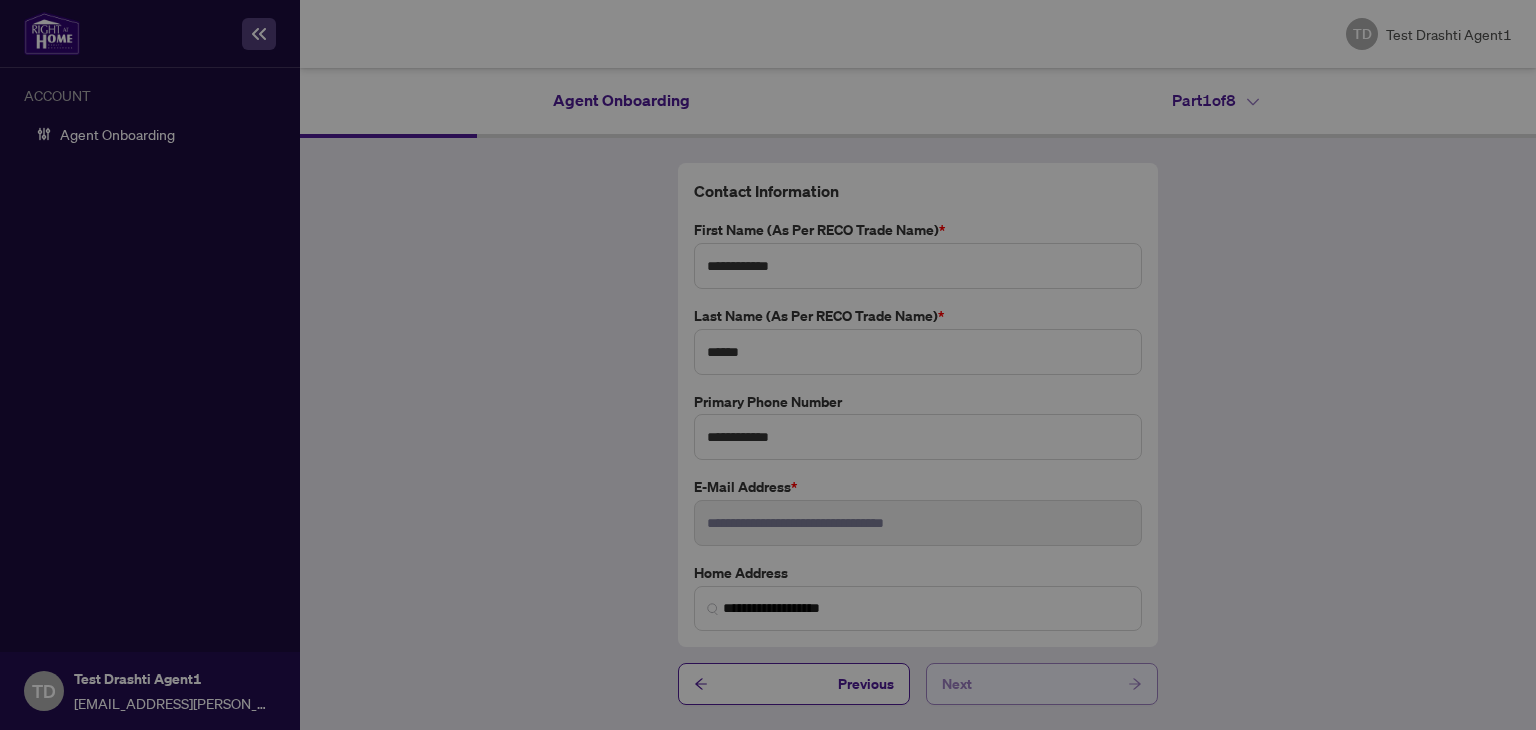 type 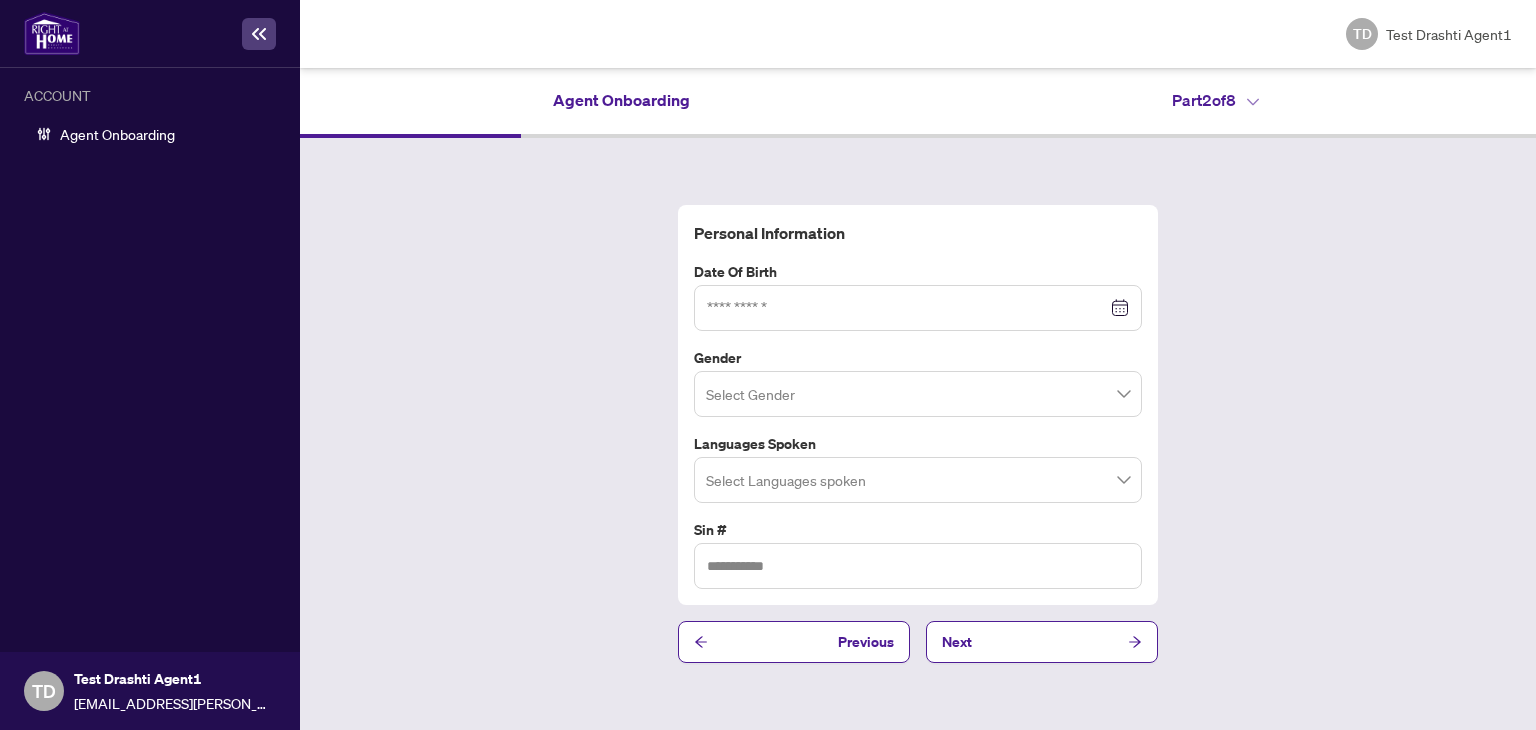 click at bounding box center (918, 308) 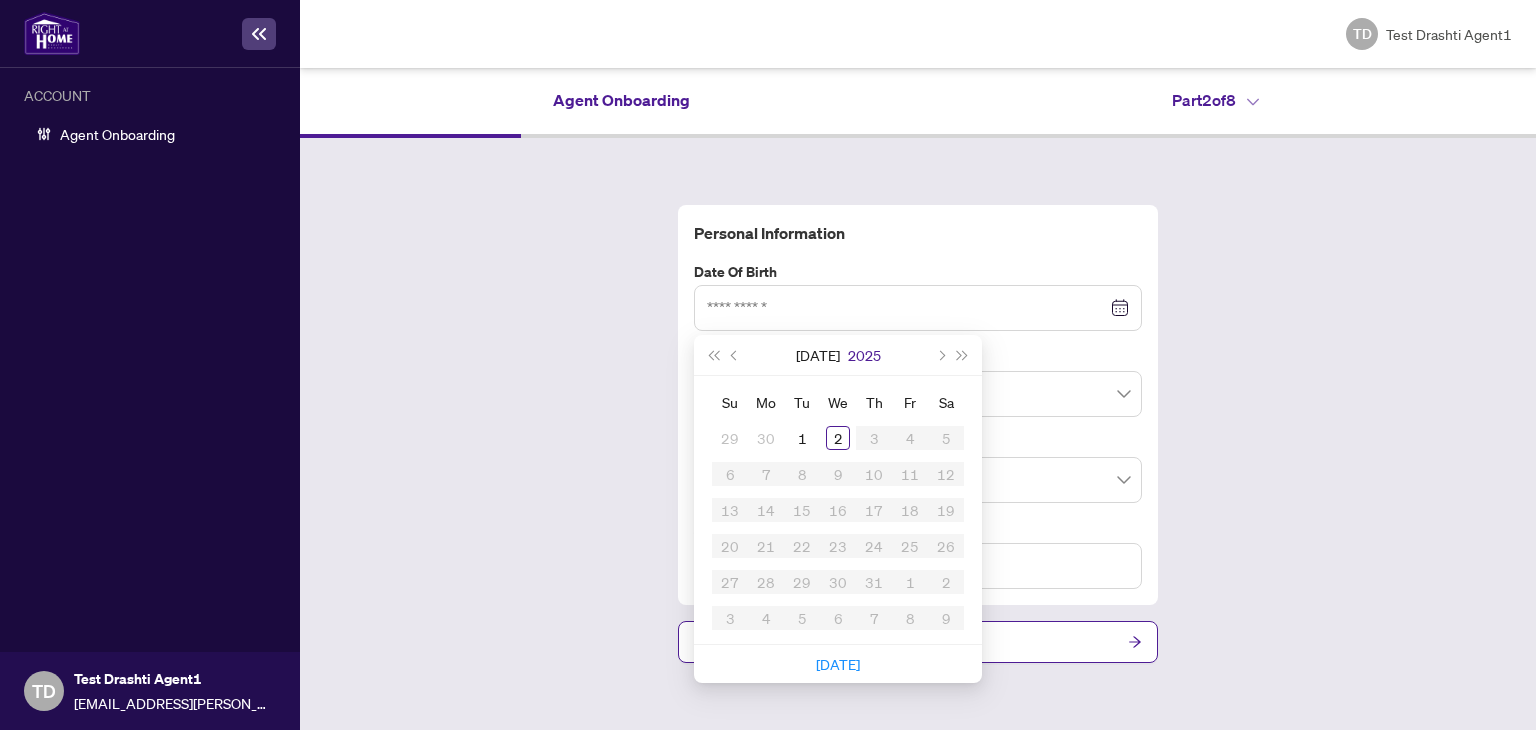 click on "2025" at bounding box center (864, 355) 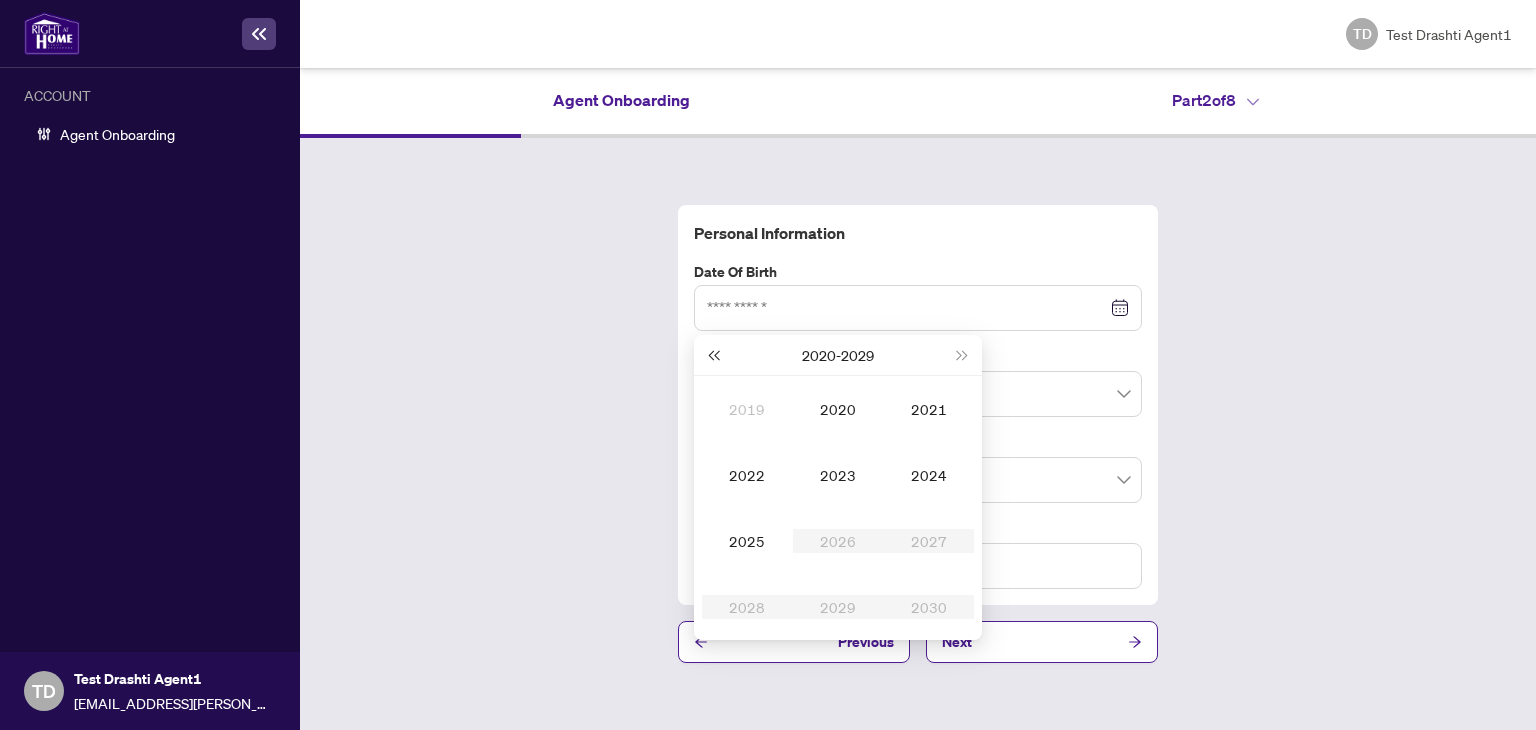 click at bounding box center [713, 355] 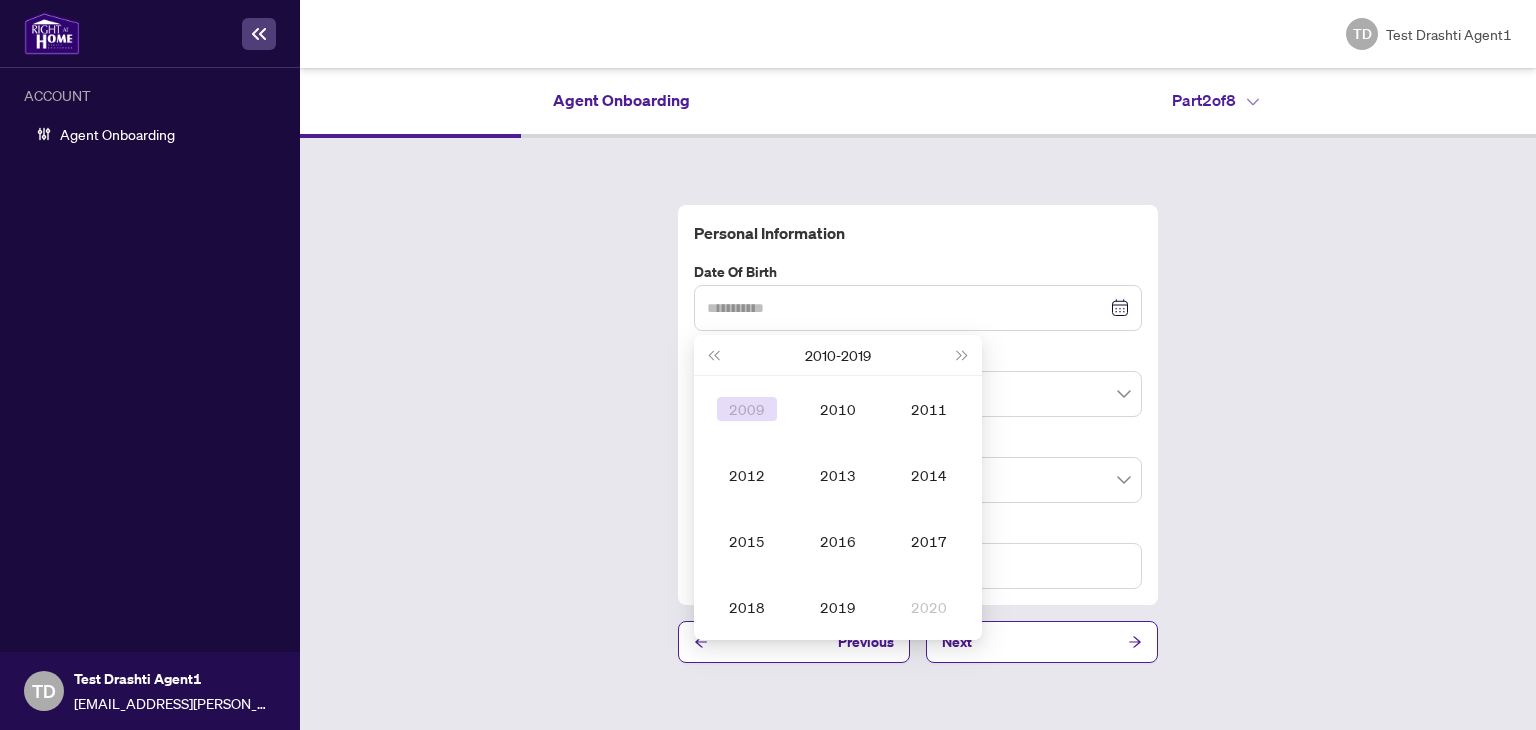 type on "**********" 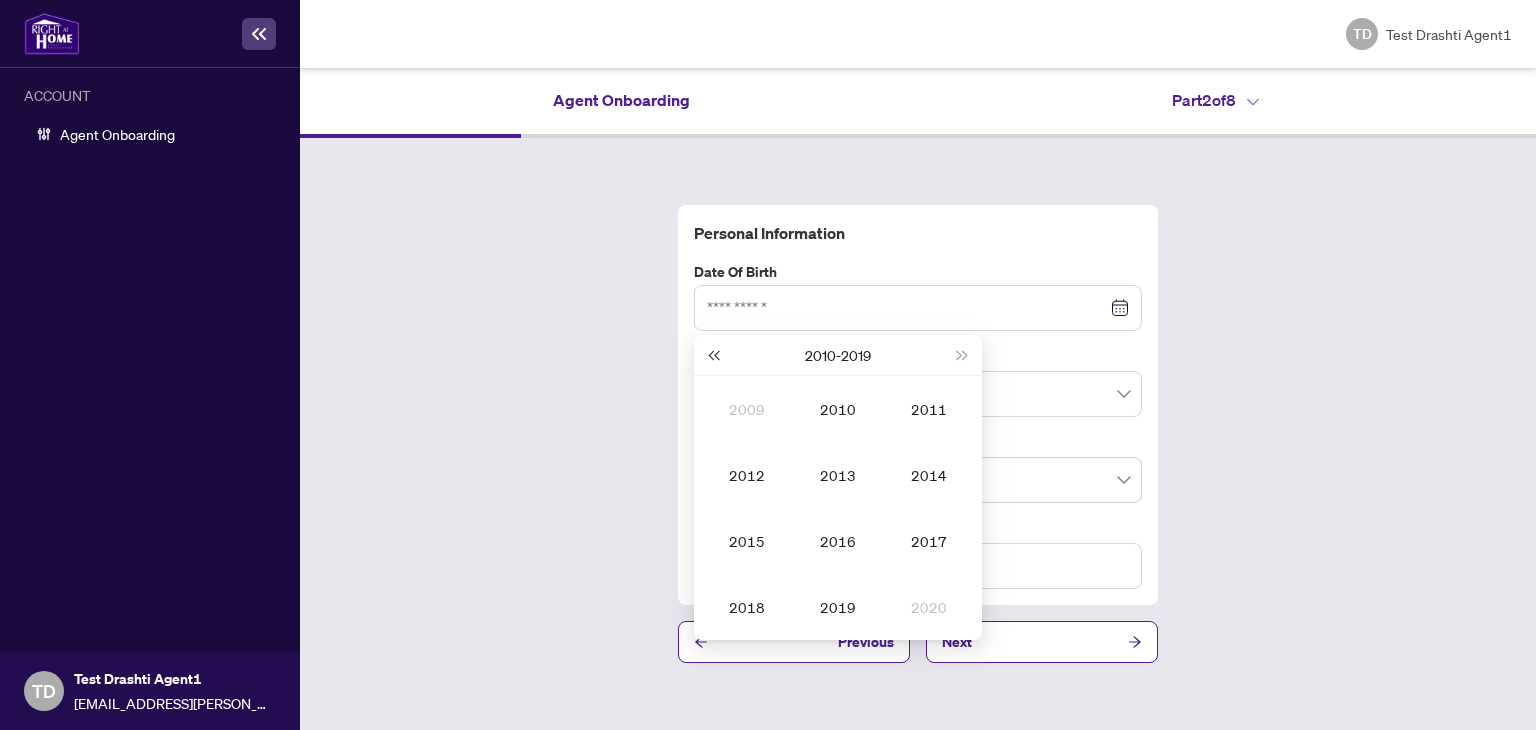 click at bounding box center (713, 355) 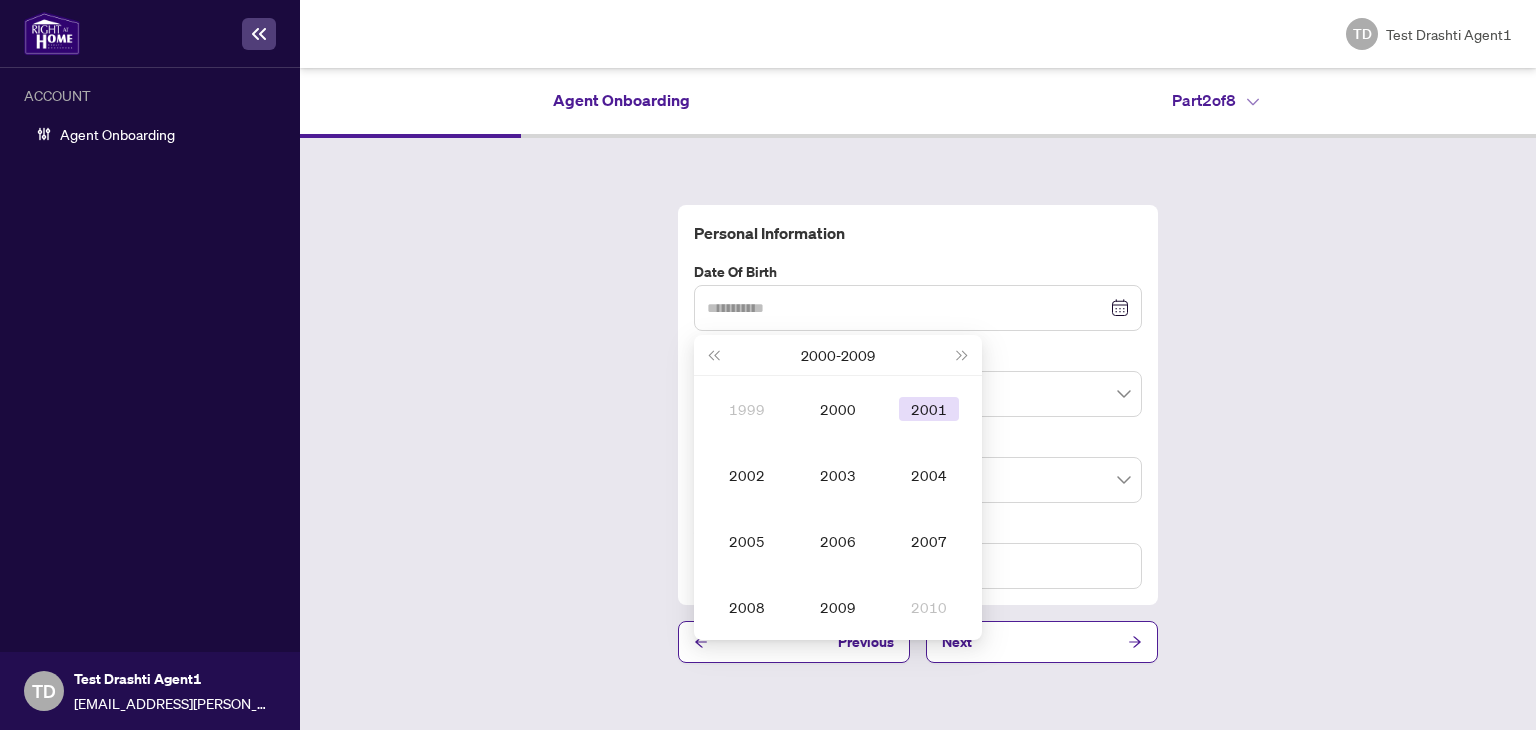 click on "2001" at bounding box center (929, 409) 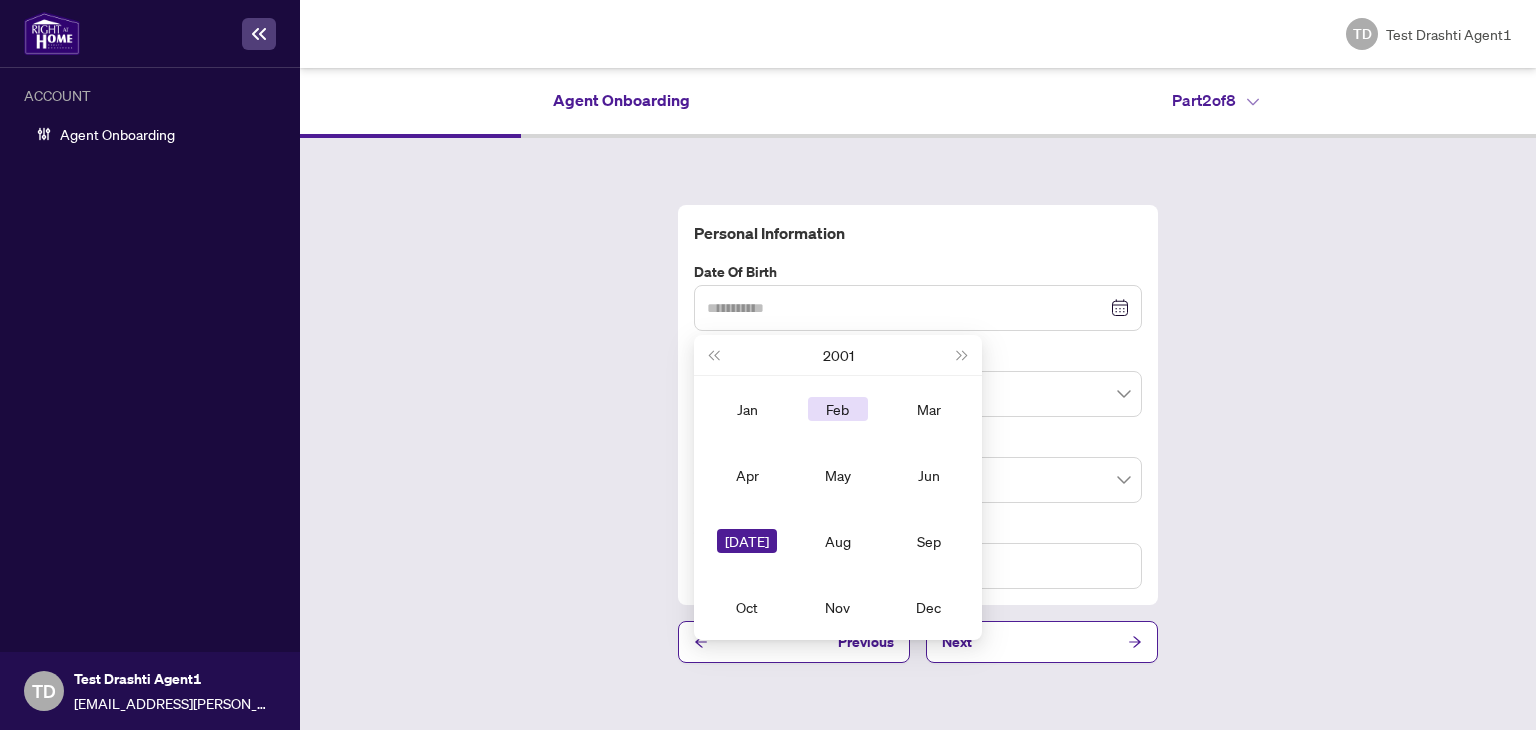 click on "Feb" at bounding box center [838, 409] 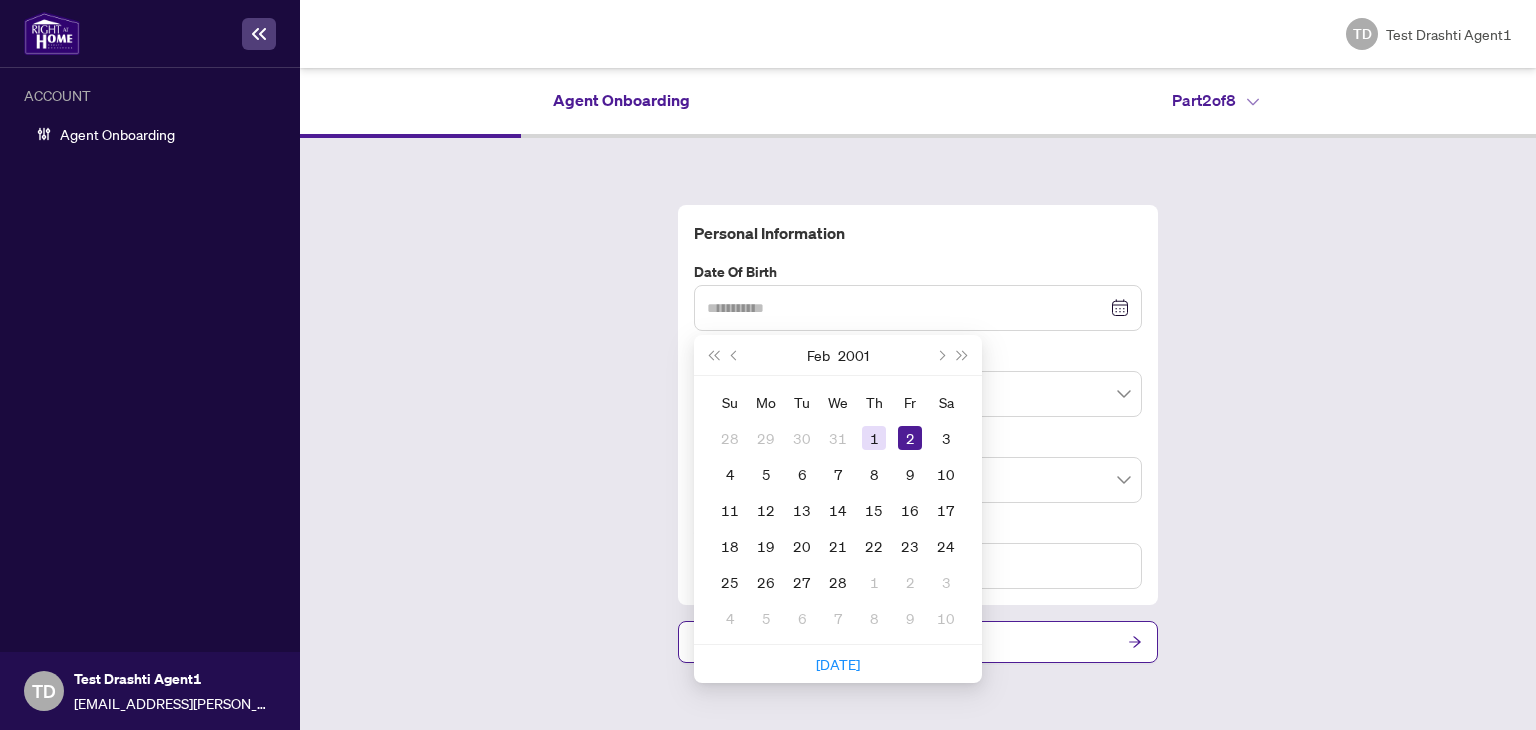 type on "**********" 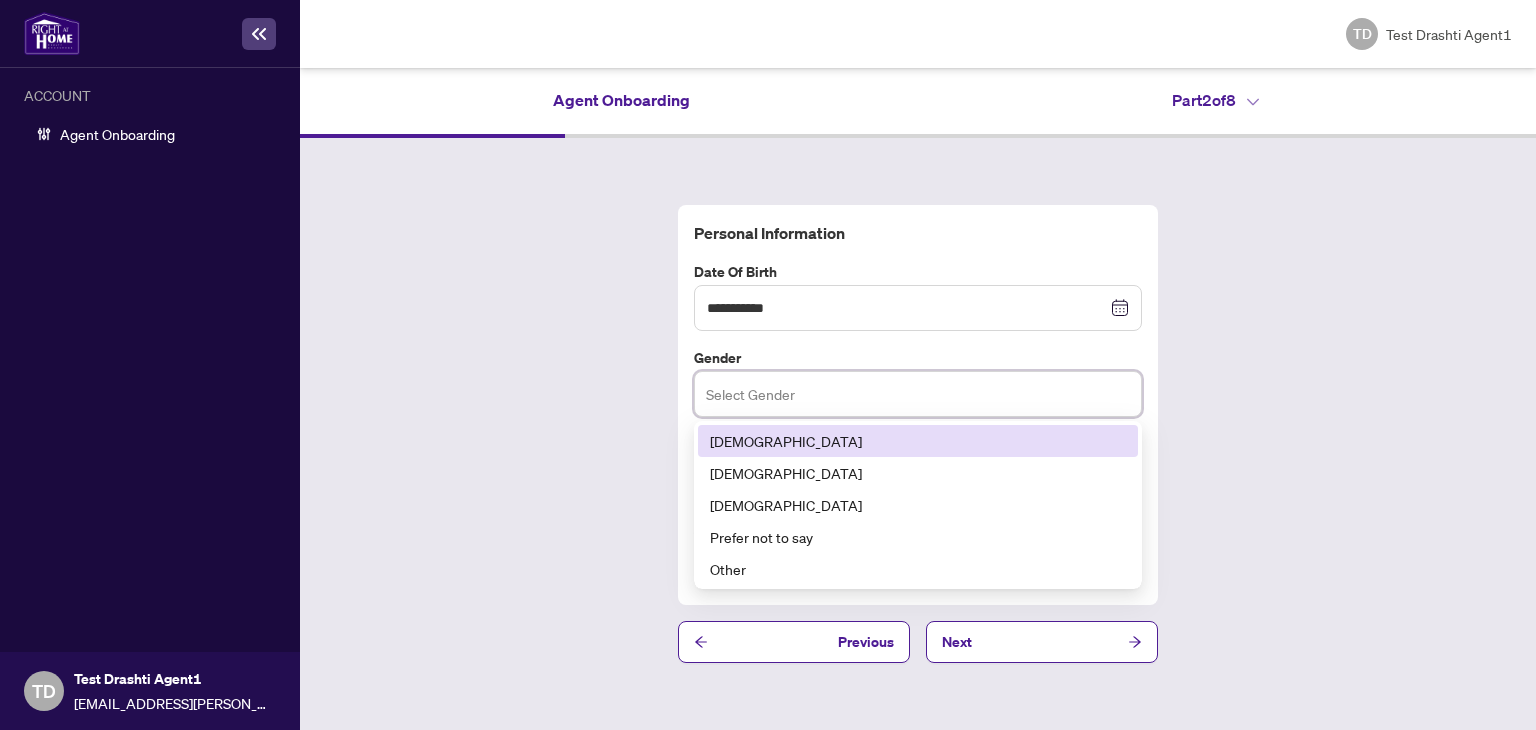 click at bounding box center (918, 394) 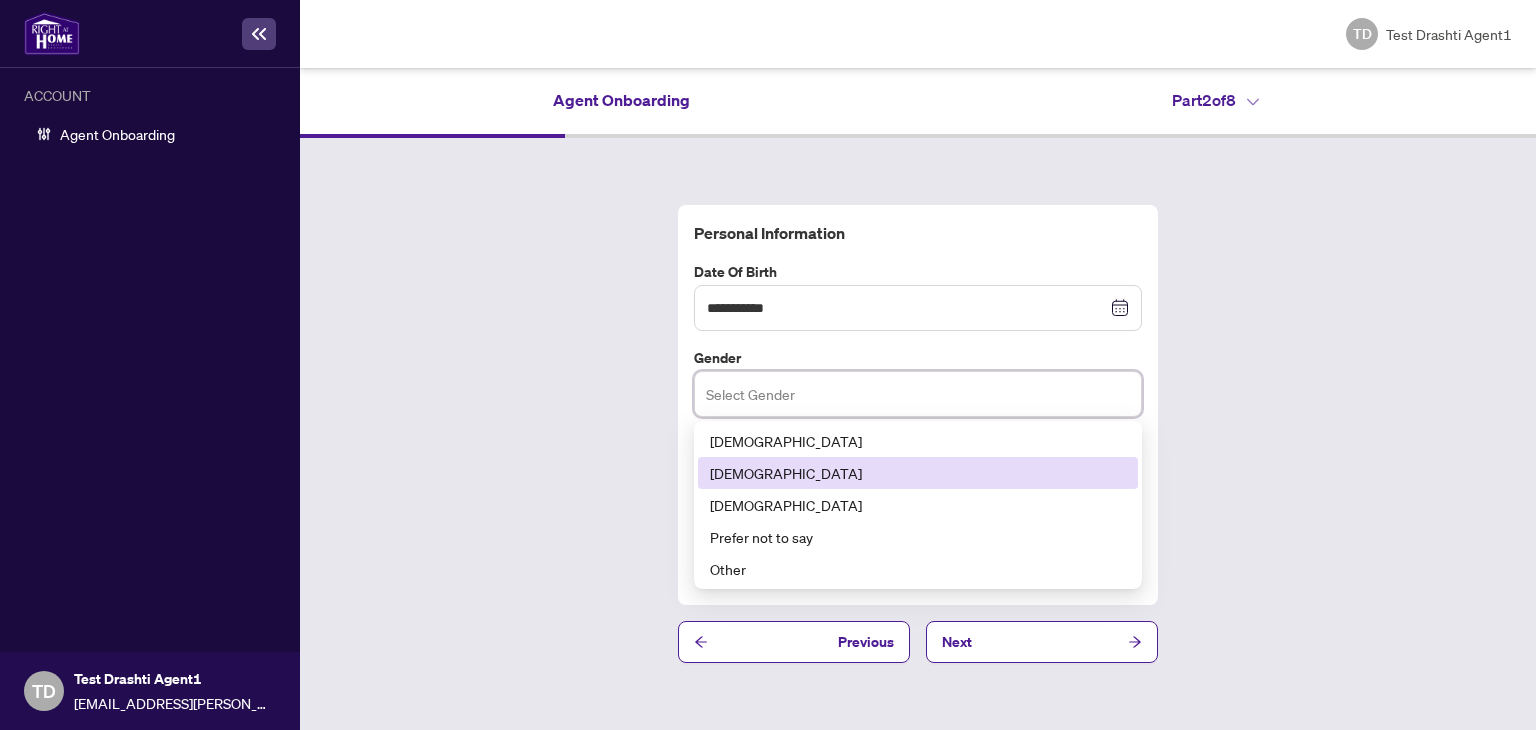 click on "[DEMOGRAPHIC_DATA]" at bounding box center (918, 473) 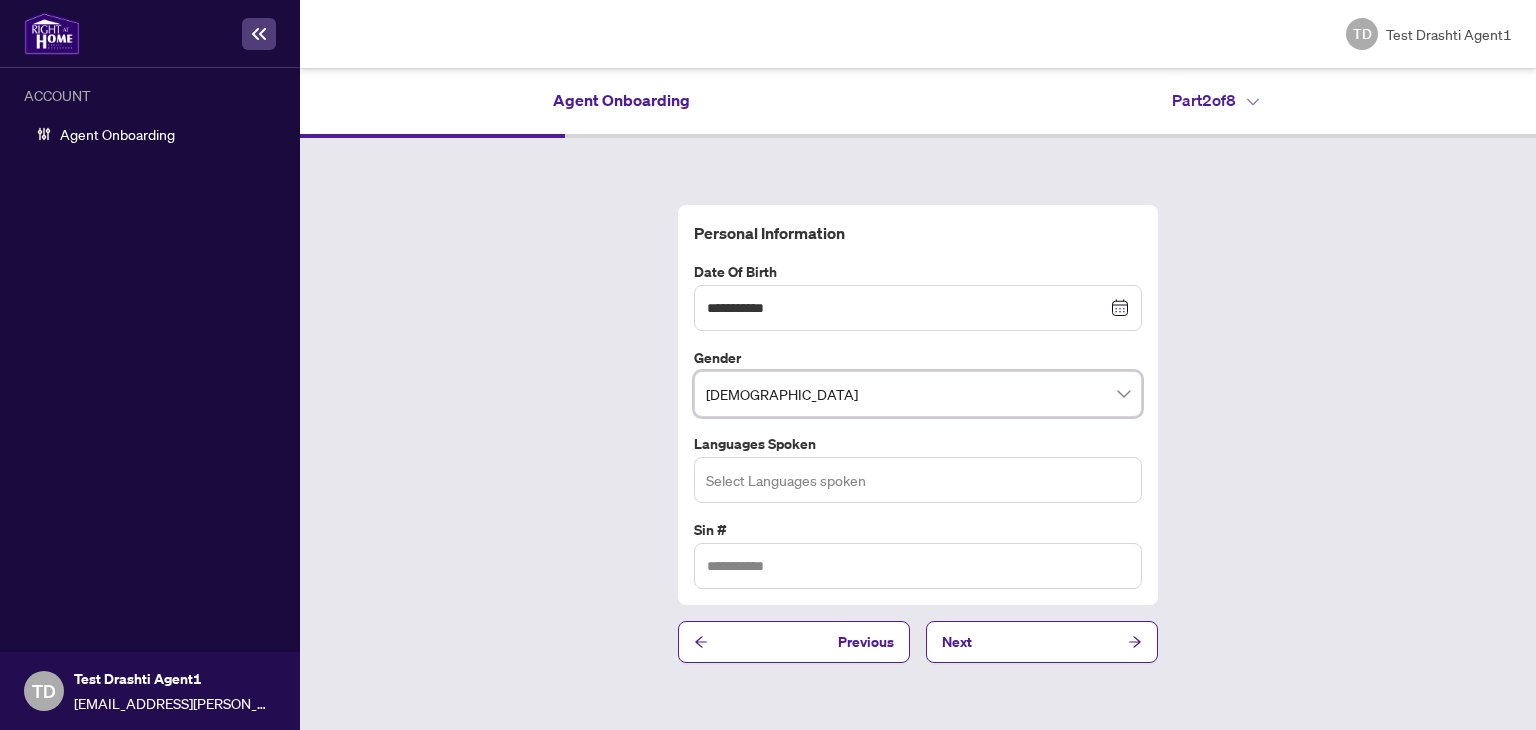click on "Select Languages spoken" at bounding box center [918, 480] 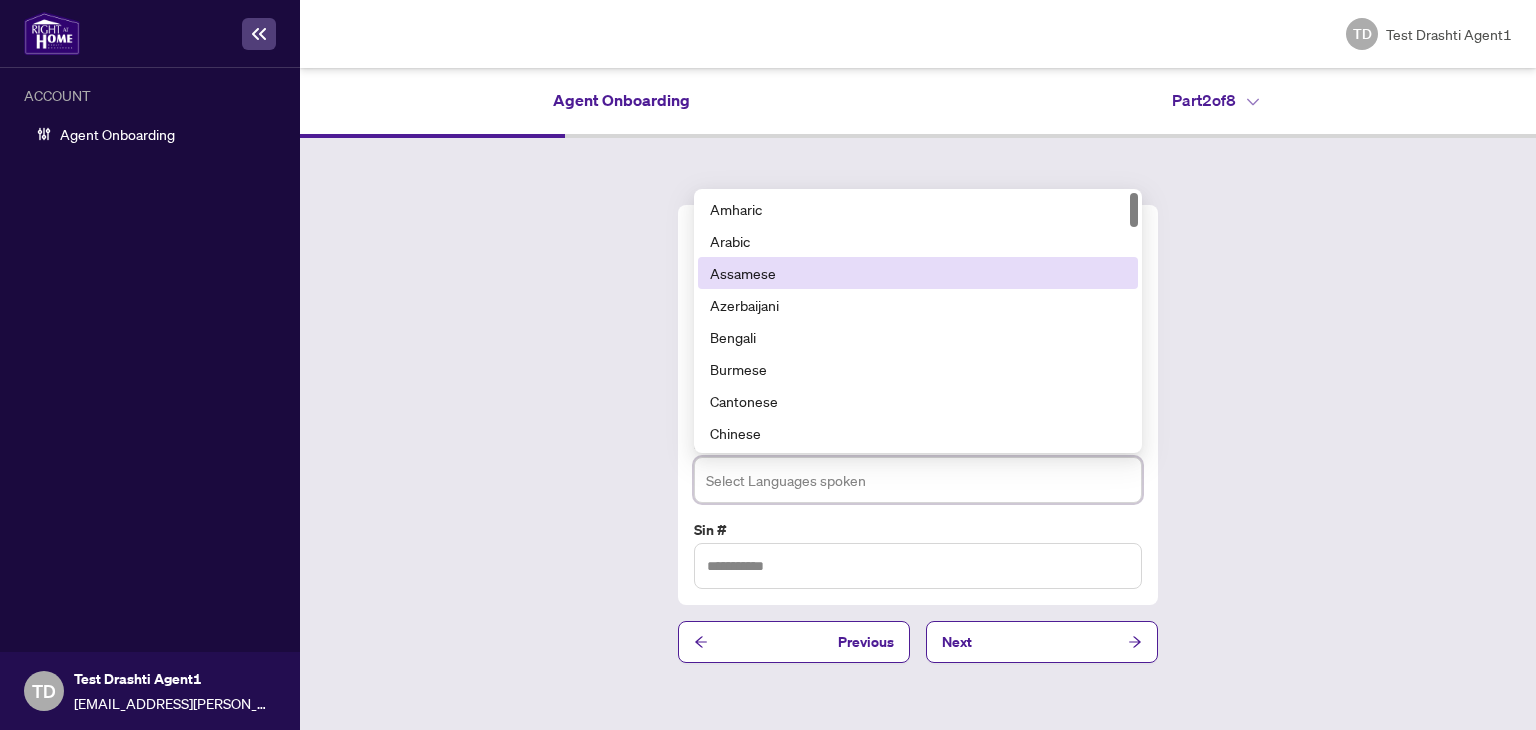 click on "Assamese" at bounding box center [918, 273] 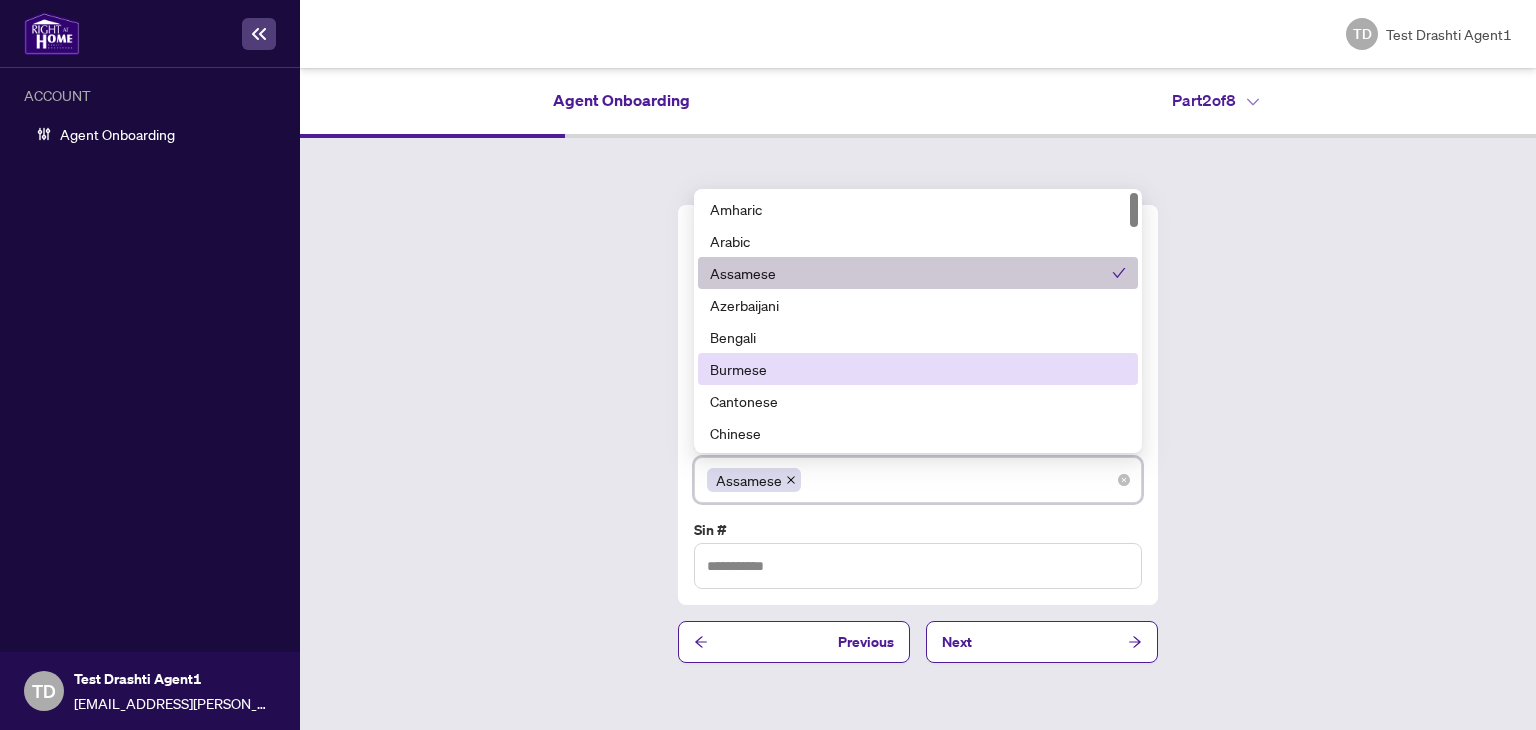 click on "Burmese" at bounding box center (918, 369) 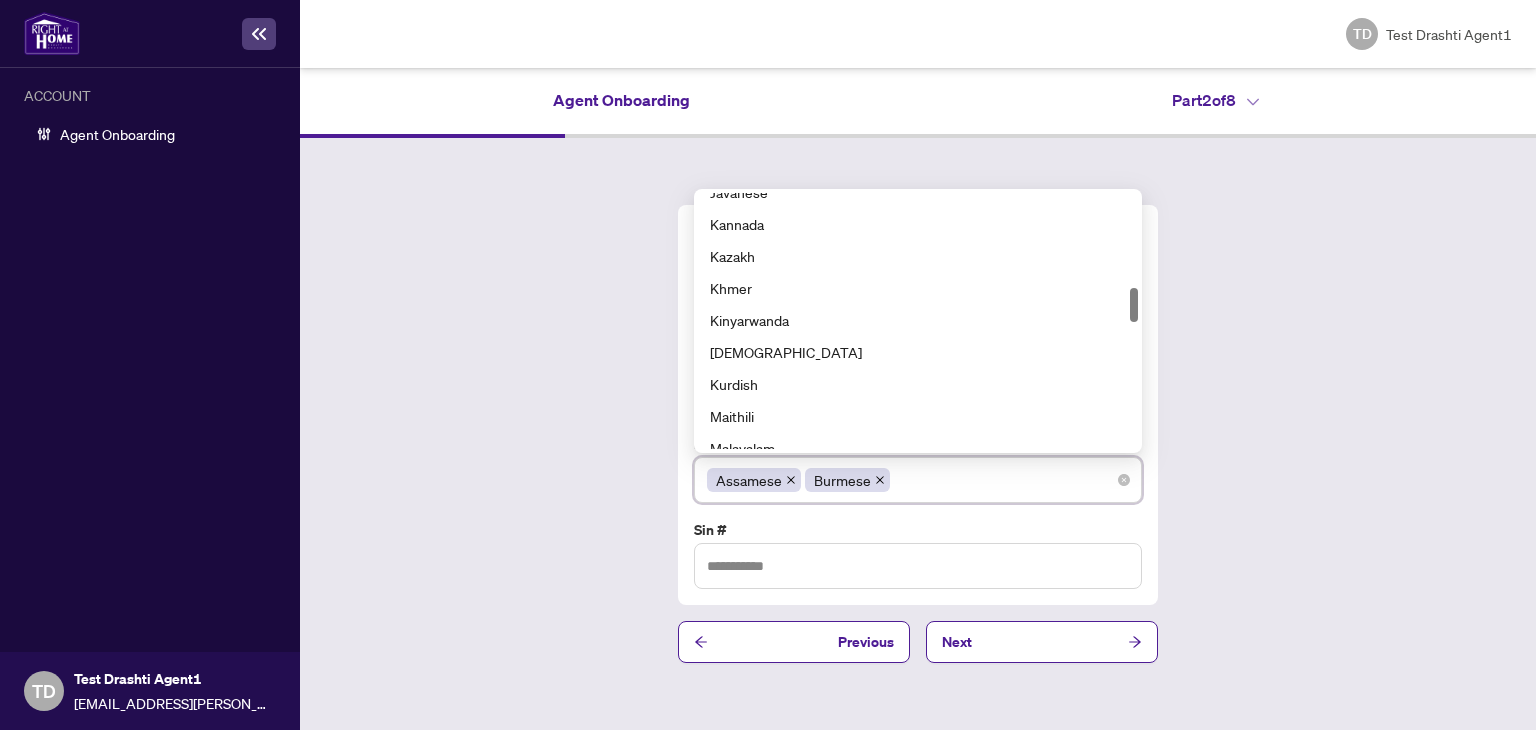 scroll, scrollTop: 777, scrollLeft: 0, axis: vertical 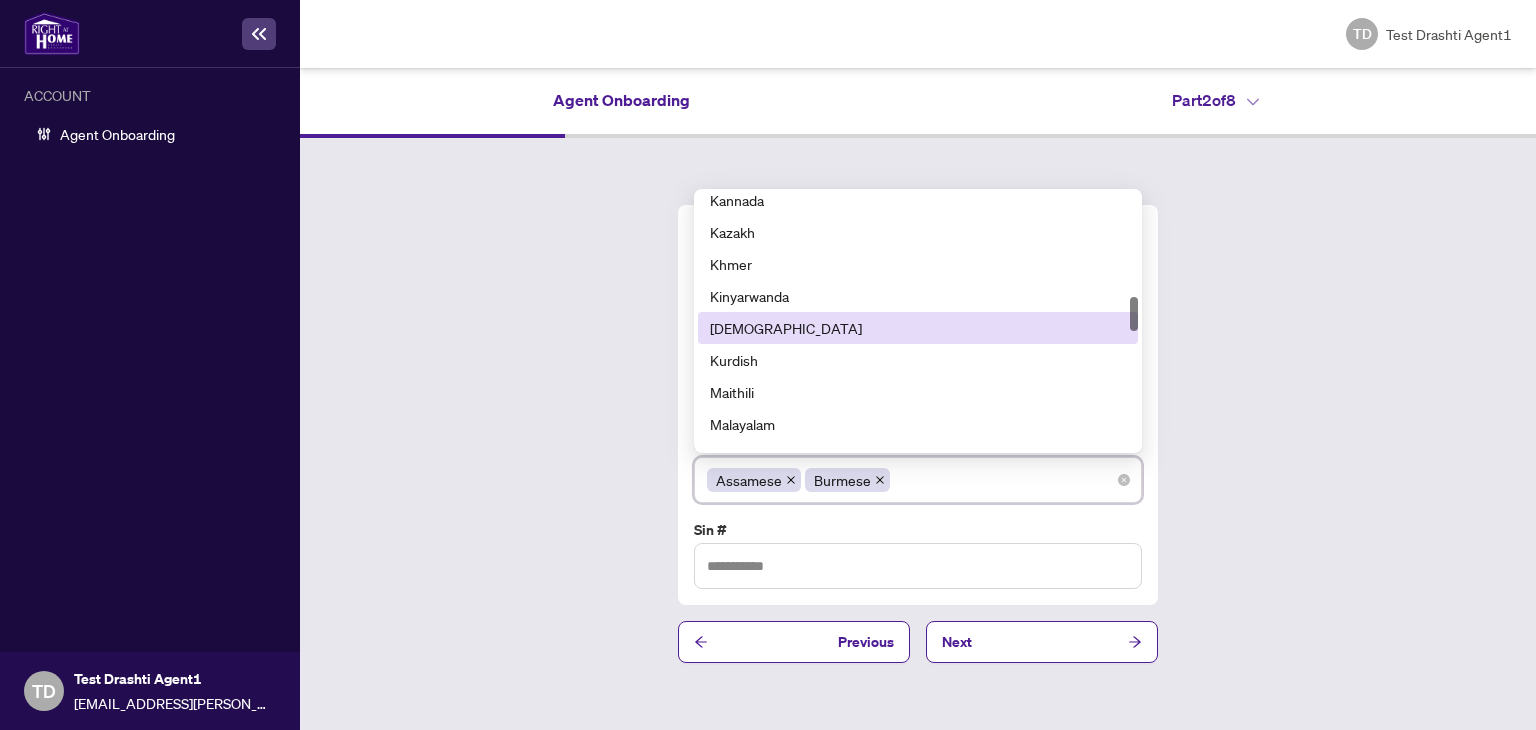 click on "[DEMOGRAPHIC_DATA]" at bounding box center [918, 328] 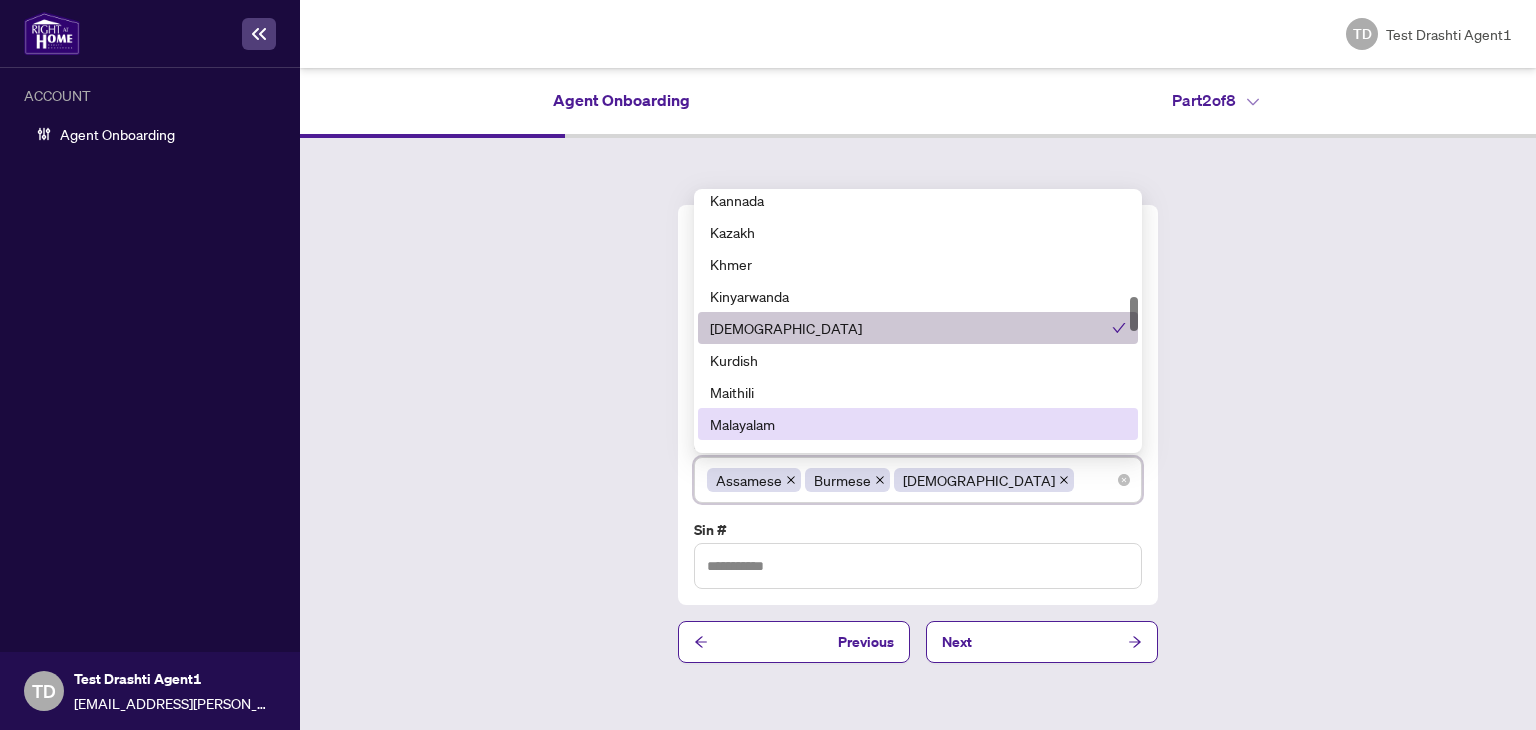 click on "Malayalam" at bounding box center (918, 424) 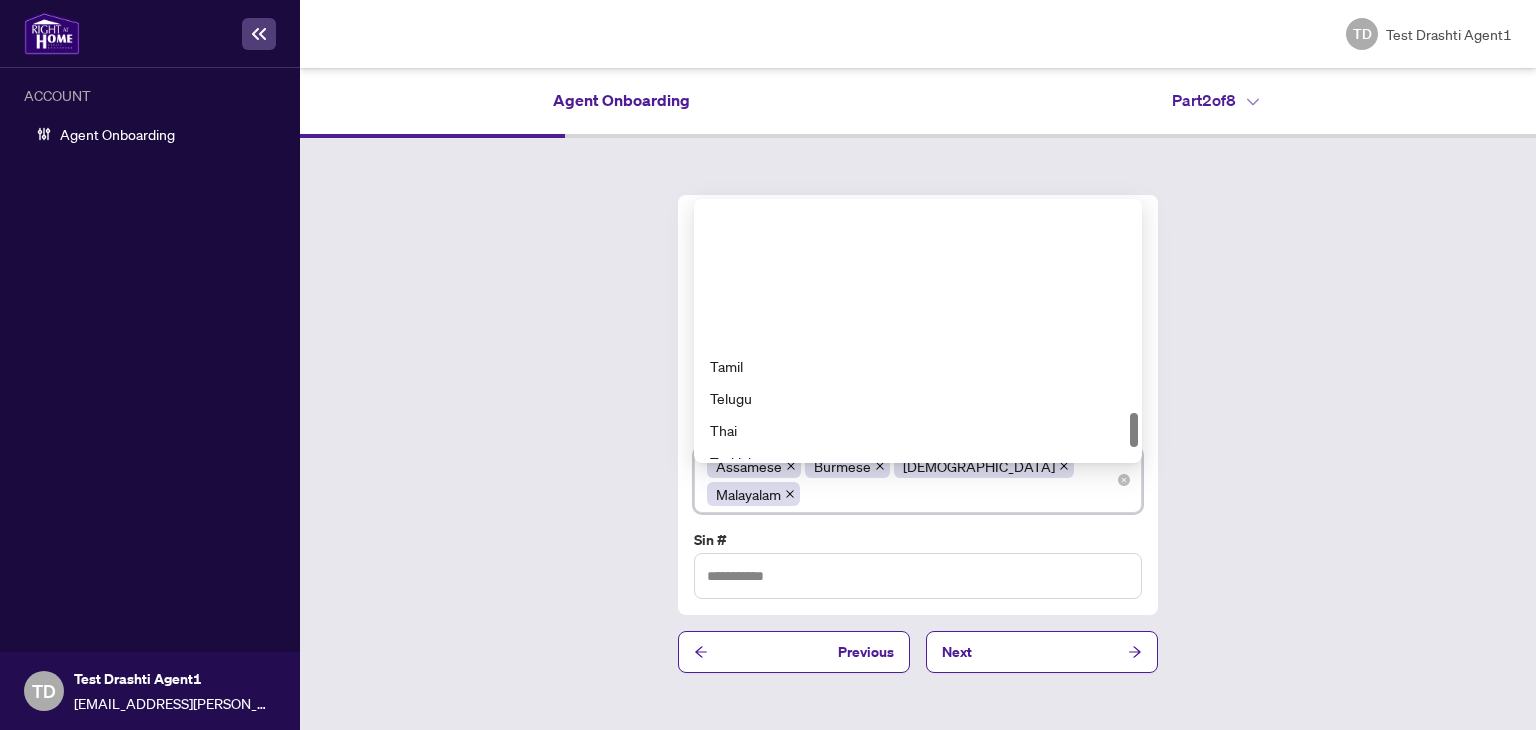 scroll, scrollTop: 1664, scrollLeft: 0, axis: vertical 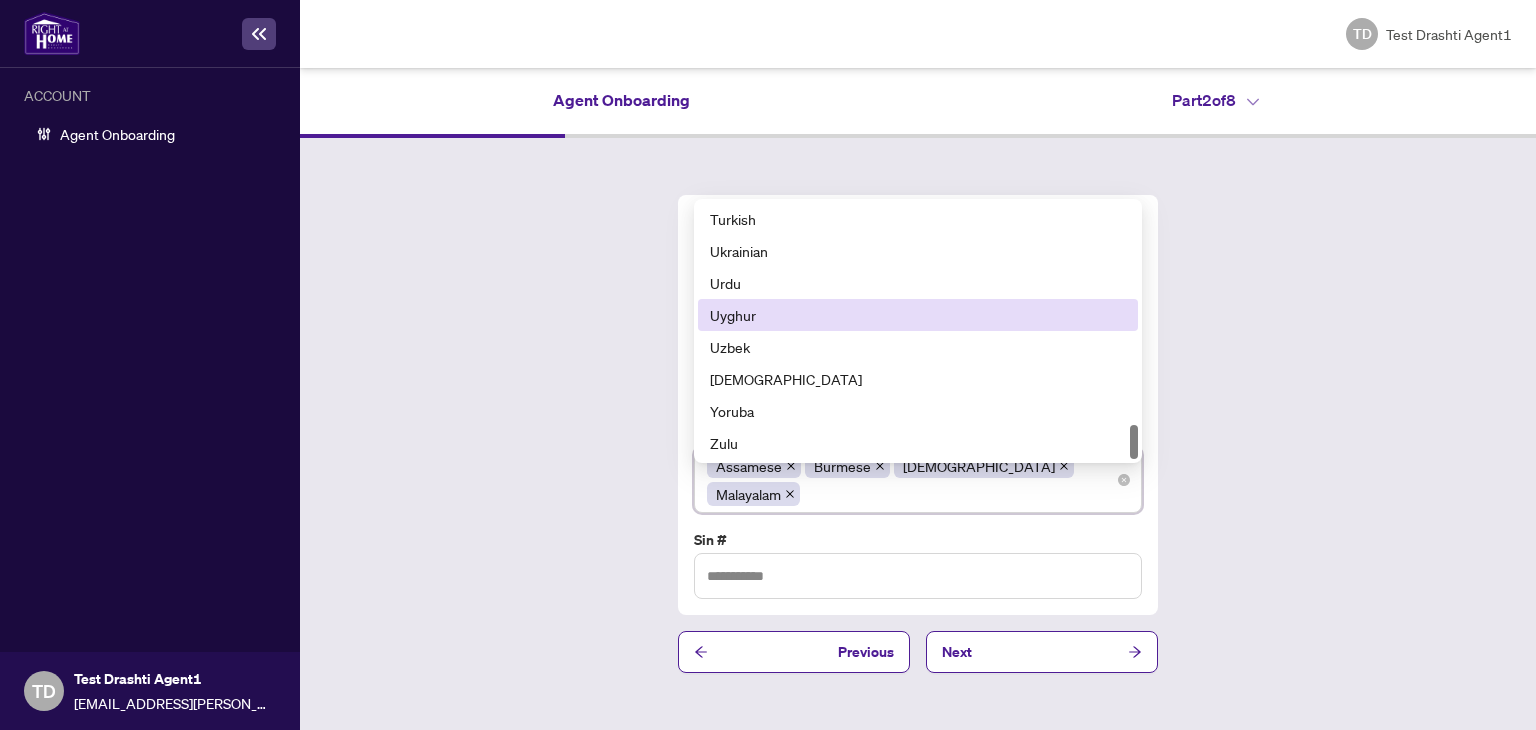 click on "Uyghur" at bounding box center (918, 315) 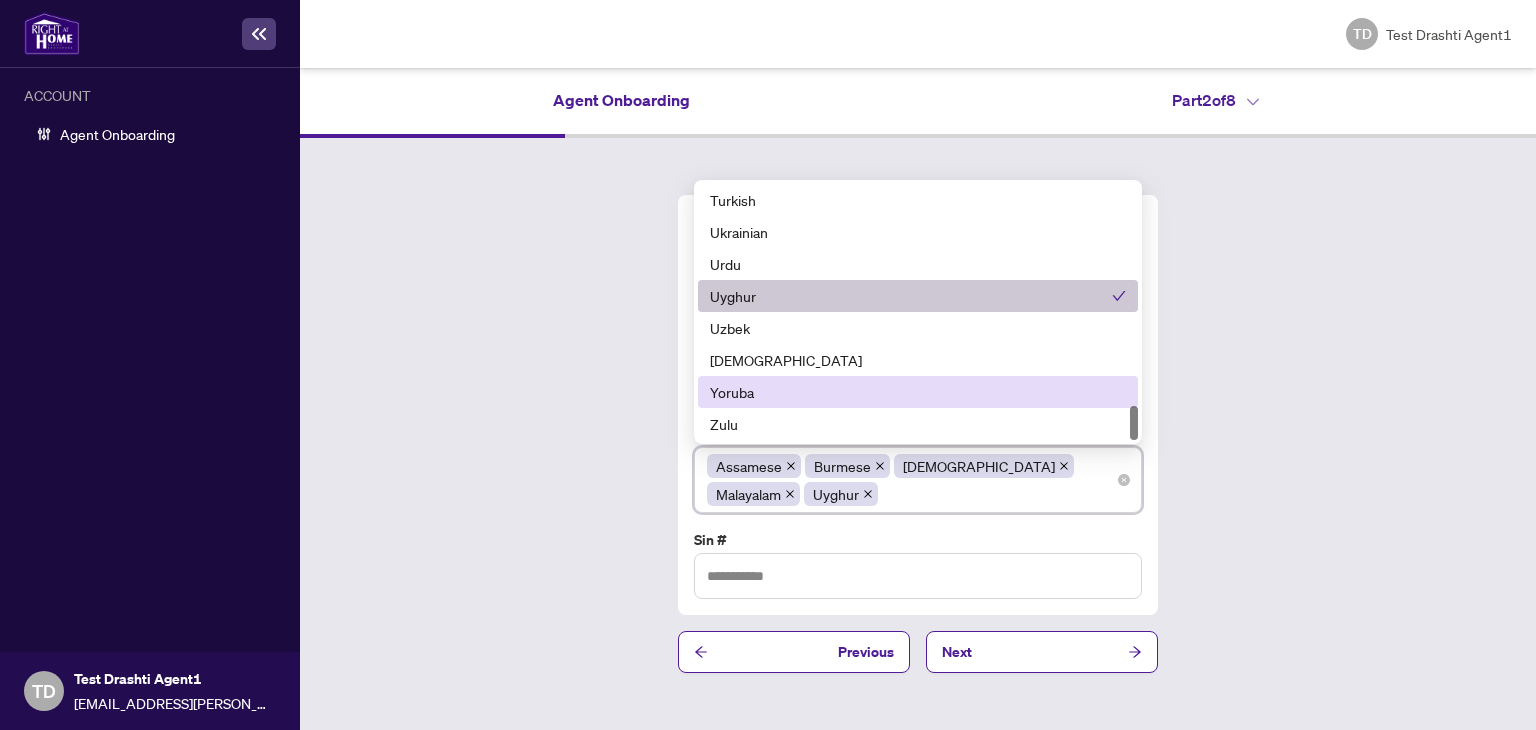 click on "Yoruba" at bounding box center [918, 392] 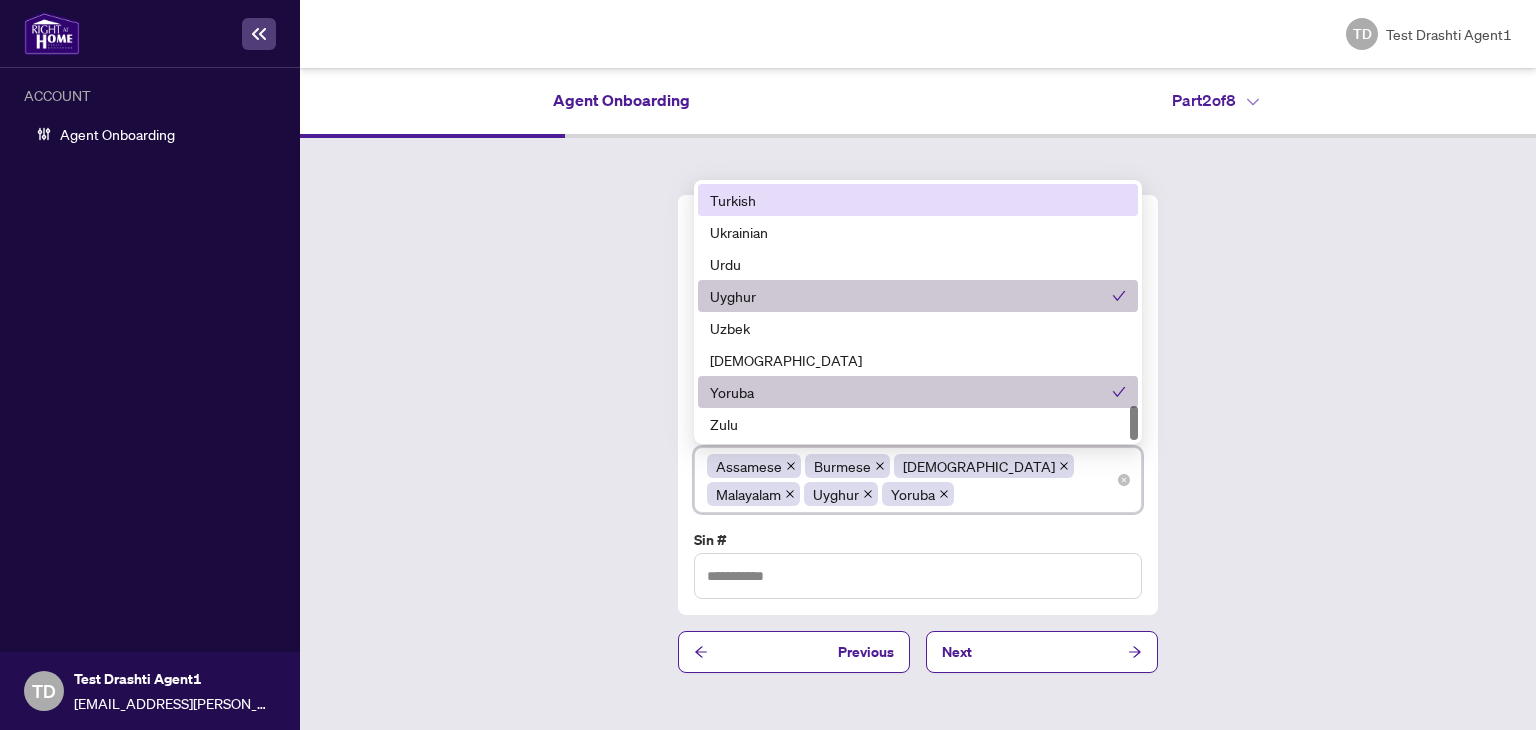 click on "Turkish" at bounding box center [918, 200] 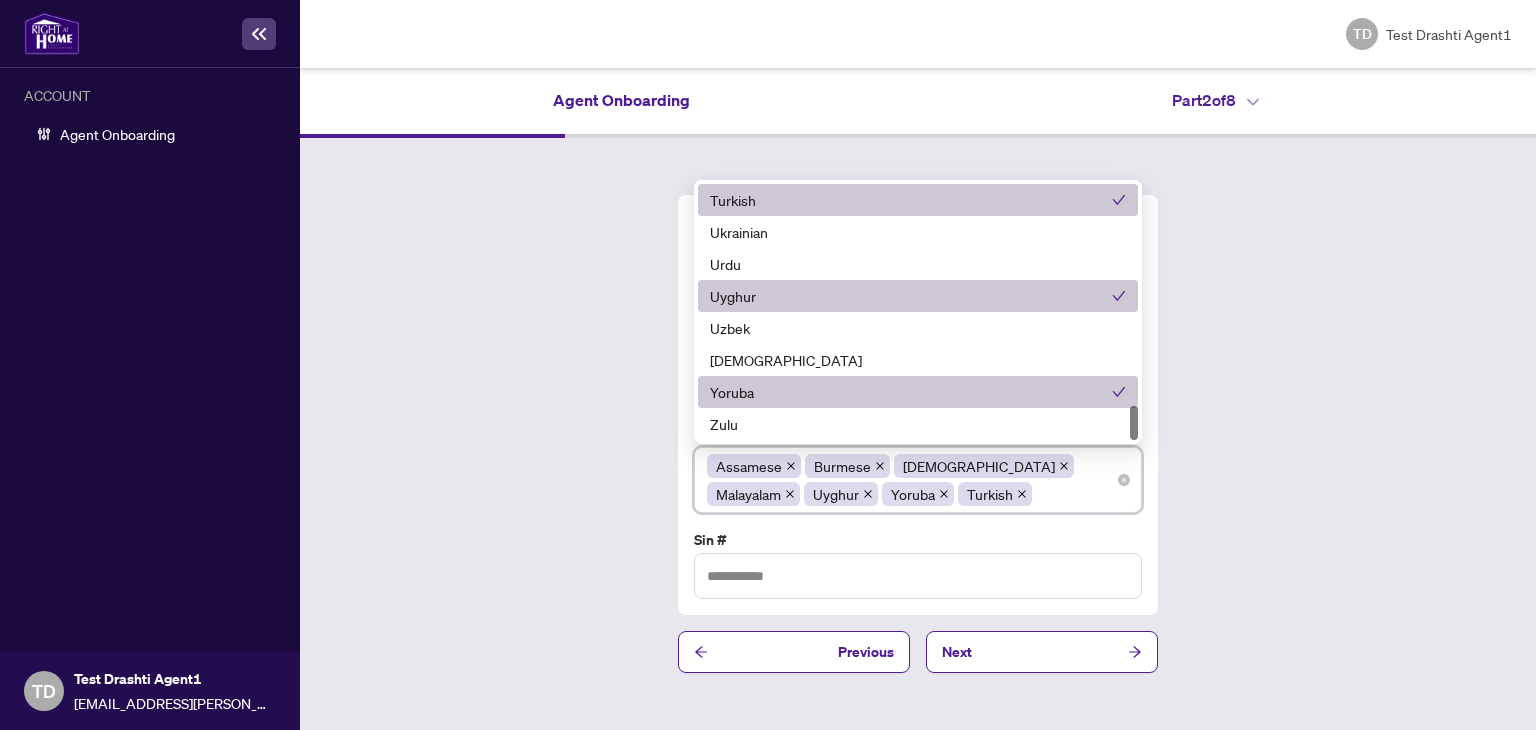 click on "Turkish" at bounding box center [911, 200] 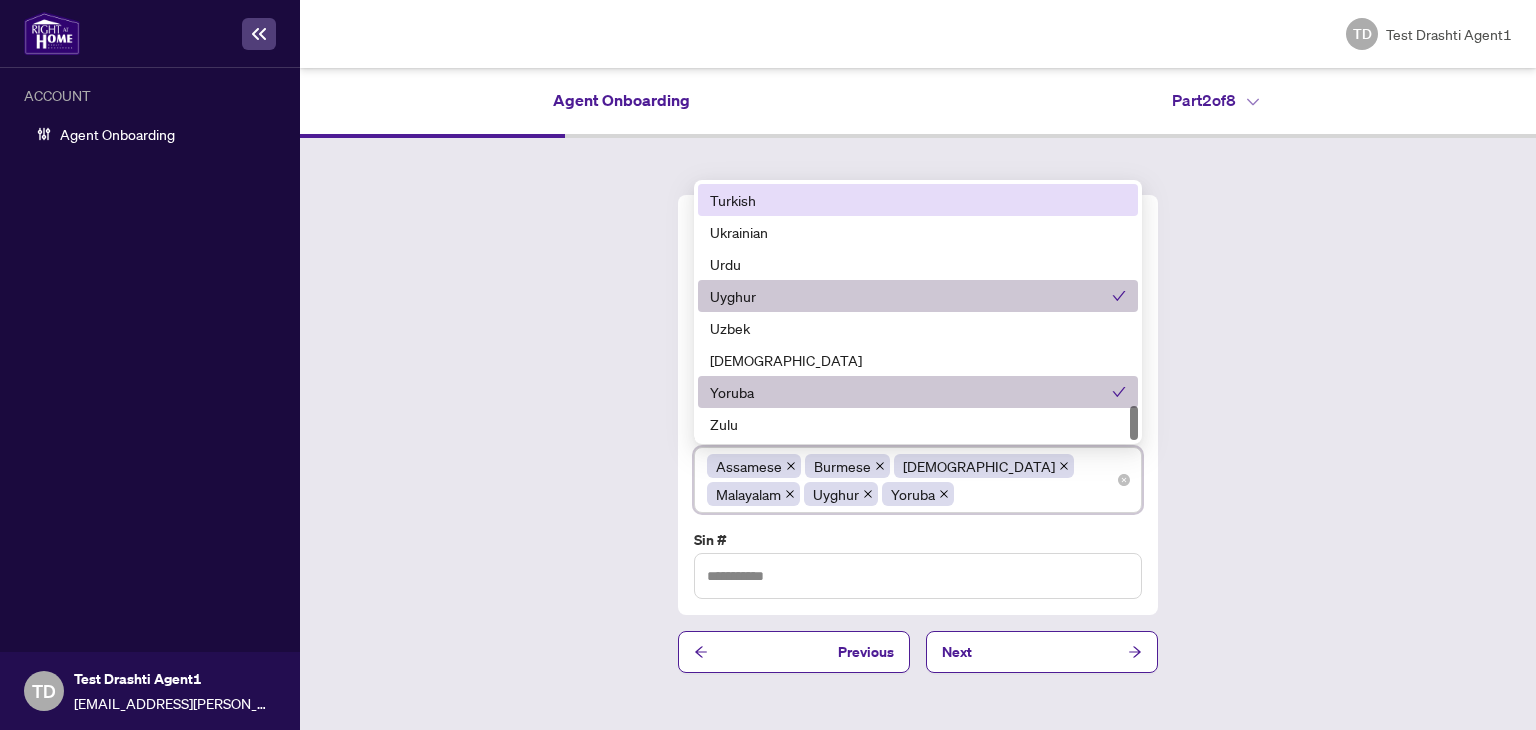 click on "Turkish" at bounding box center (918, 200) 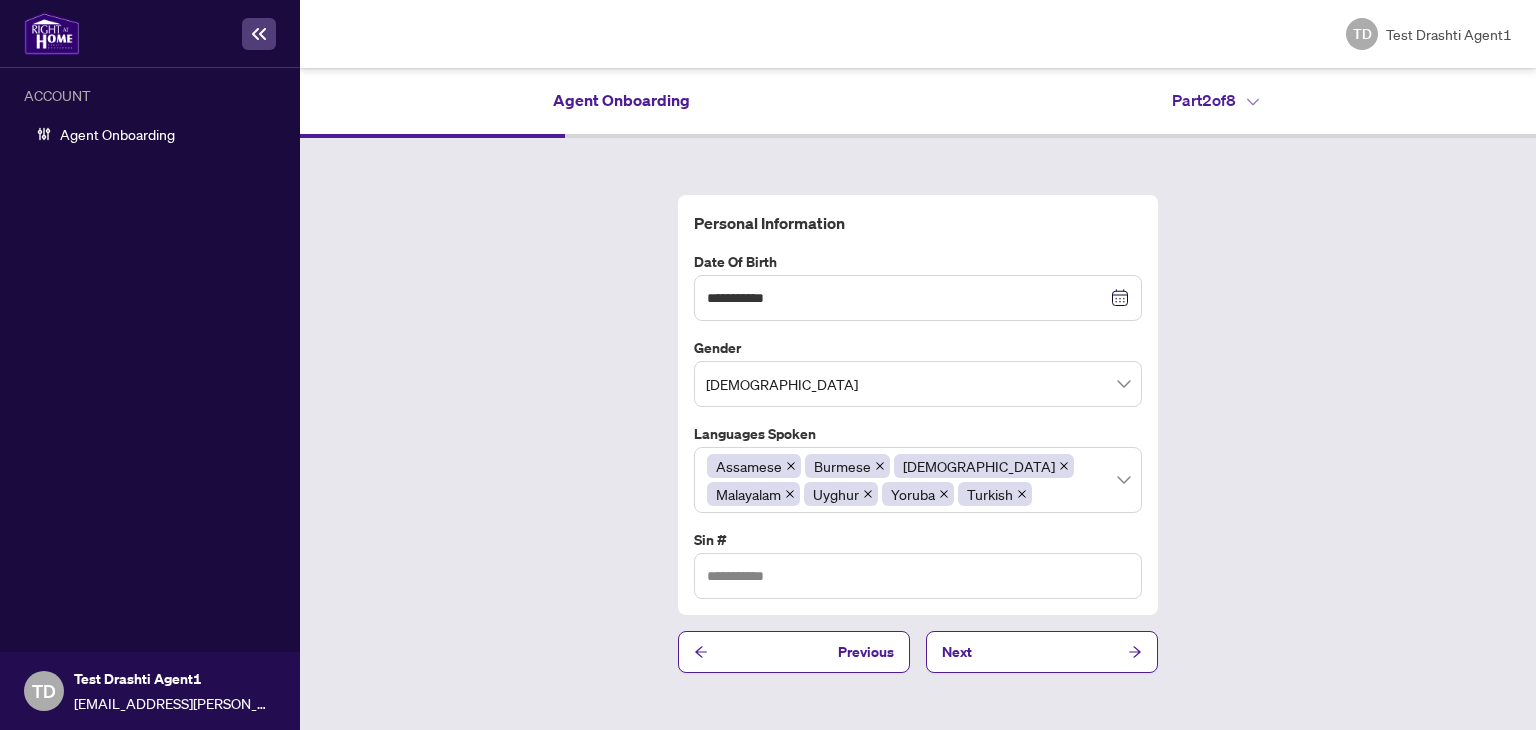 click on "**********" at bounding box center [918, 434] 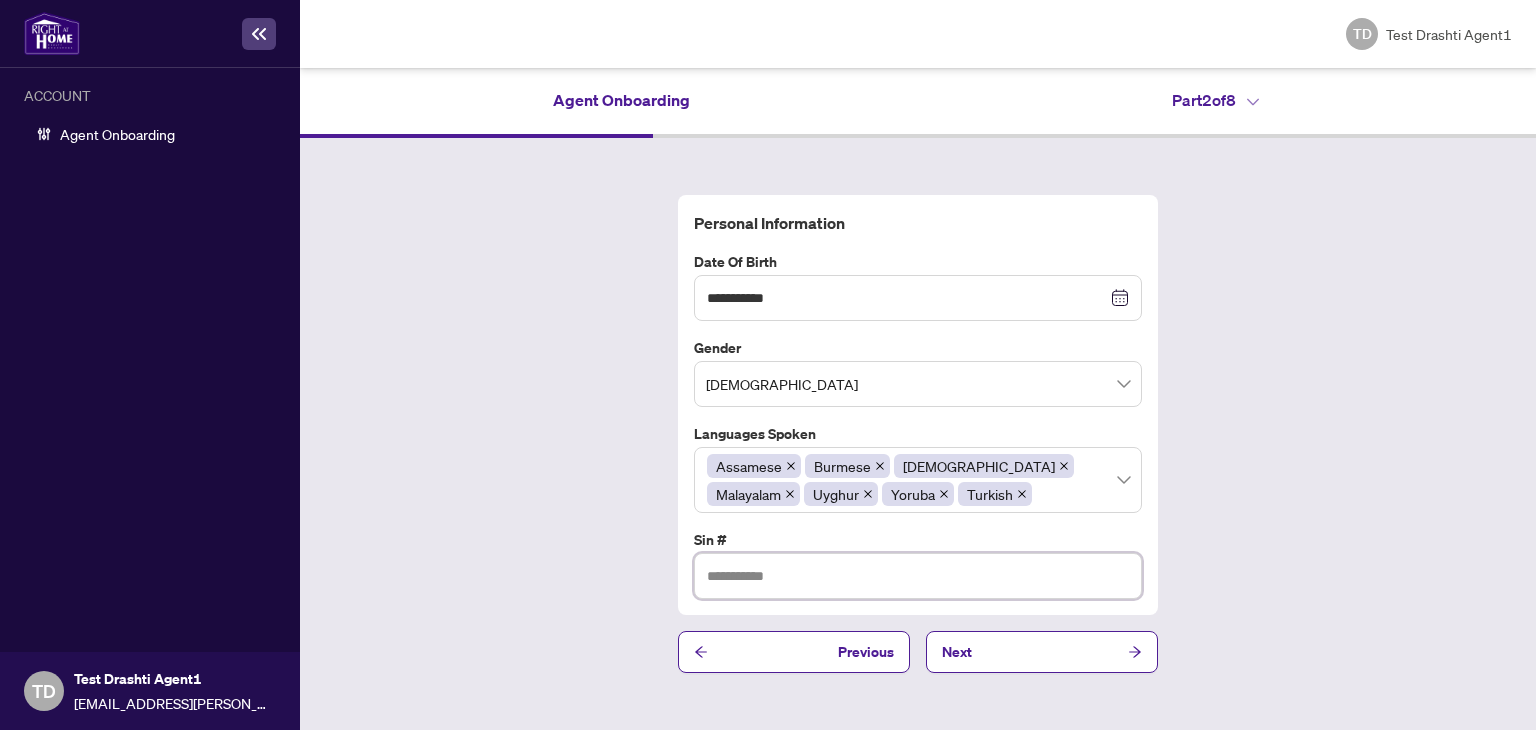 click at bounding box center (918, 576) 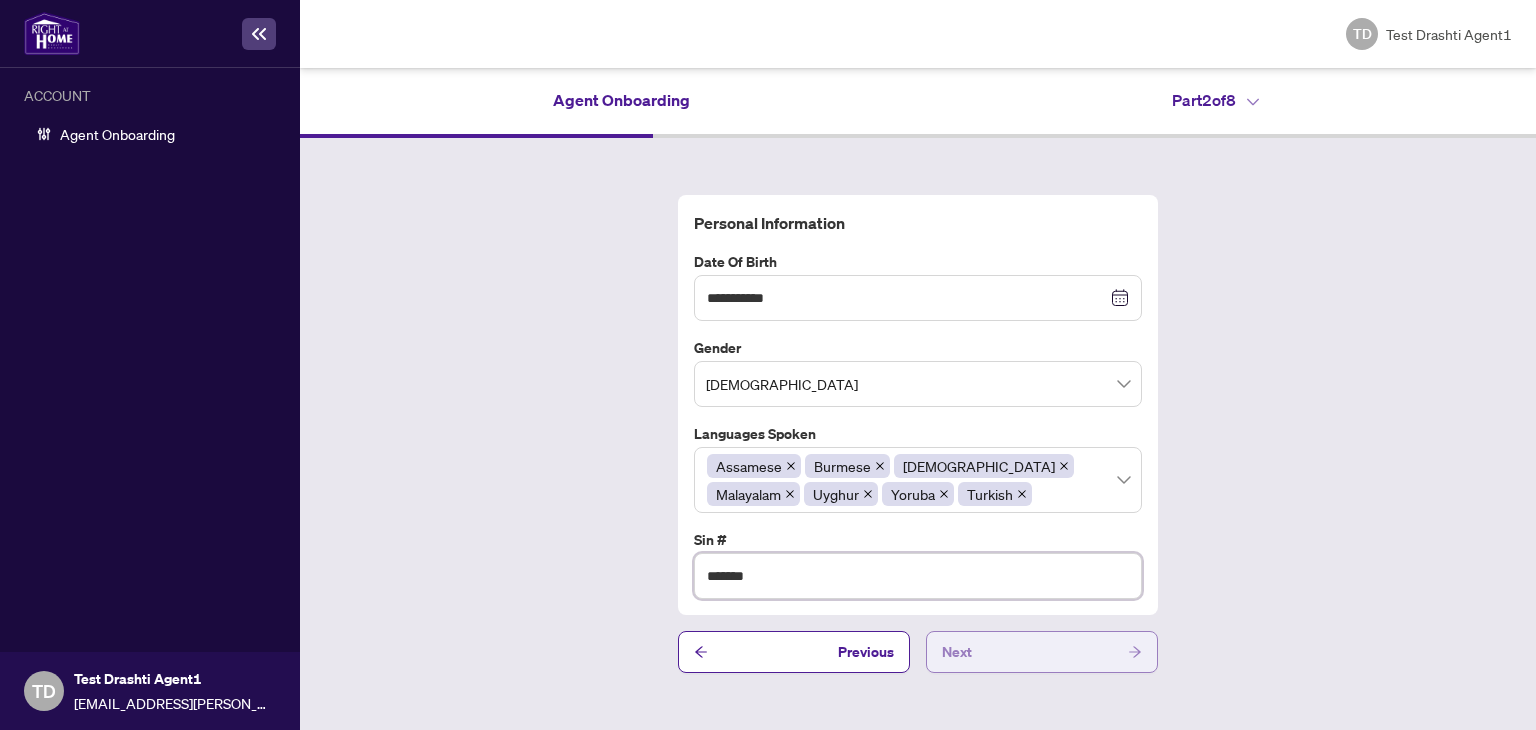 type on "*******" 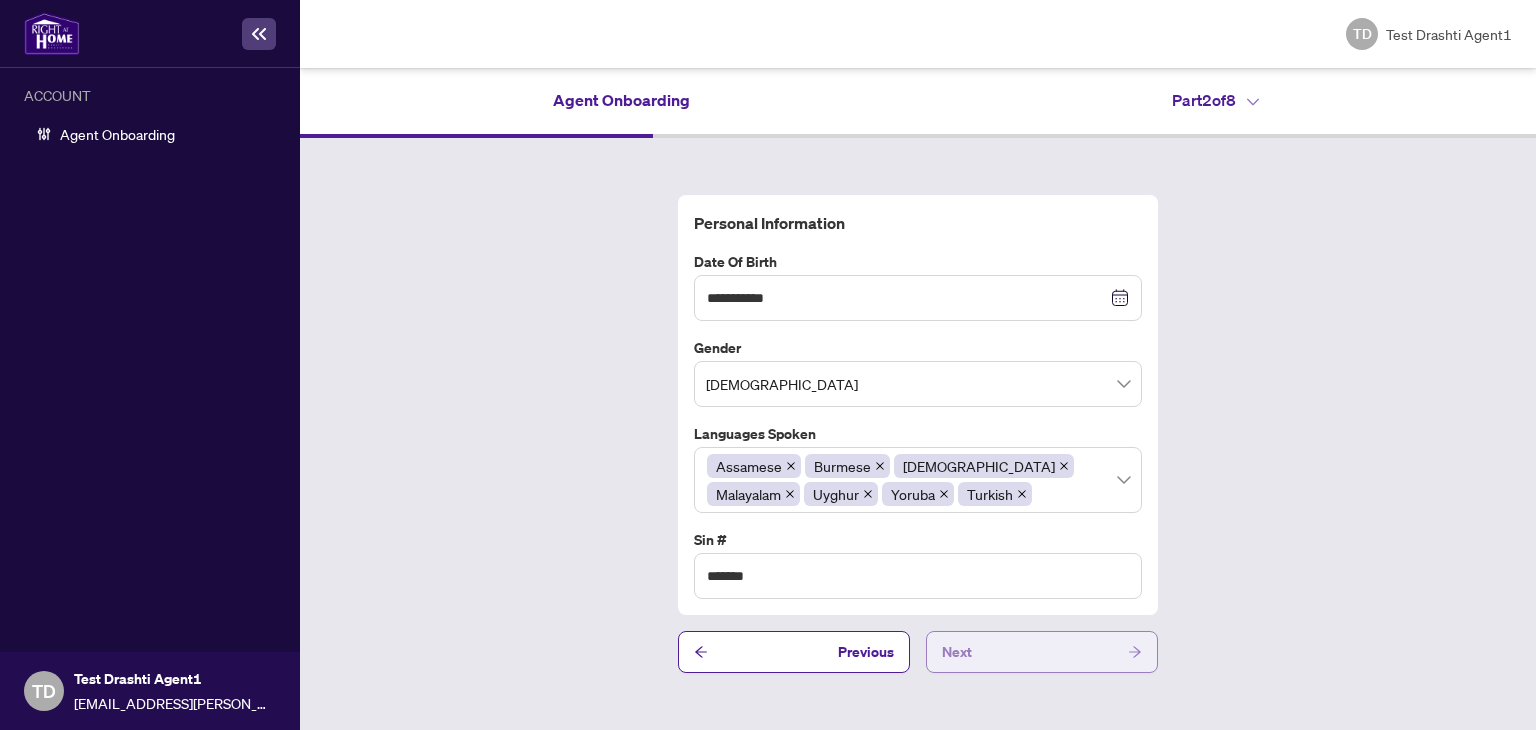 click on "Next" at bounding box center (1042, 652) 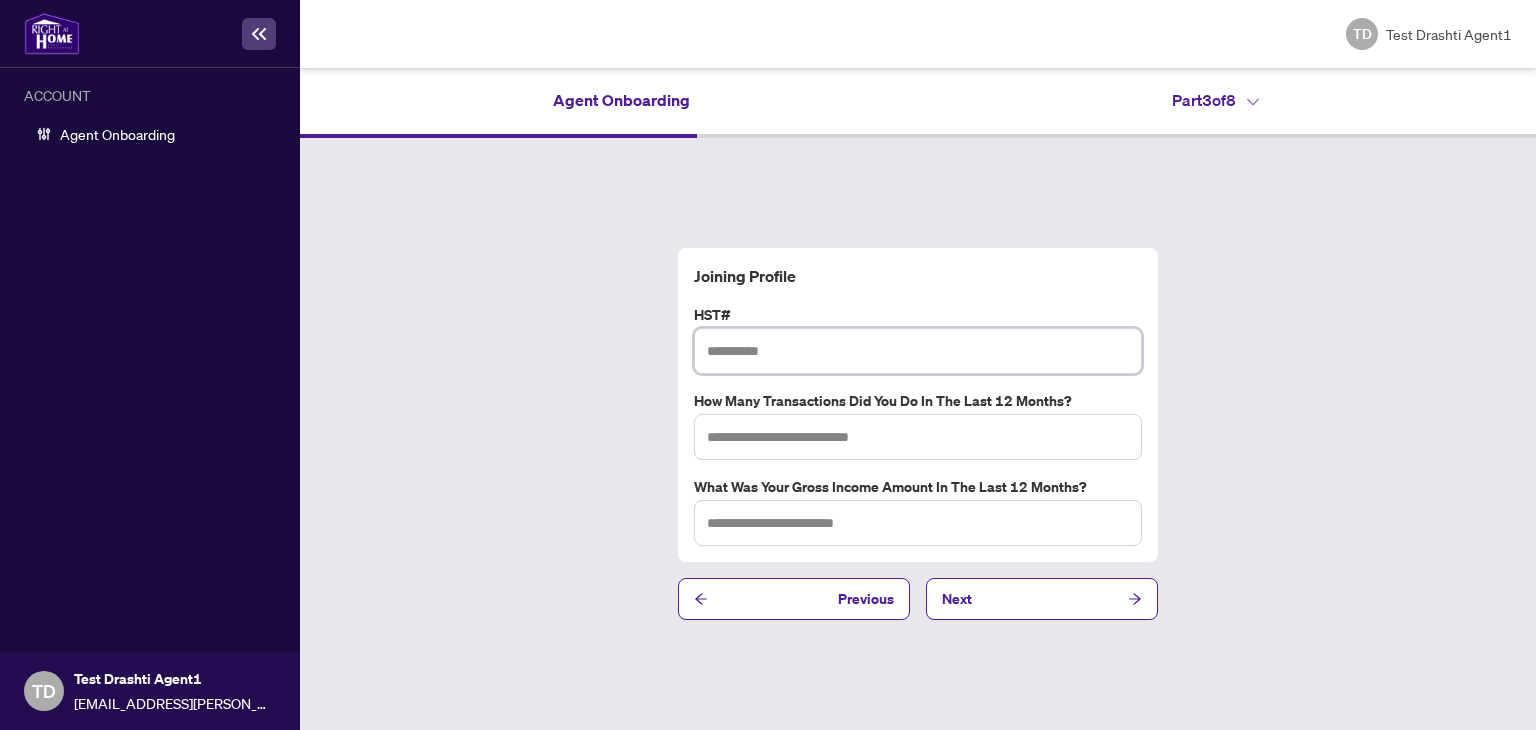 click at bounding box center (918, 351) 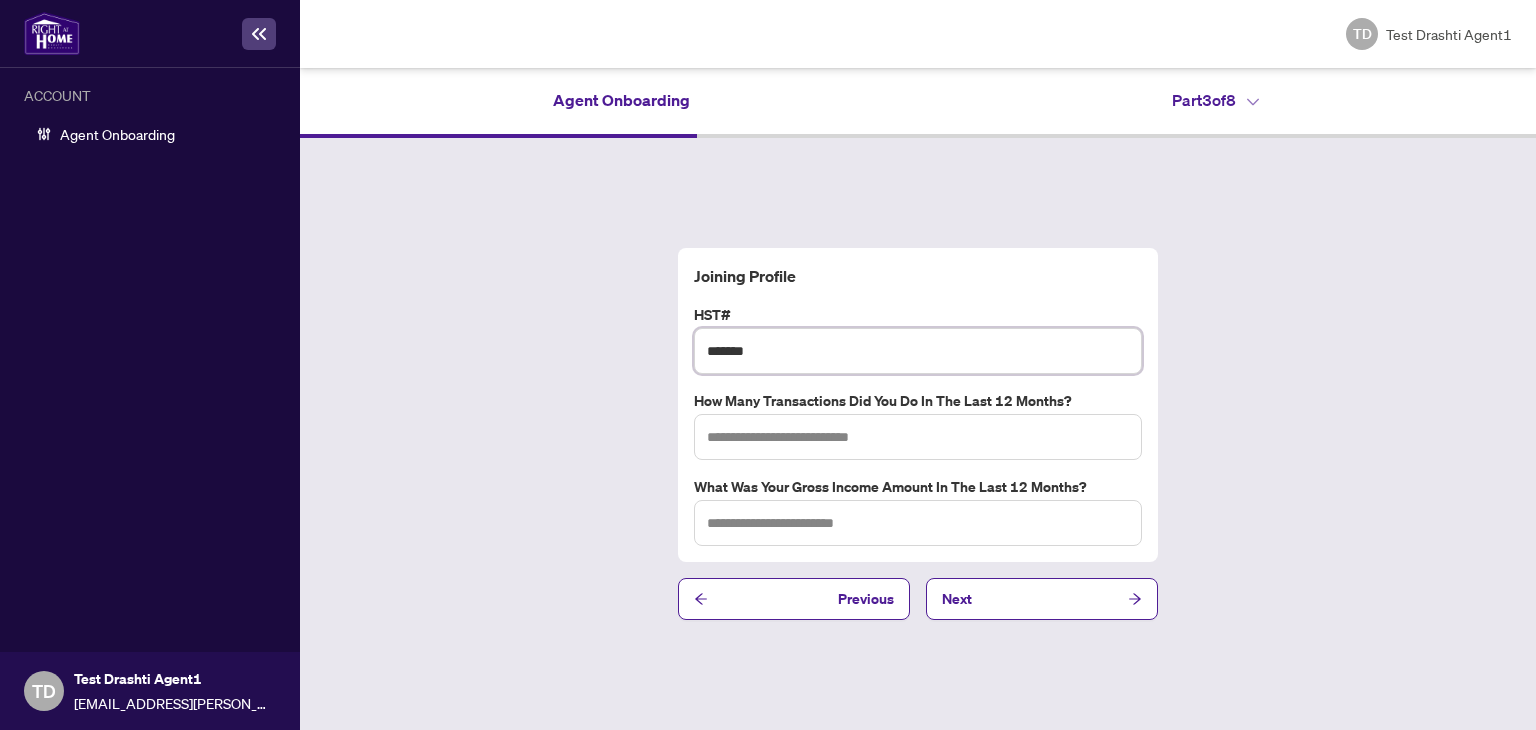 type on "*******" 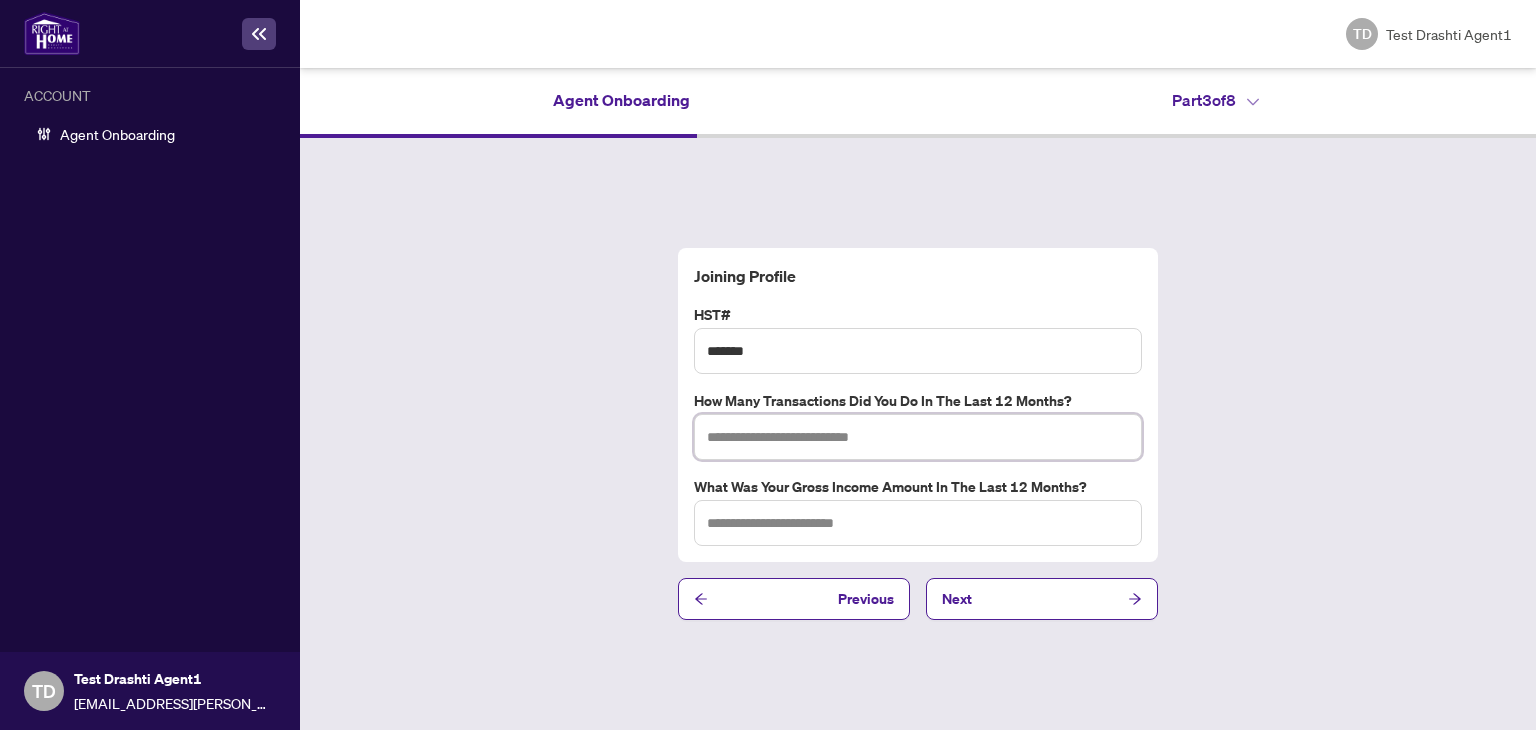 click at bounding box center (918, 437) 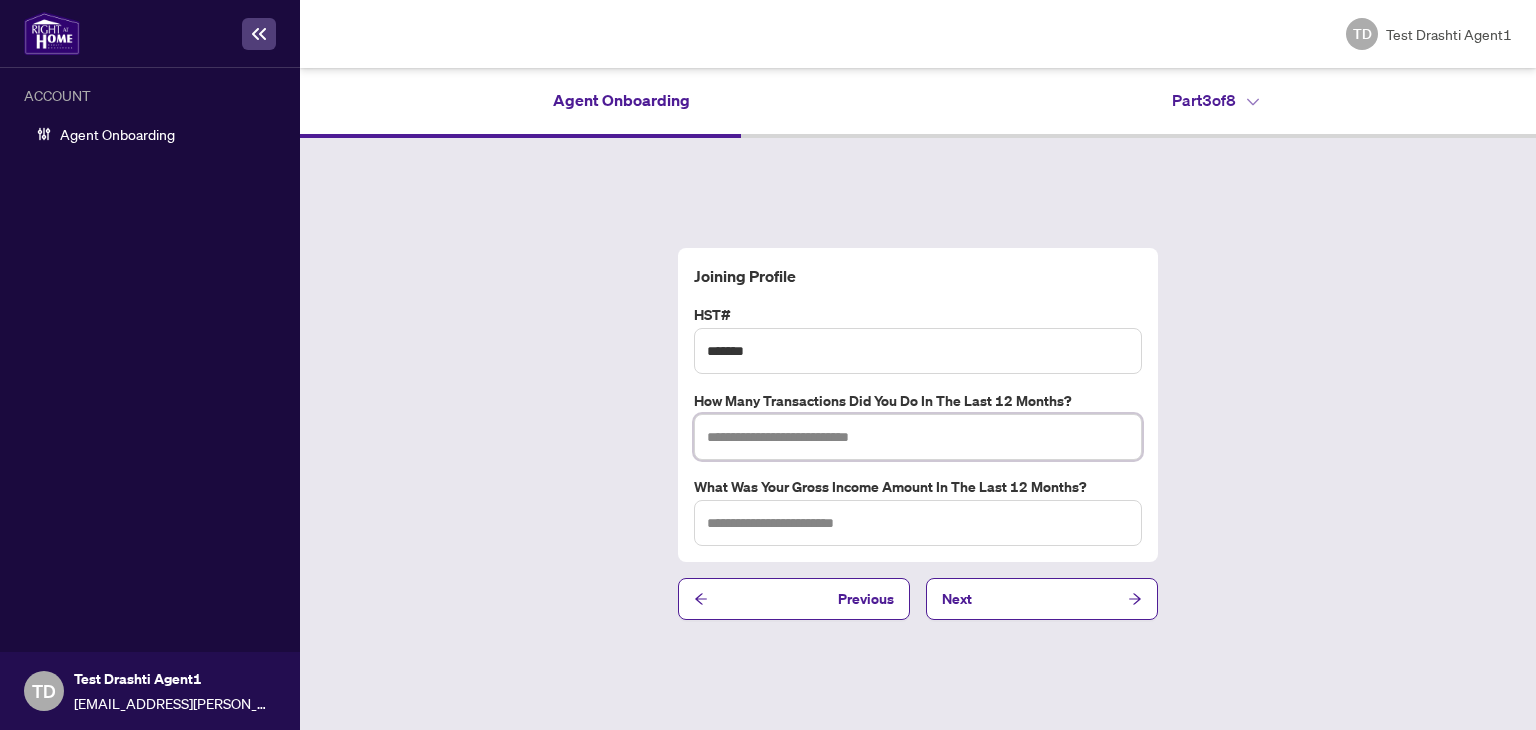 click at bounding box center (918, 437) 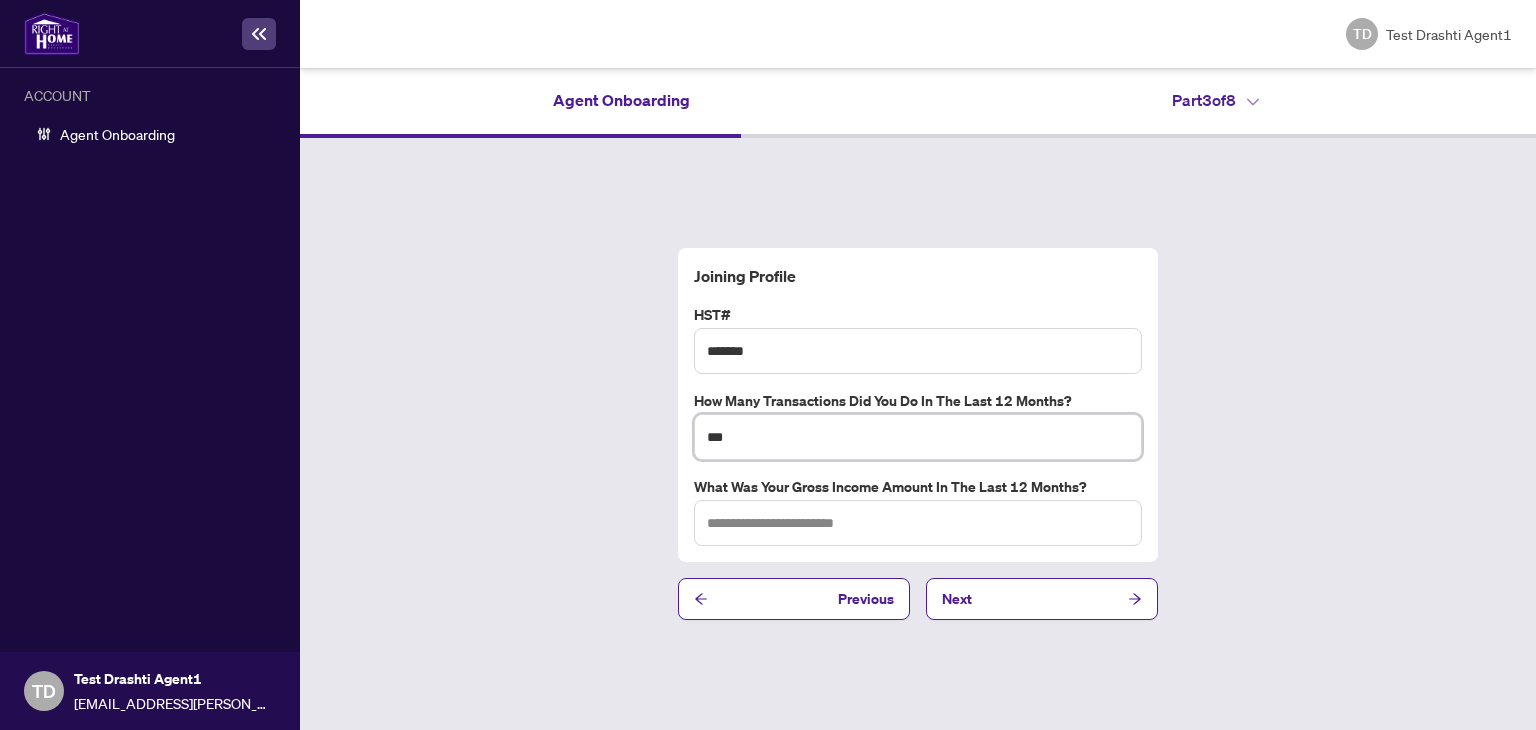 type on "***" 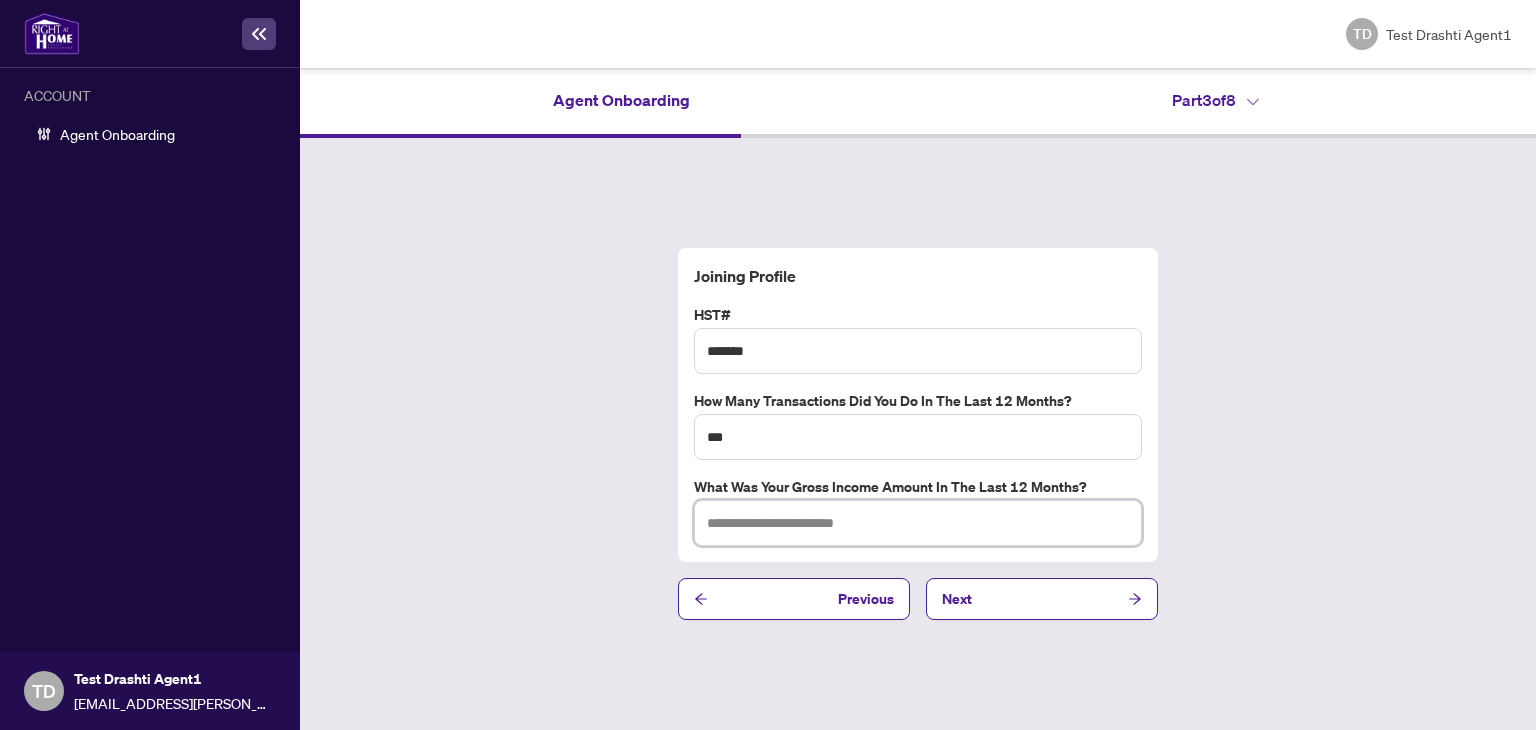 click at bounding box center [918, 523] 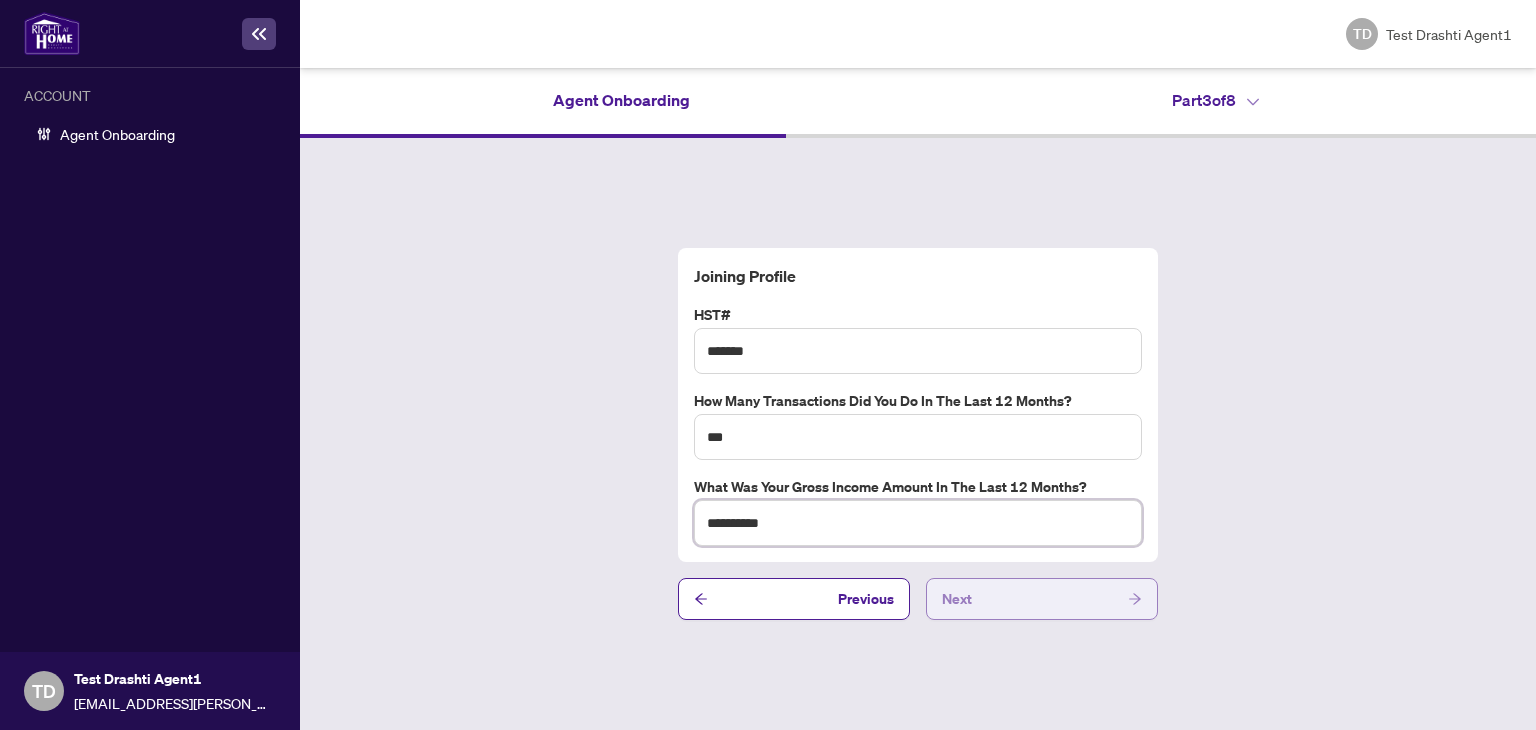 type on "**********" 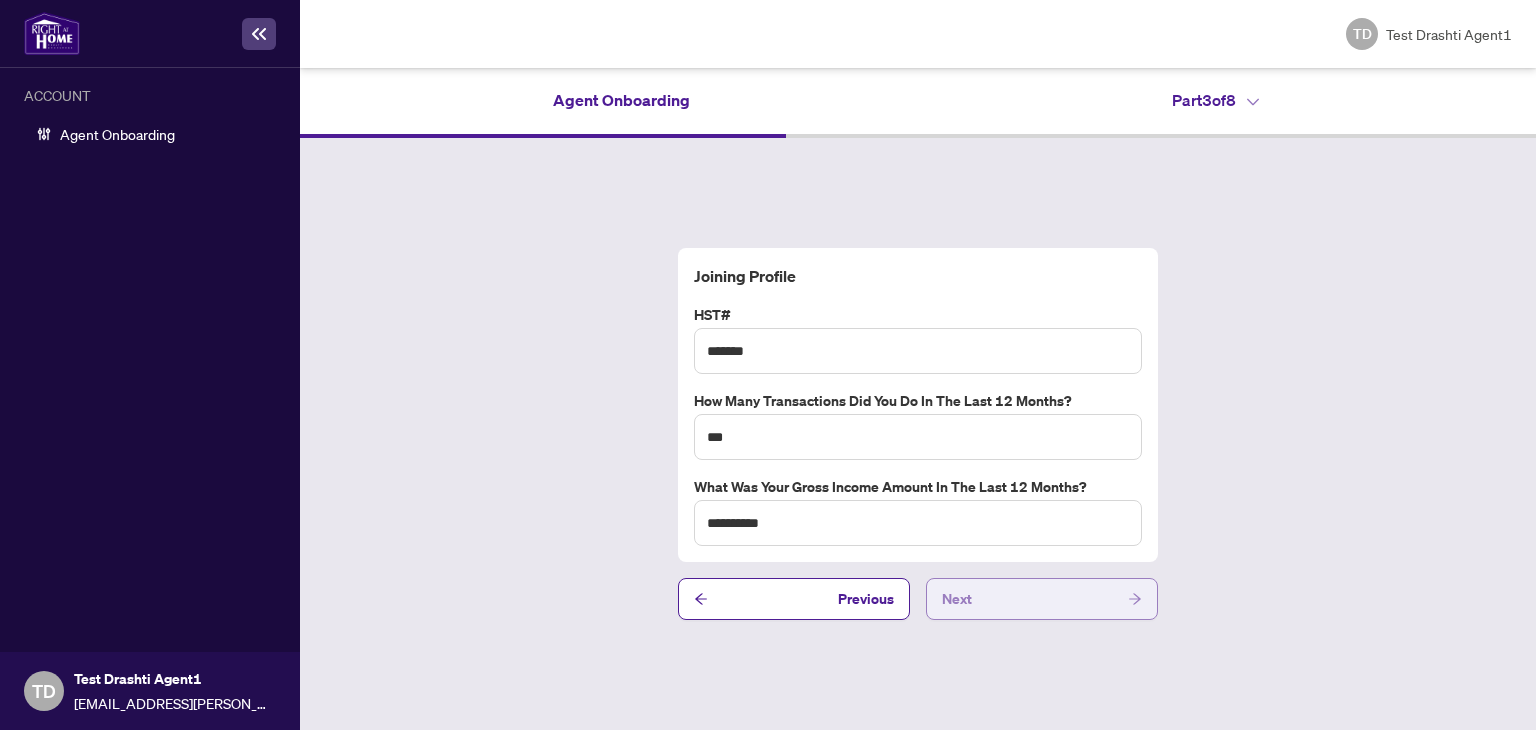 click on "Next" at bounding box center (1042, 599) 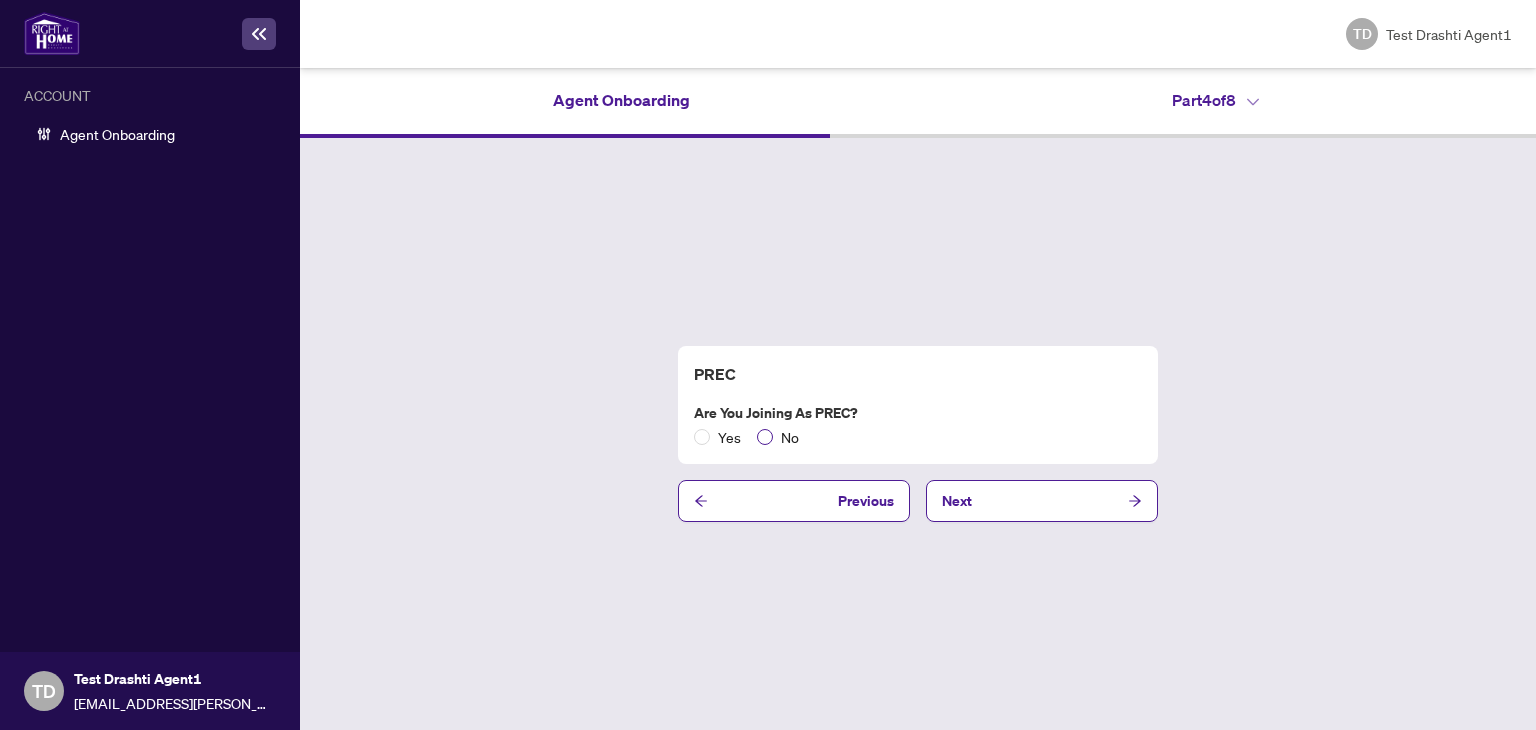 click on "No" at bounding box center [790, 437] 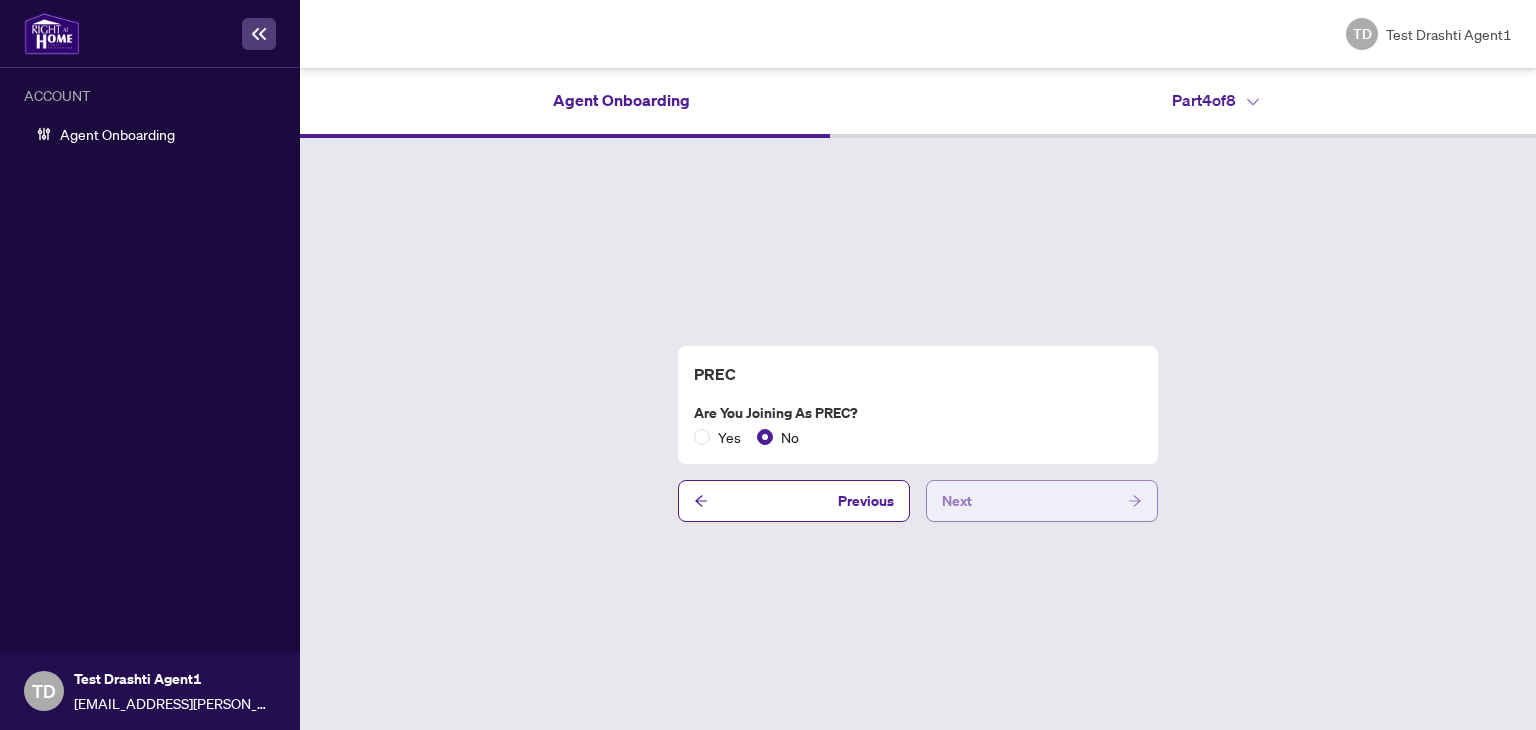 click on "Next" at bounding box center (1042, 501) 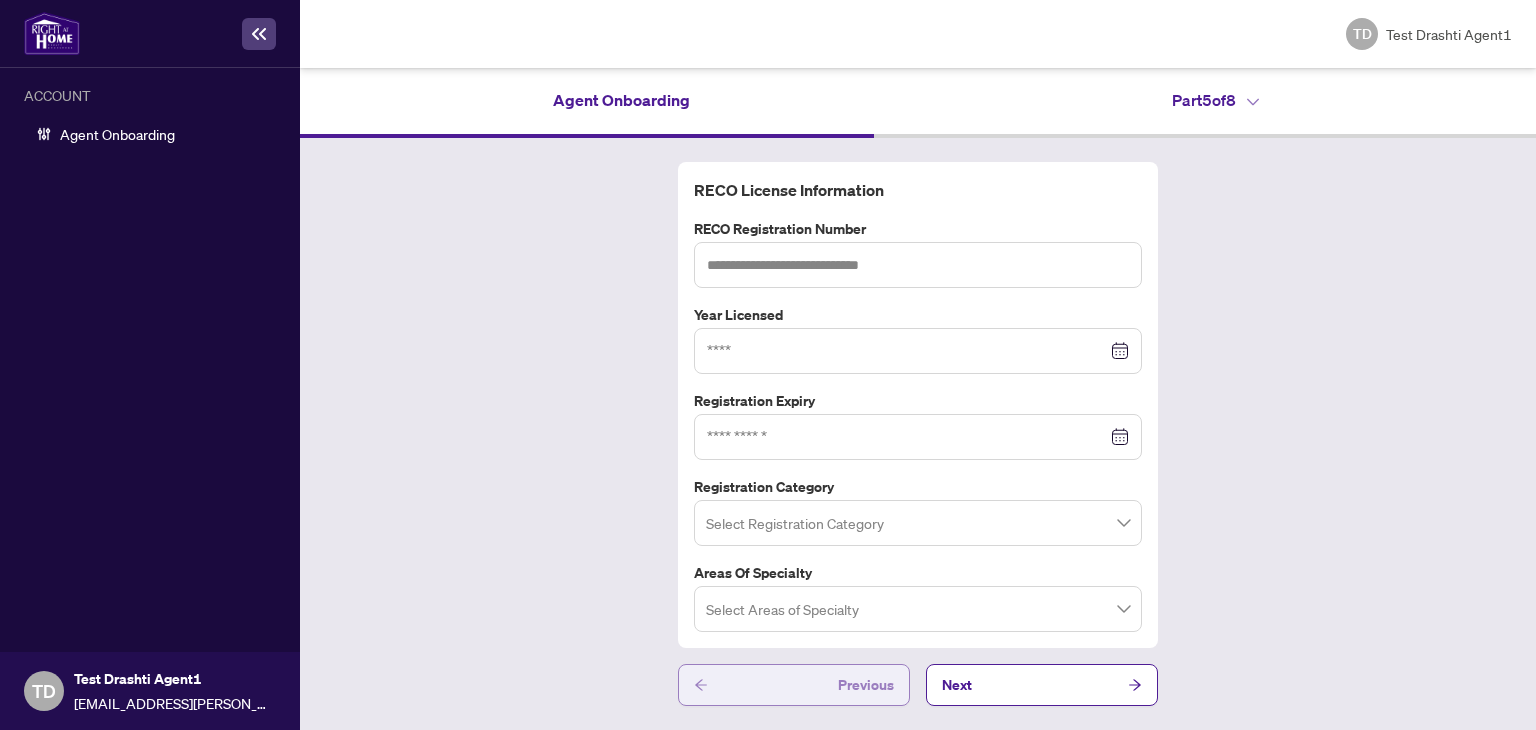 click on "Previous" at bounding box center [794, 685] 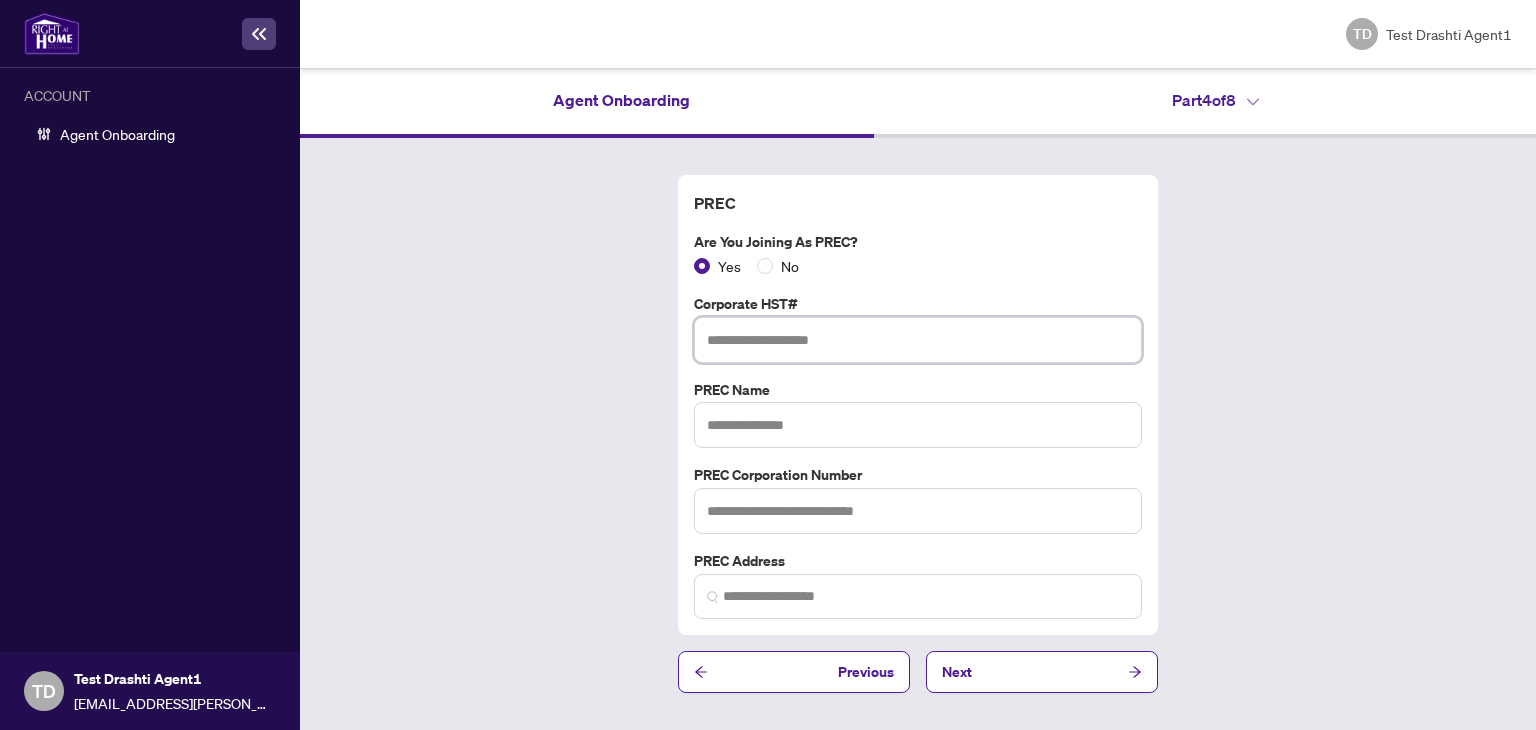 click at bounding box center [918, 340] 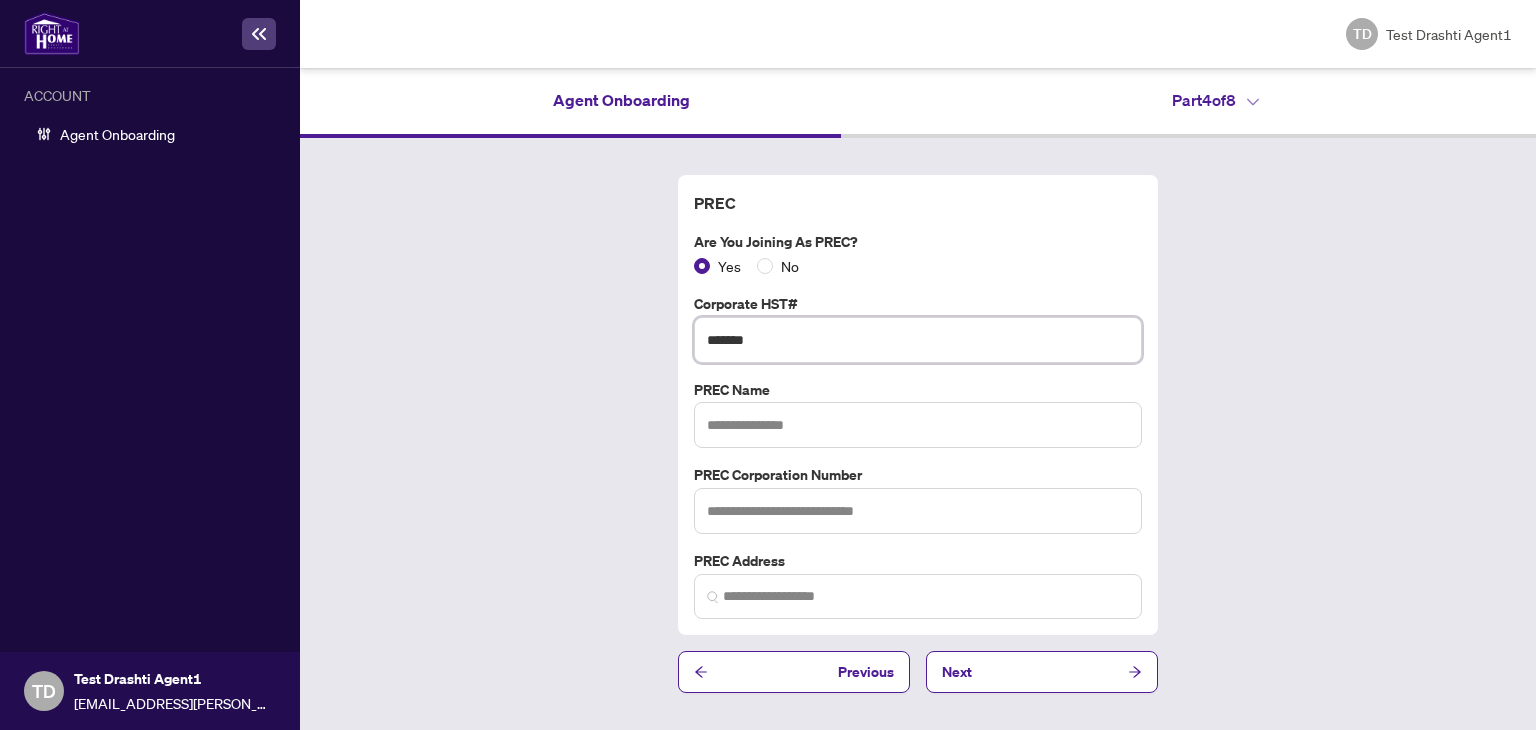 type on "*******" 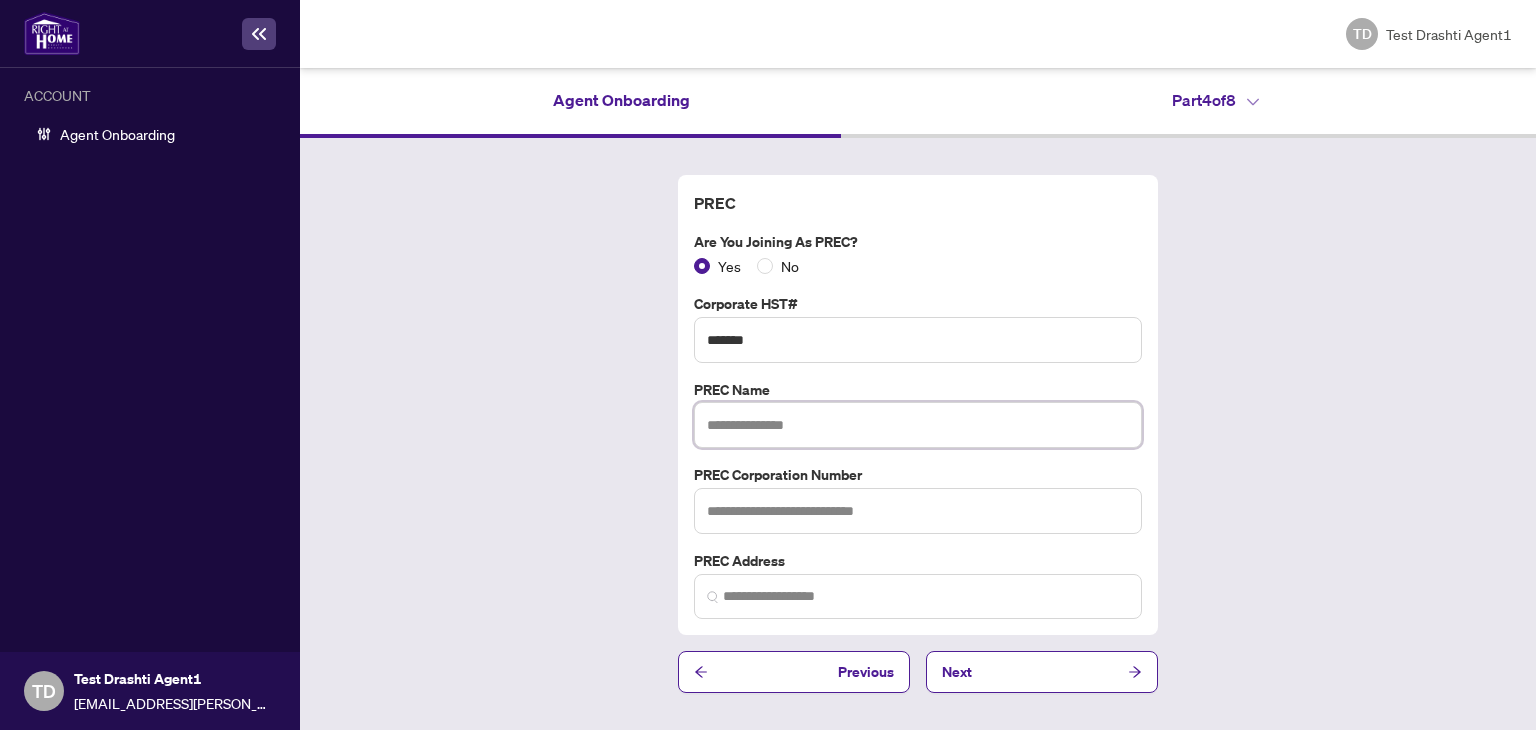 click at bounding box center (918, 425) 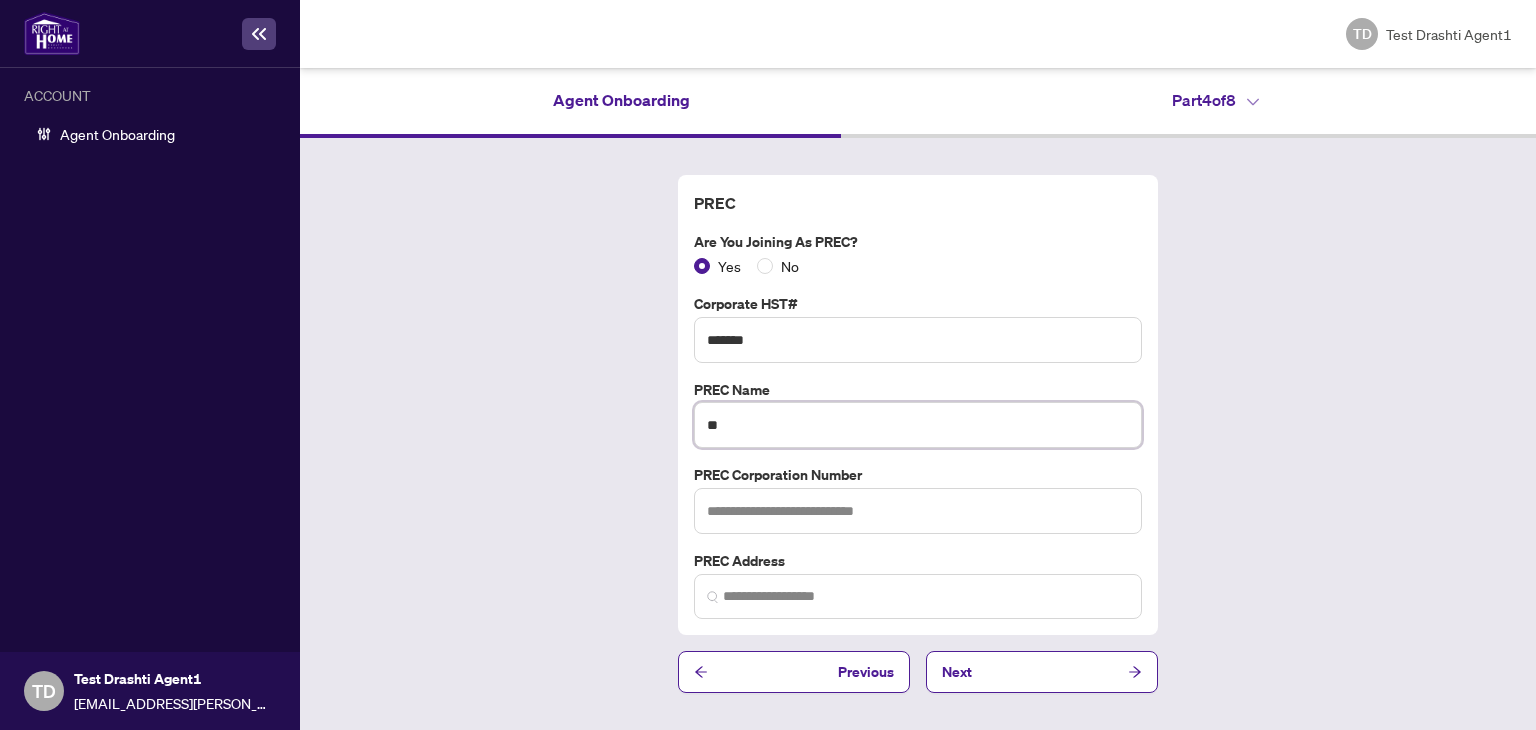type on "*" 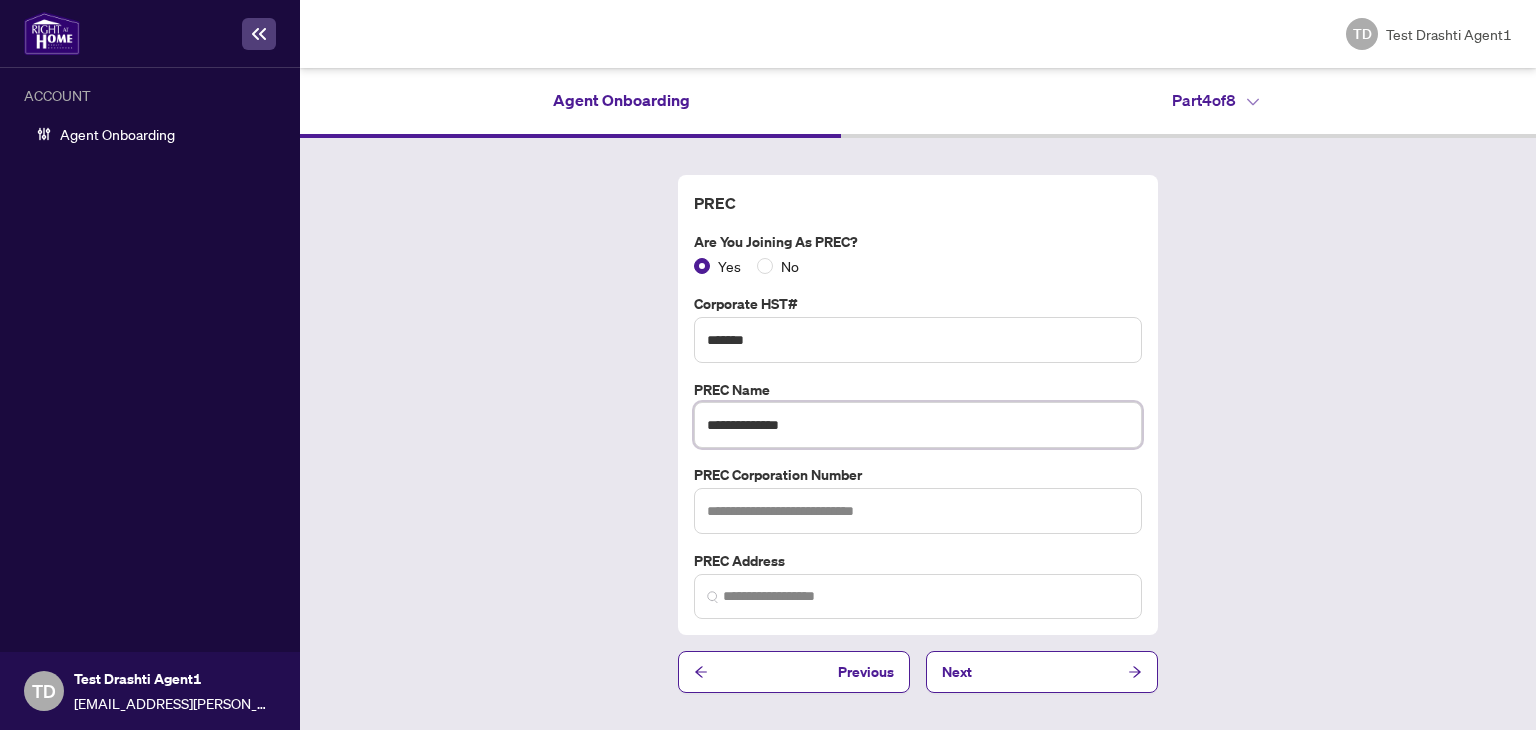 type on "**********" 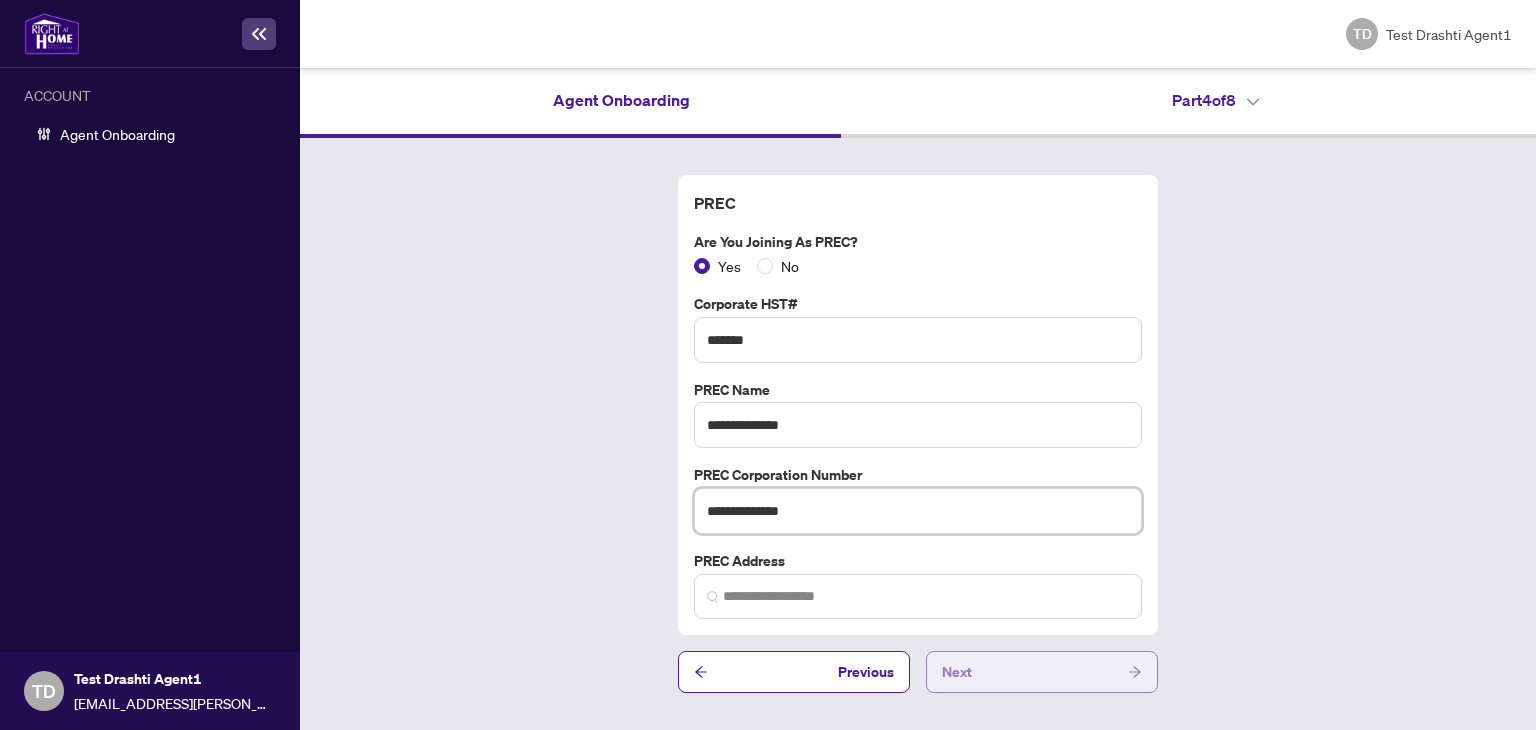 type on "**********" 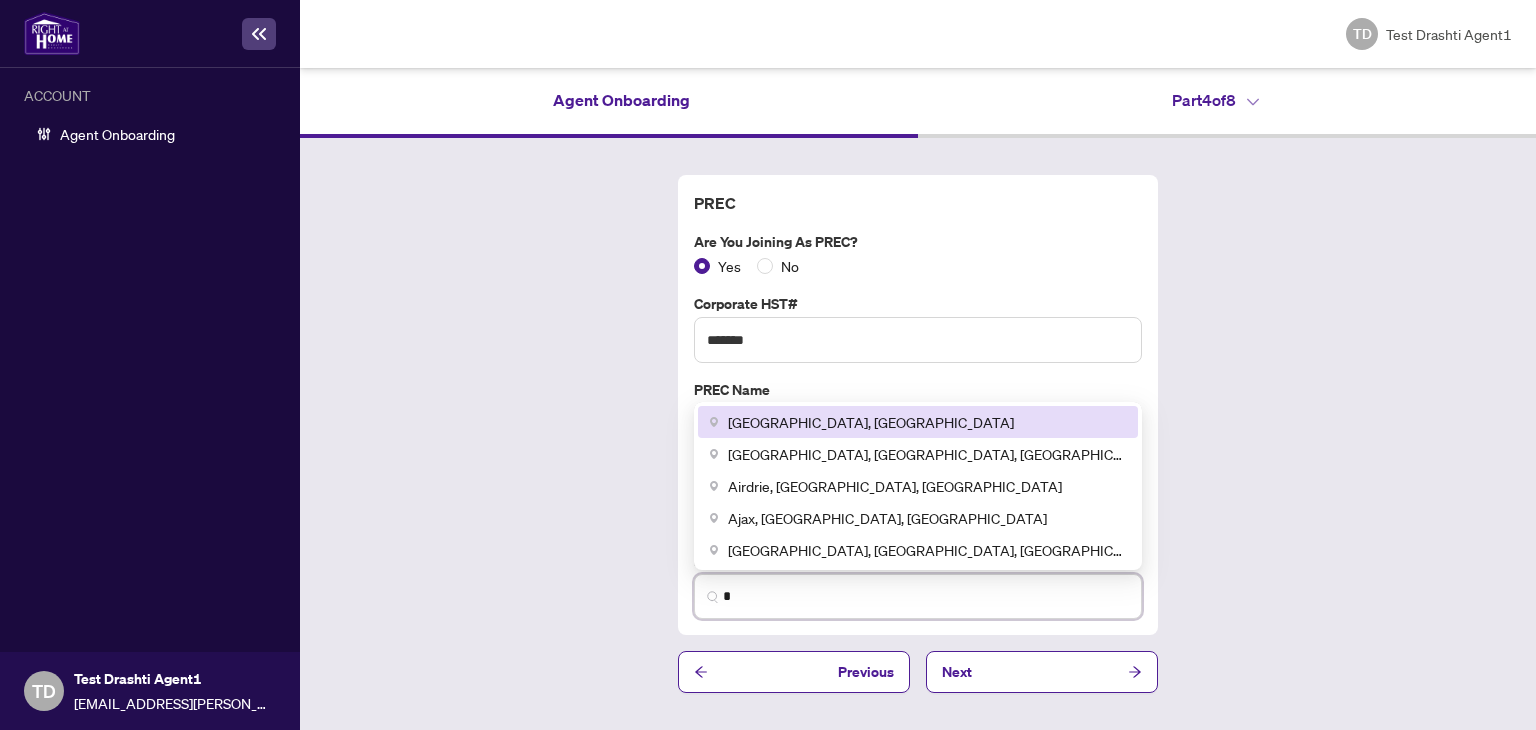 click on "[GEOGRAPHIC_DATA], [GEOGRAPHIC_DATA]" at bounding box center (918, 422) 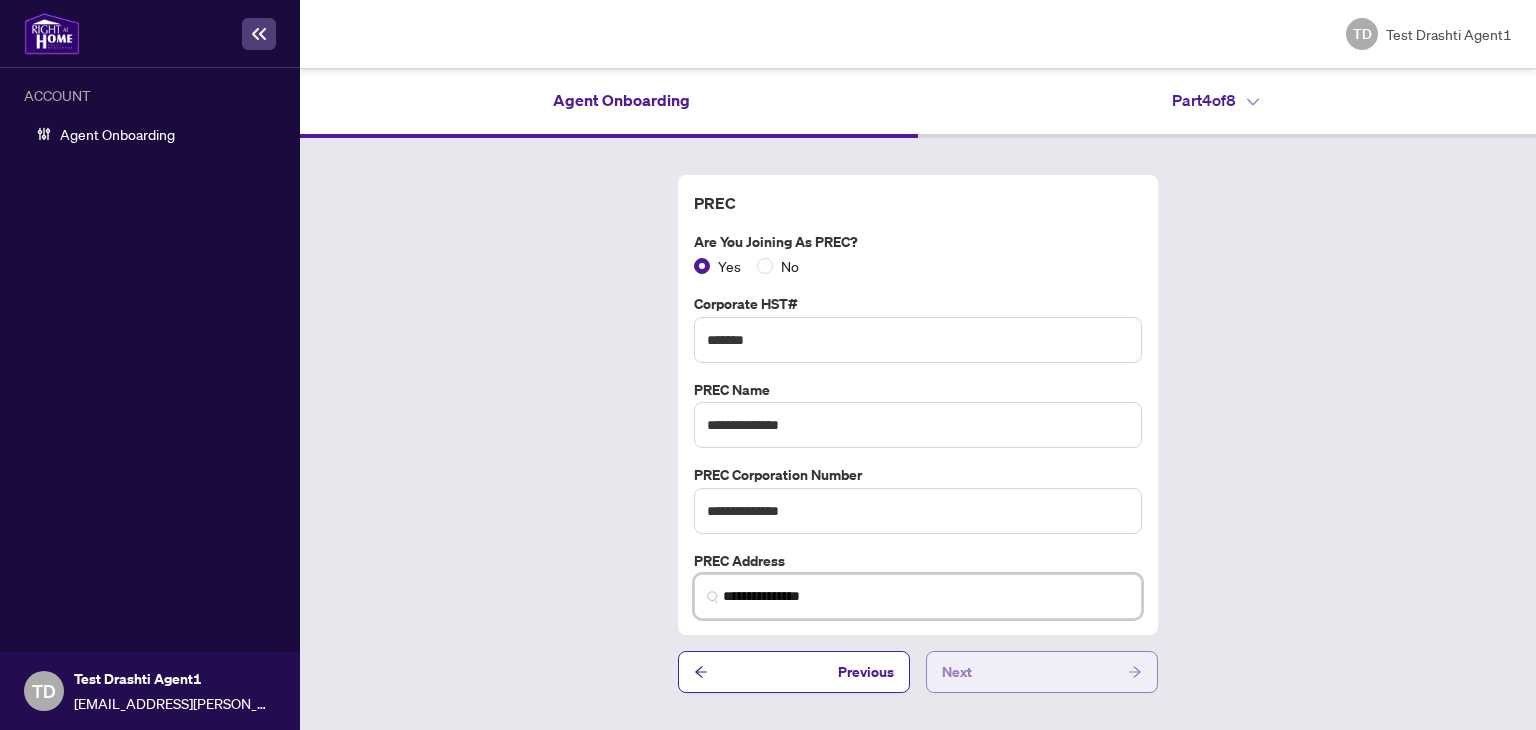 type on "**********" 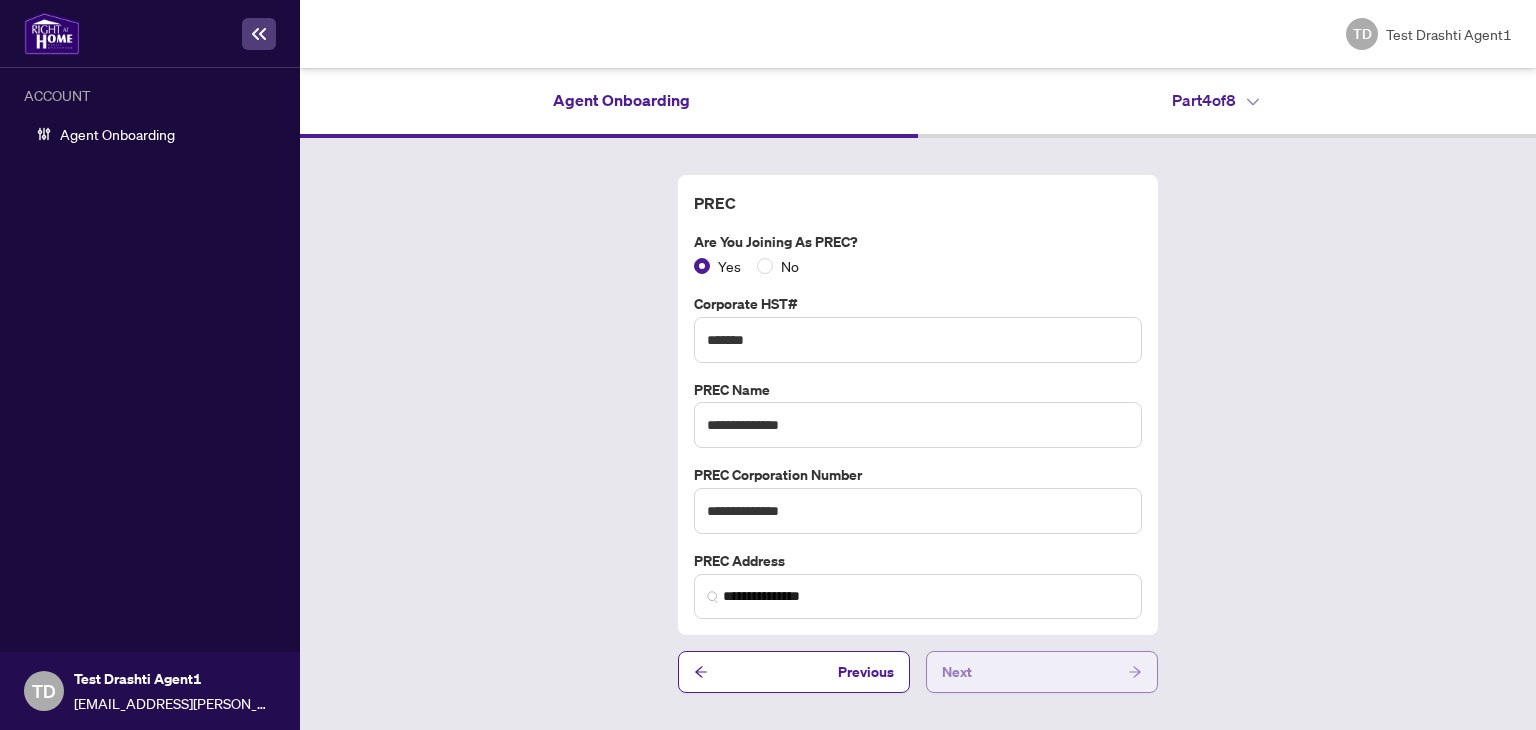 click on "Next" at bounding box center [1042, 672] 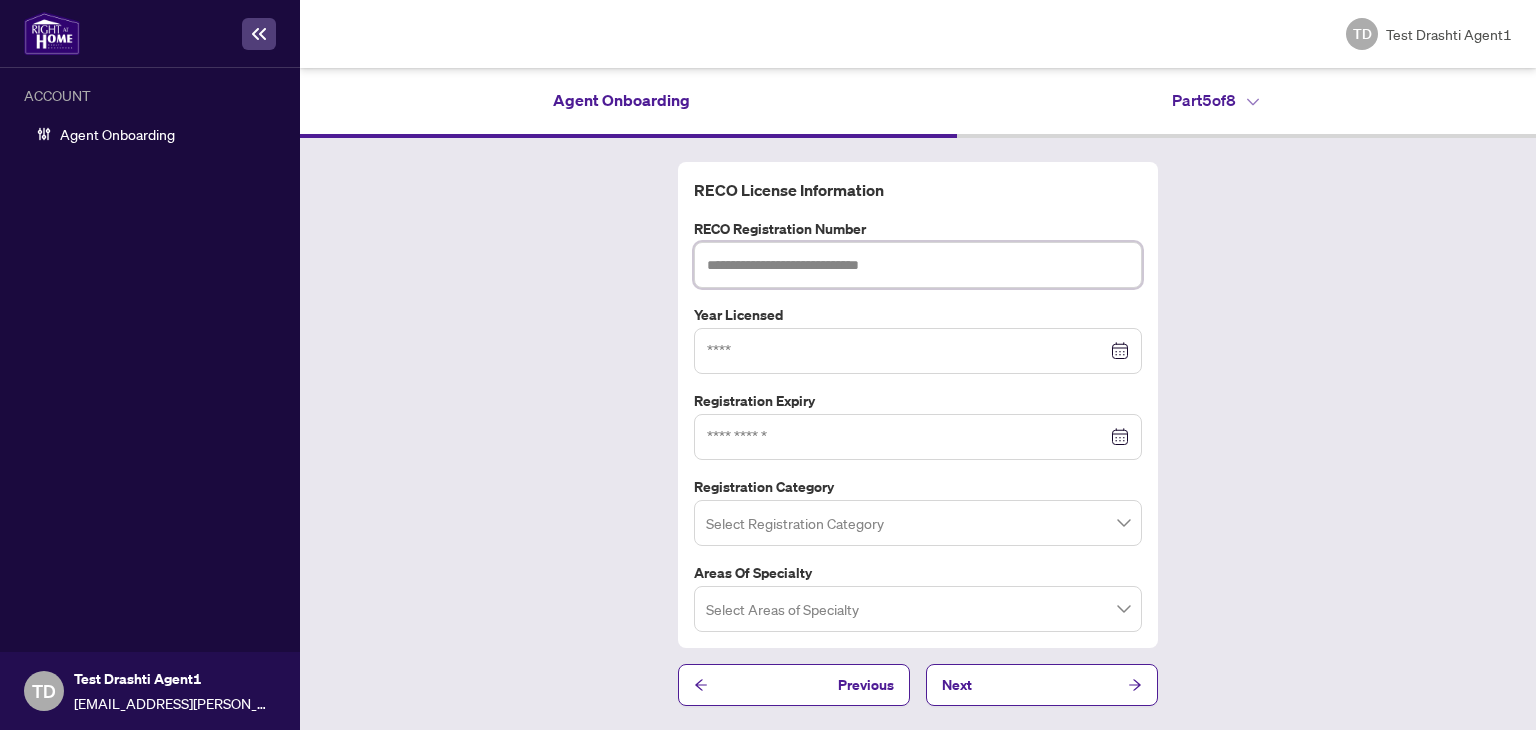 click at bounding box center [918, 265] 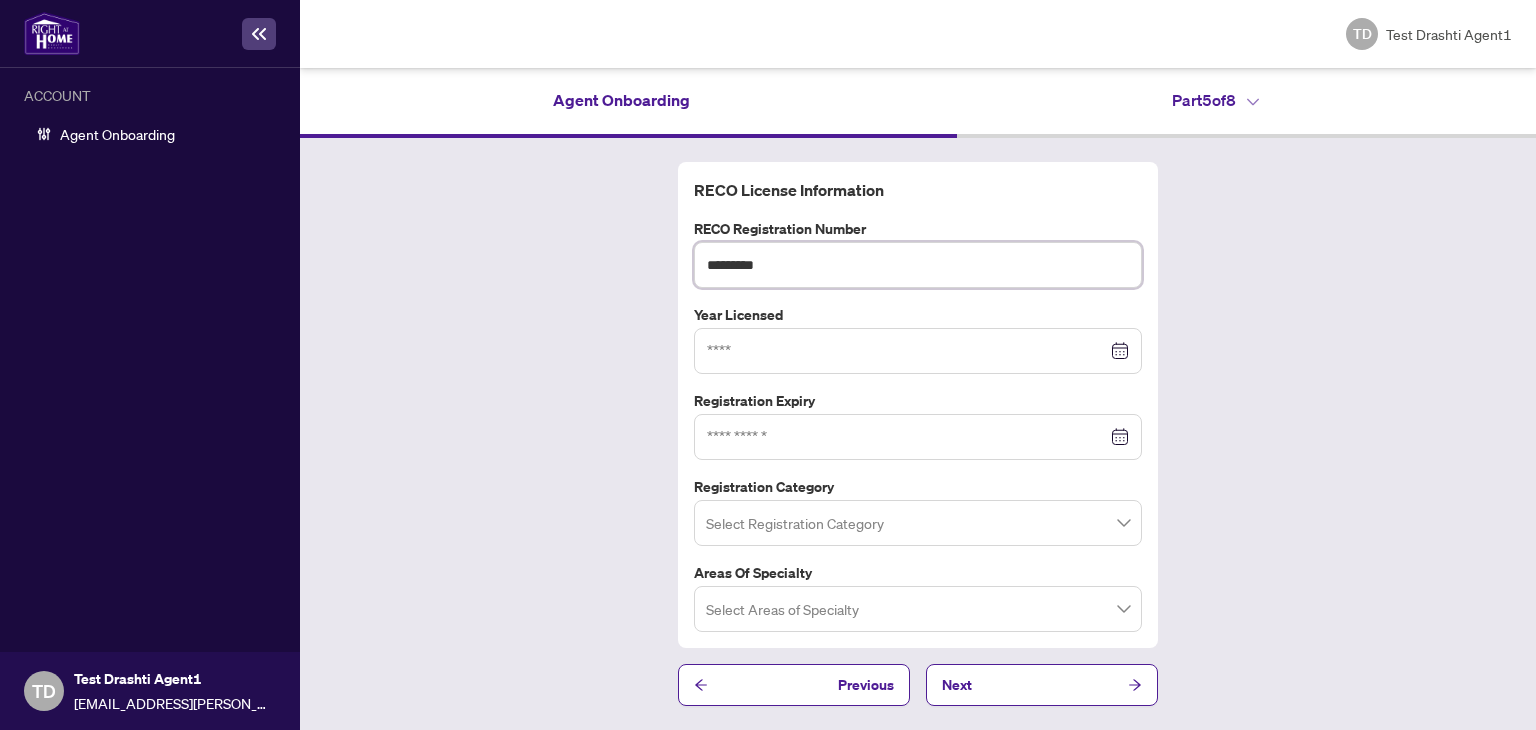 click on "*********" at bounding box center [918, 265] 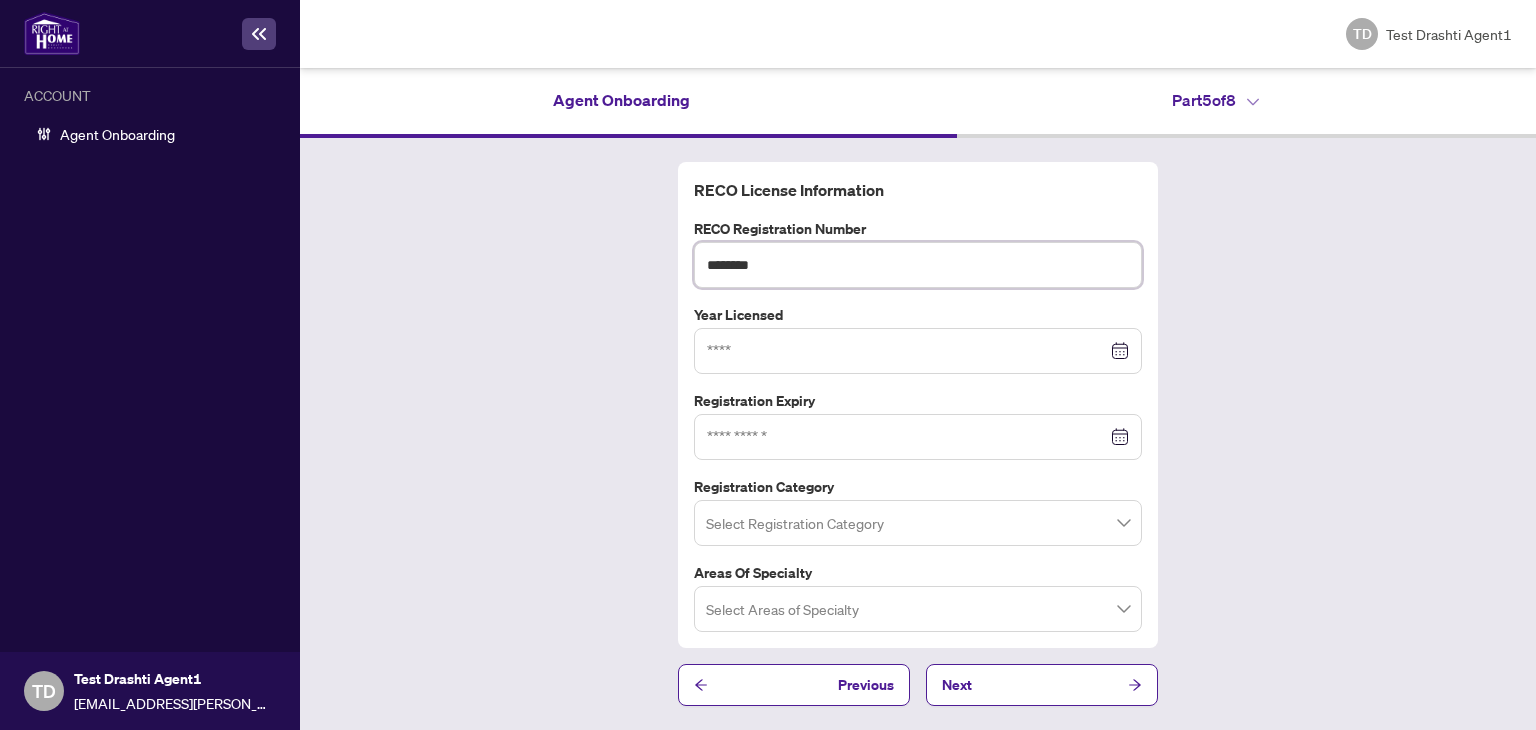 type on "********" 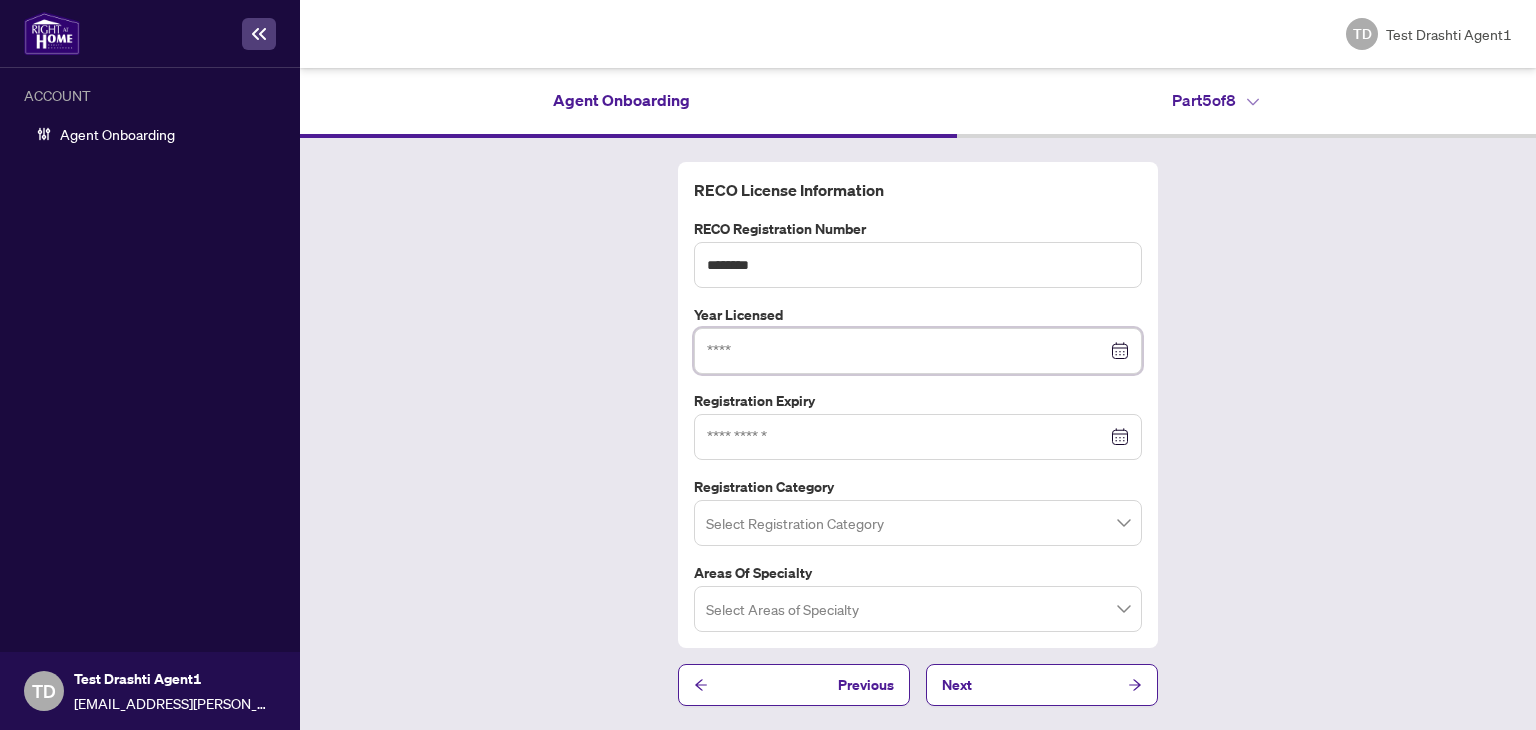 click at bounding box center [907, 351] 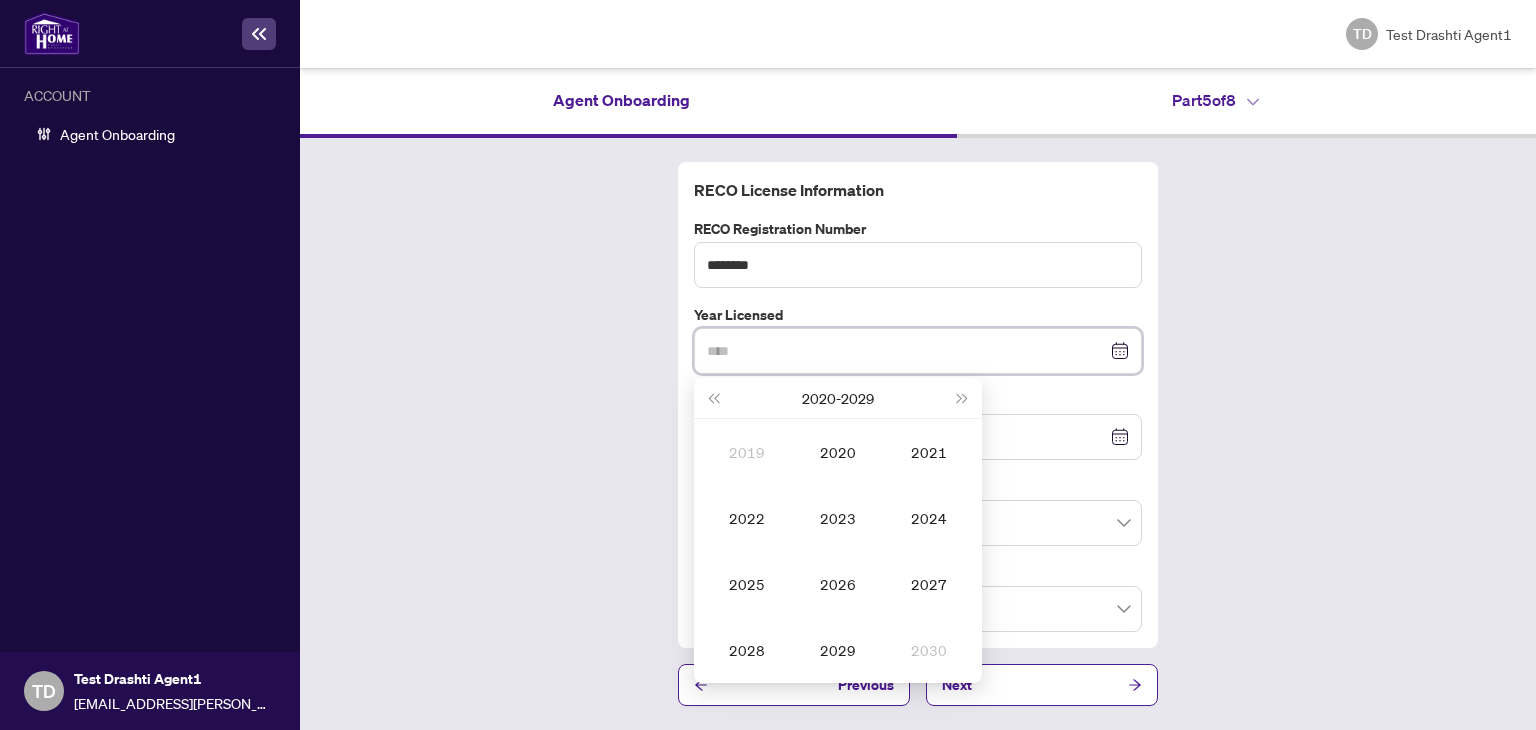 type on "****" 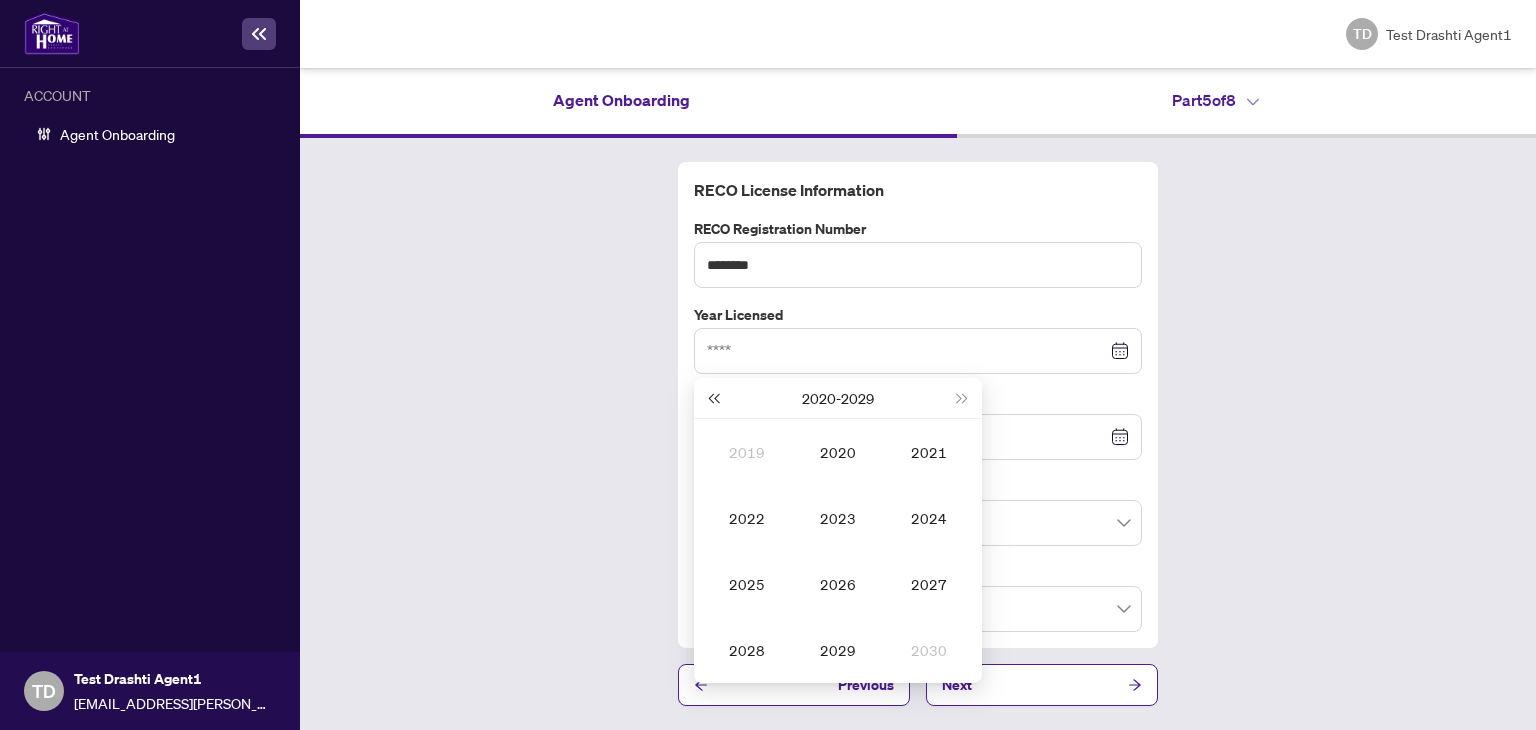 click at bounding box center (713, 398) 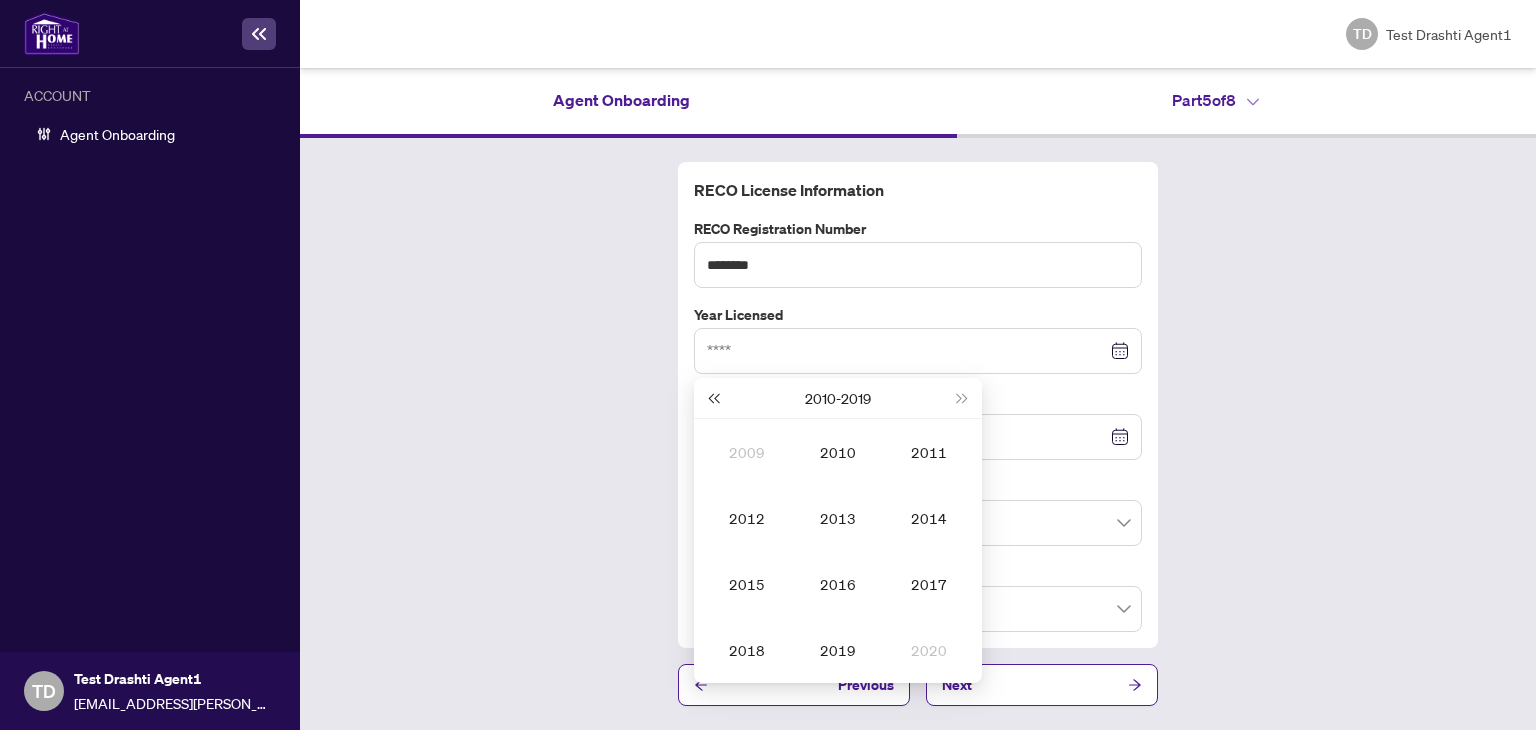 click at bounding box center (713, 398) 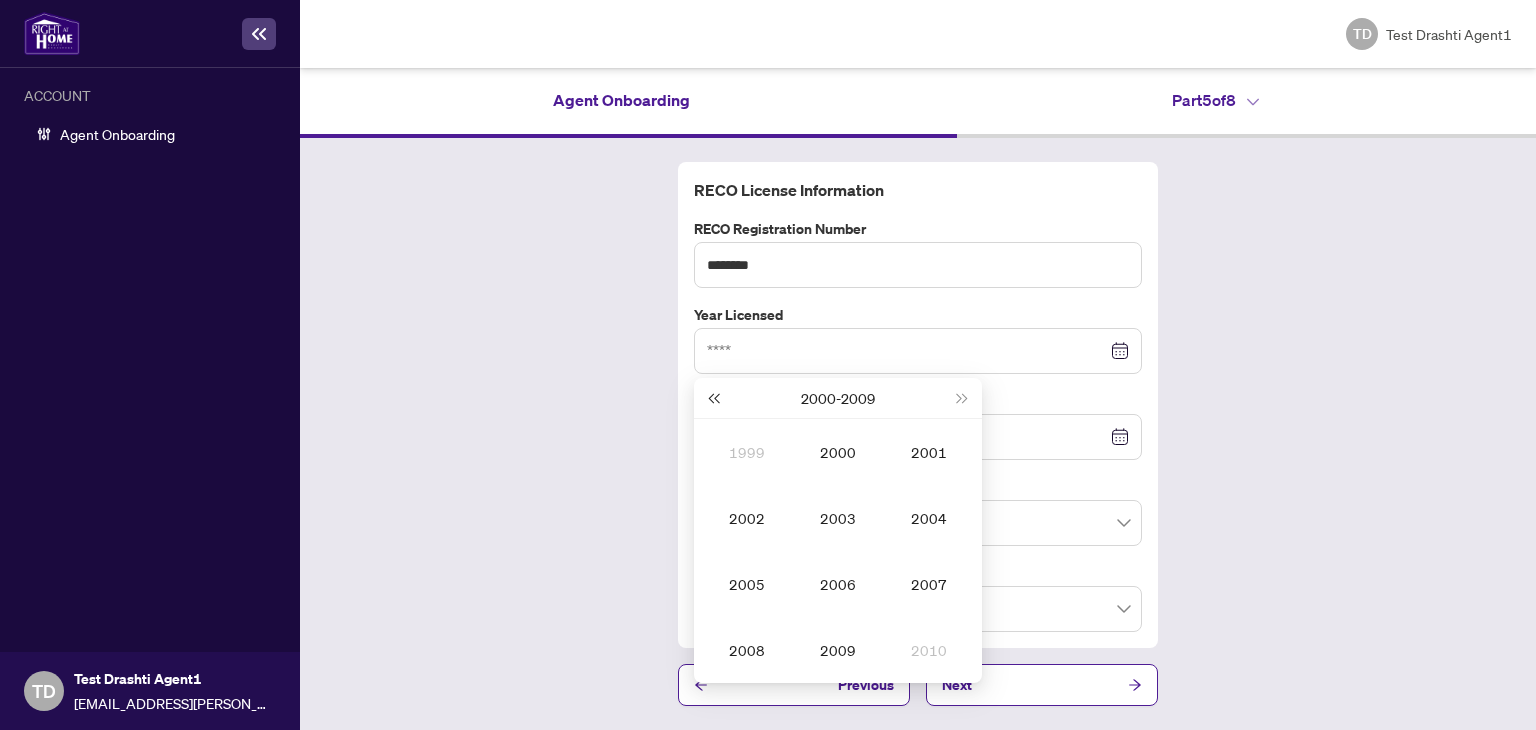 click at bounding box center (713, 398) 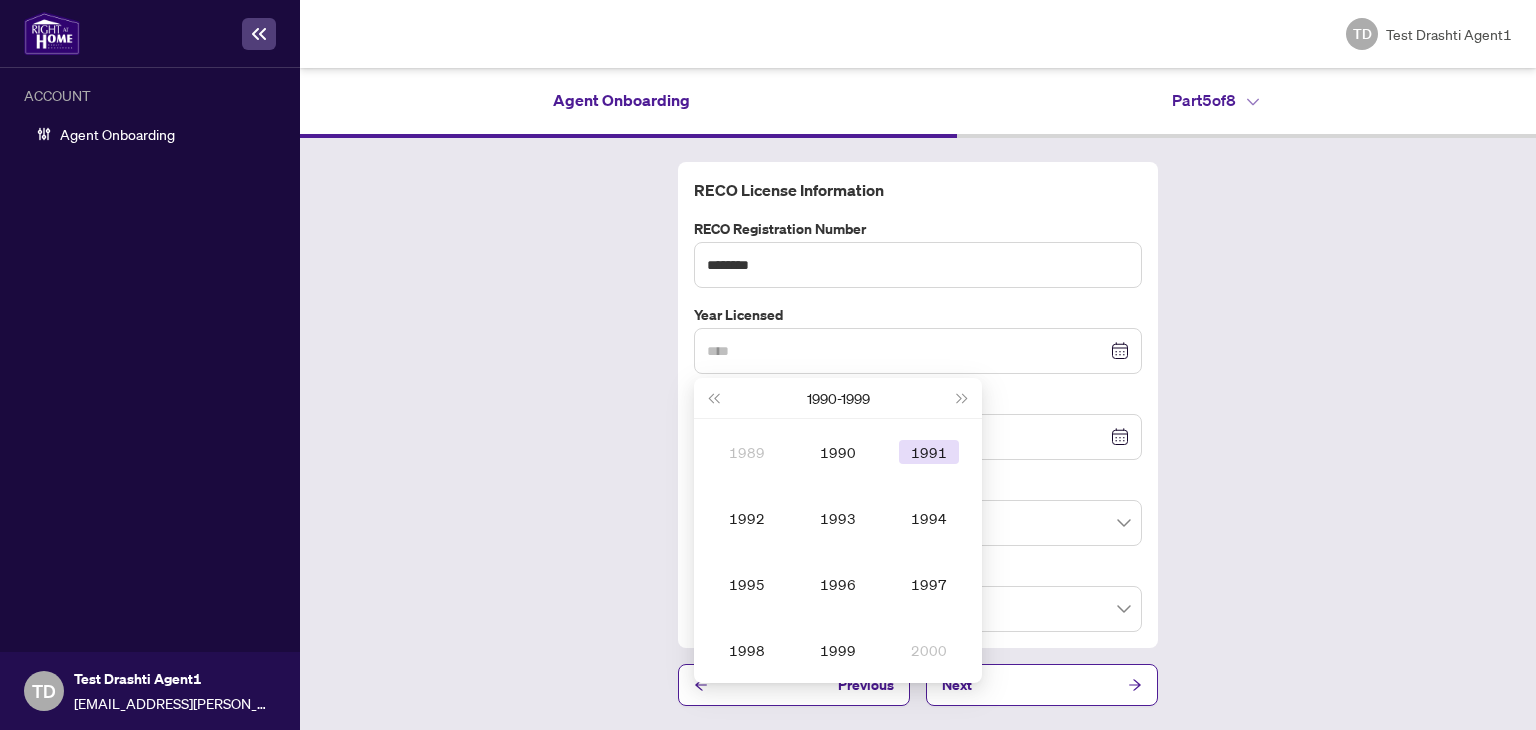 type on "****" 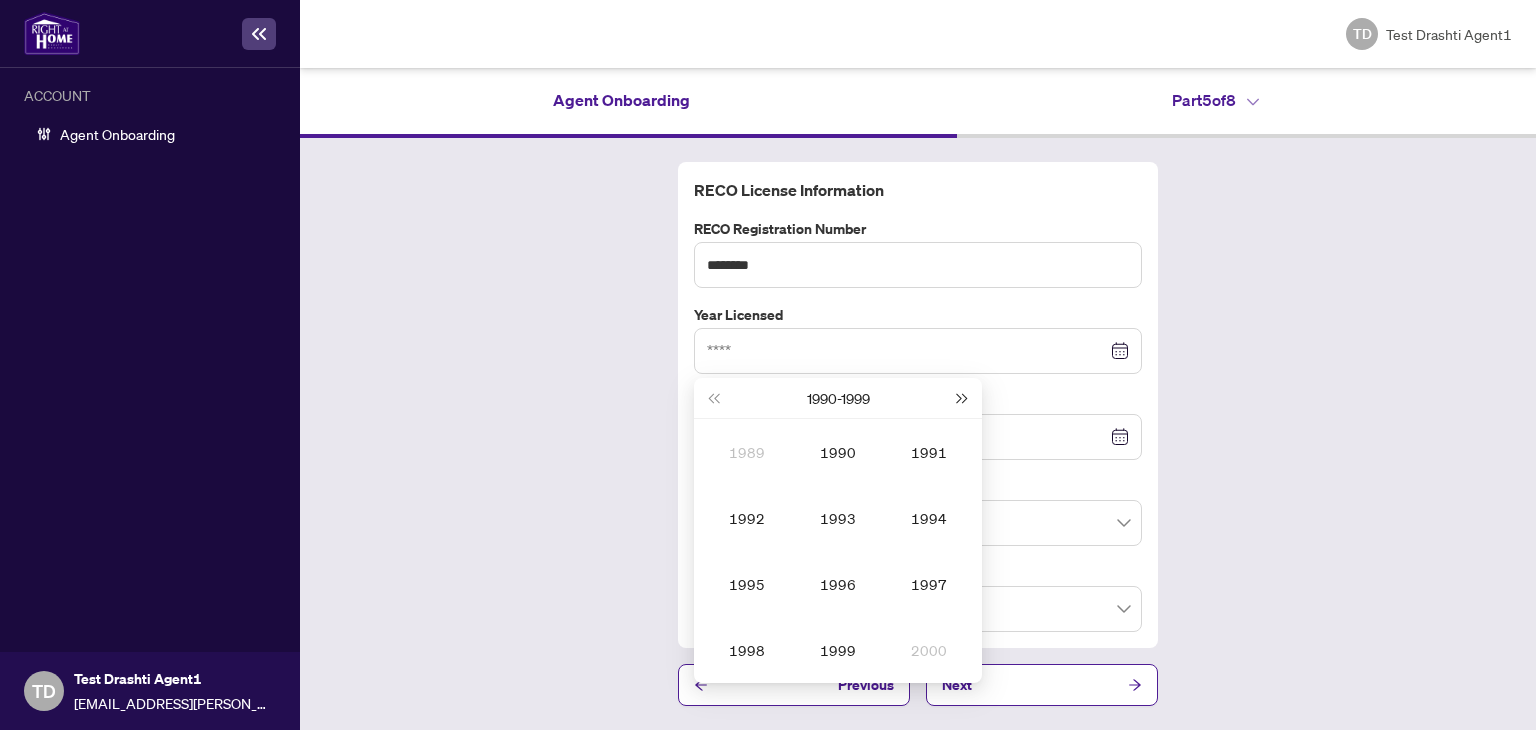 click at bounding box center (963, 398) 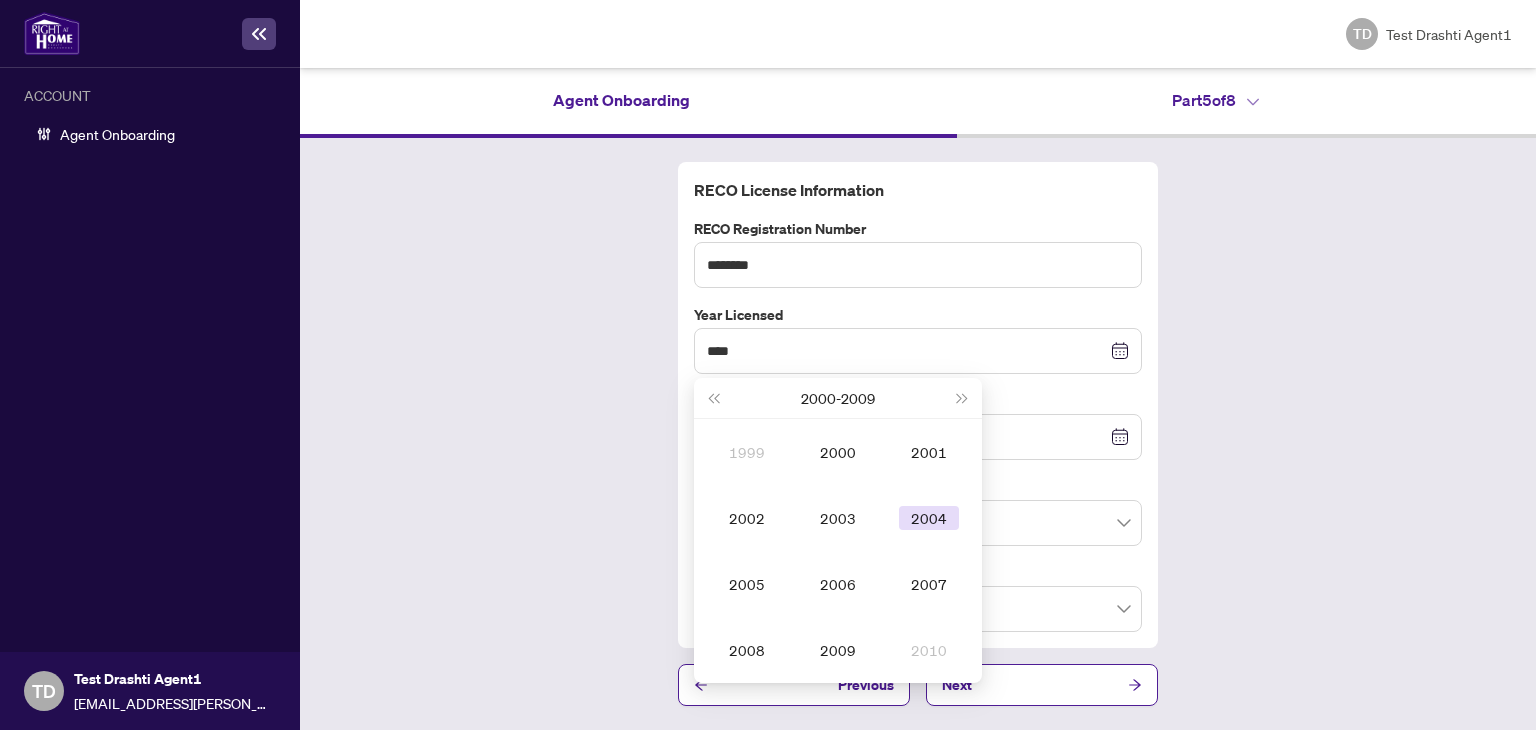 type on "****" 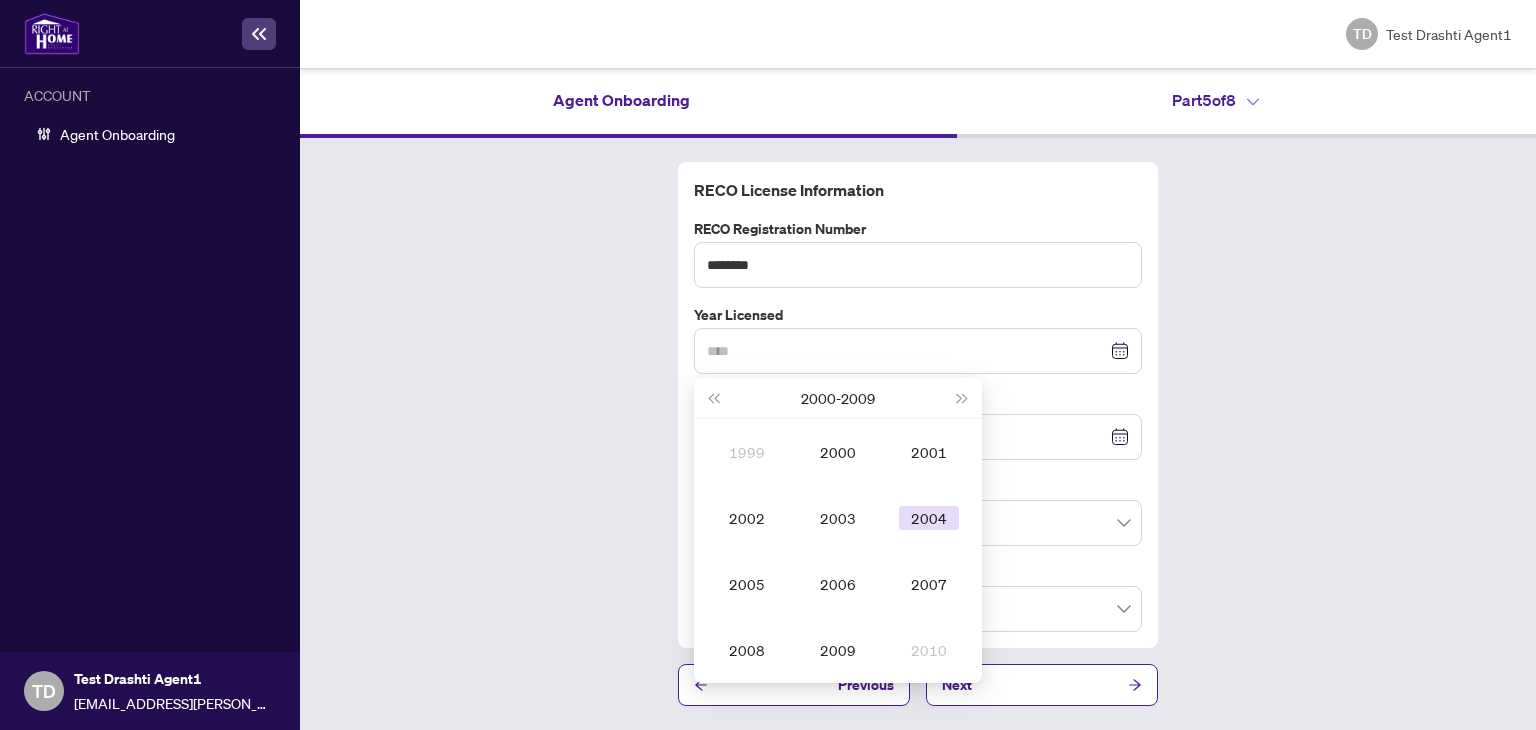 click on "2004" at bounding box center (929, 518) 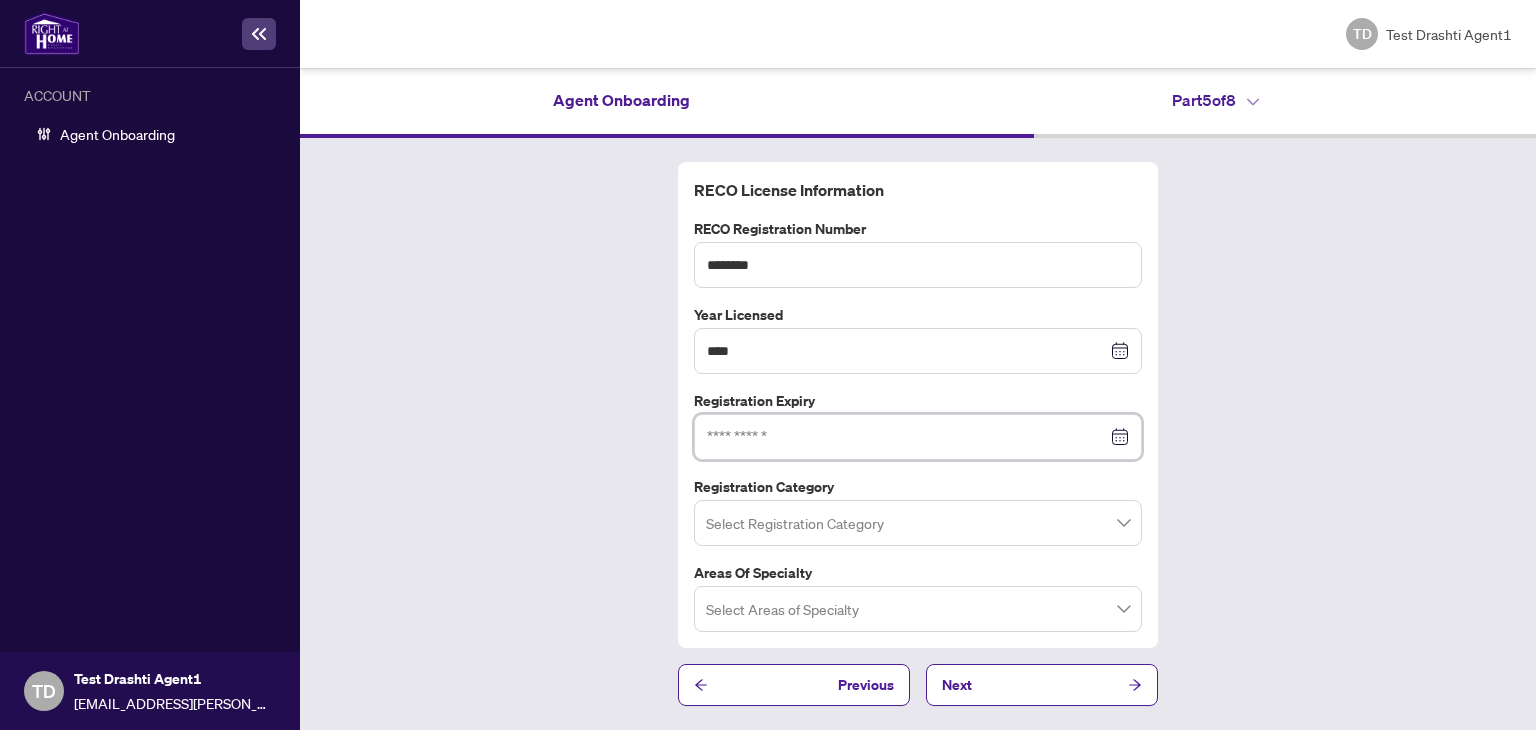 click at bounding box center (907, 437) 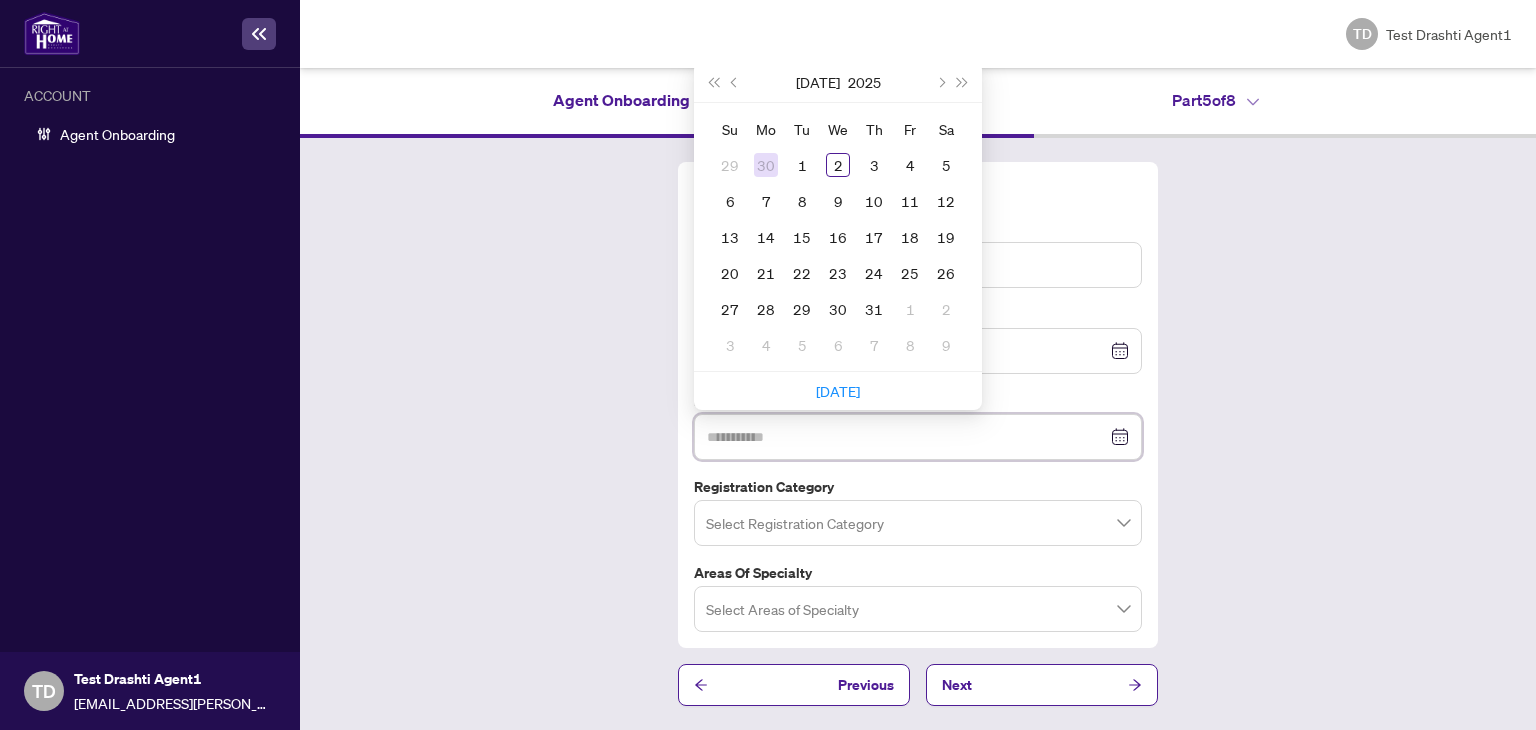 type on "**********" 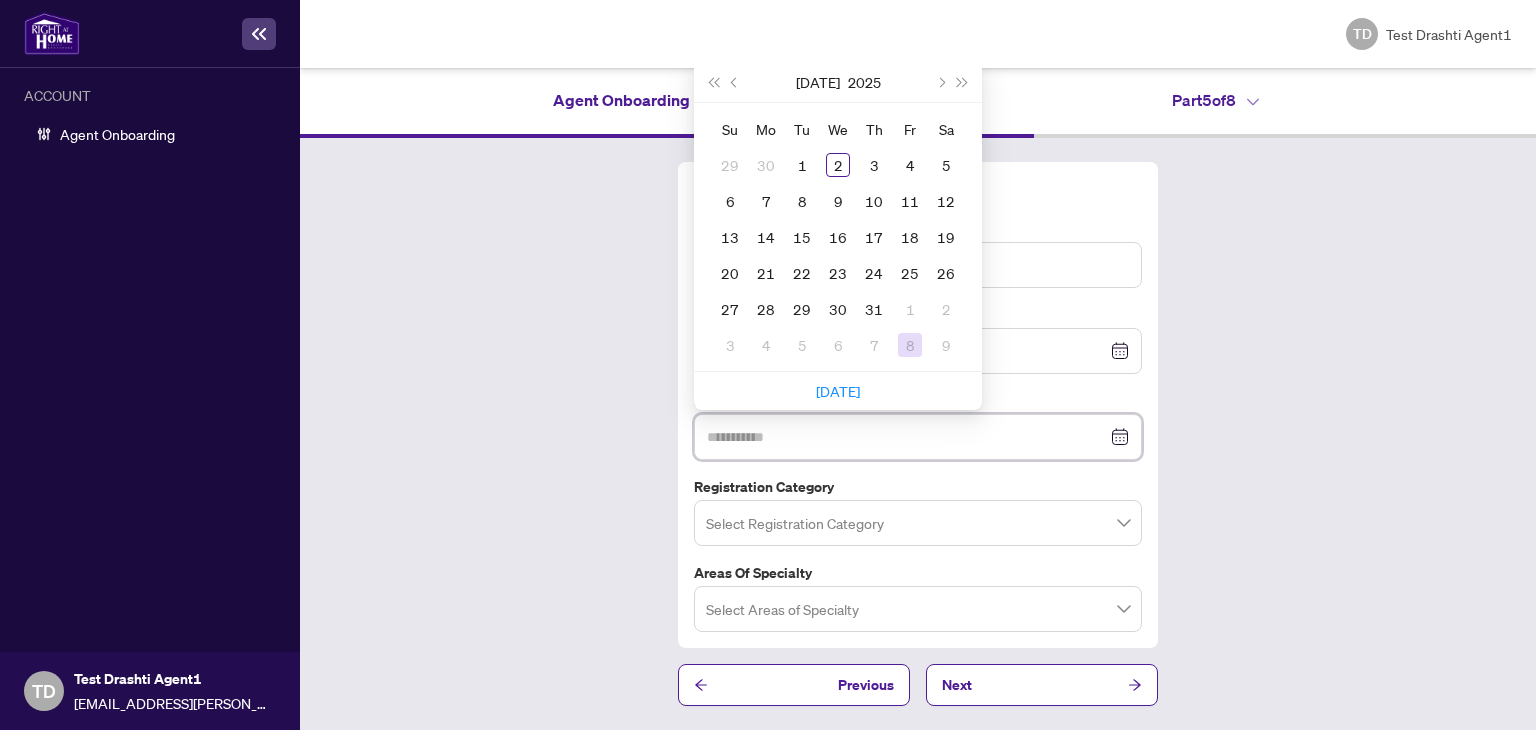 type on "**********" 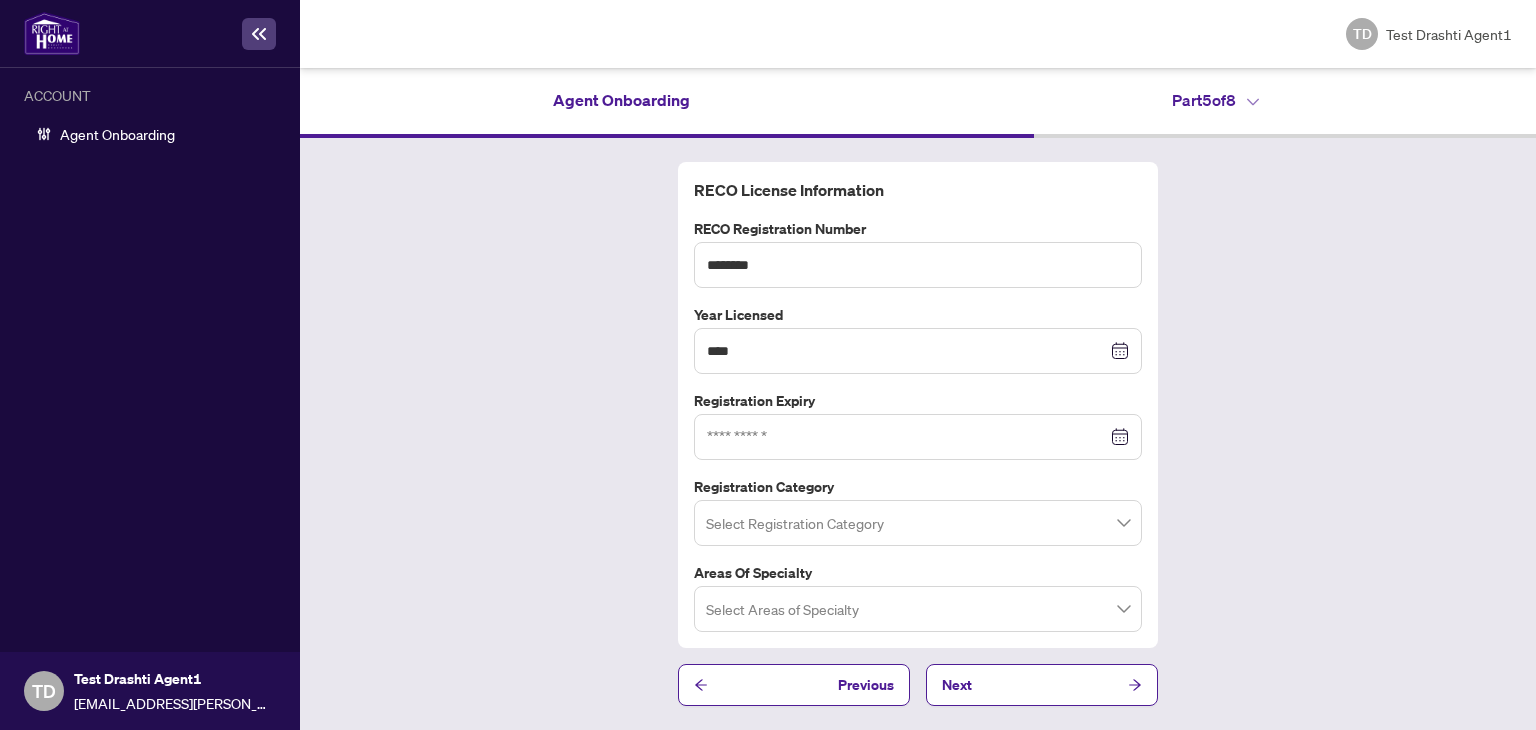 click on "RECO License Information RECO Registration Number ******** Year Licensed **** [DATE] - [DATE] 1999 2000 2001 2002 2003 2004 2005 2006 2007 2008 2009 2010 Registration Expiry [DATE] Su Mo Tu We Th Fr Sa 29 30 1 2 3 4 5 6 7 8 9 10 11 12 13 14 15 16 17 18 19 20 21 22 23 24 25 26 27 28 29 30 31 1 2 3 4 5 6 7 8 9 [DATE] Registration Category Select Registration Category Areas of Specialty   Select Areas of Specialty Previous Next" at bounding box center (918, 434) 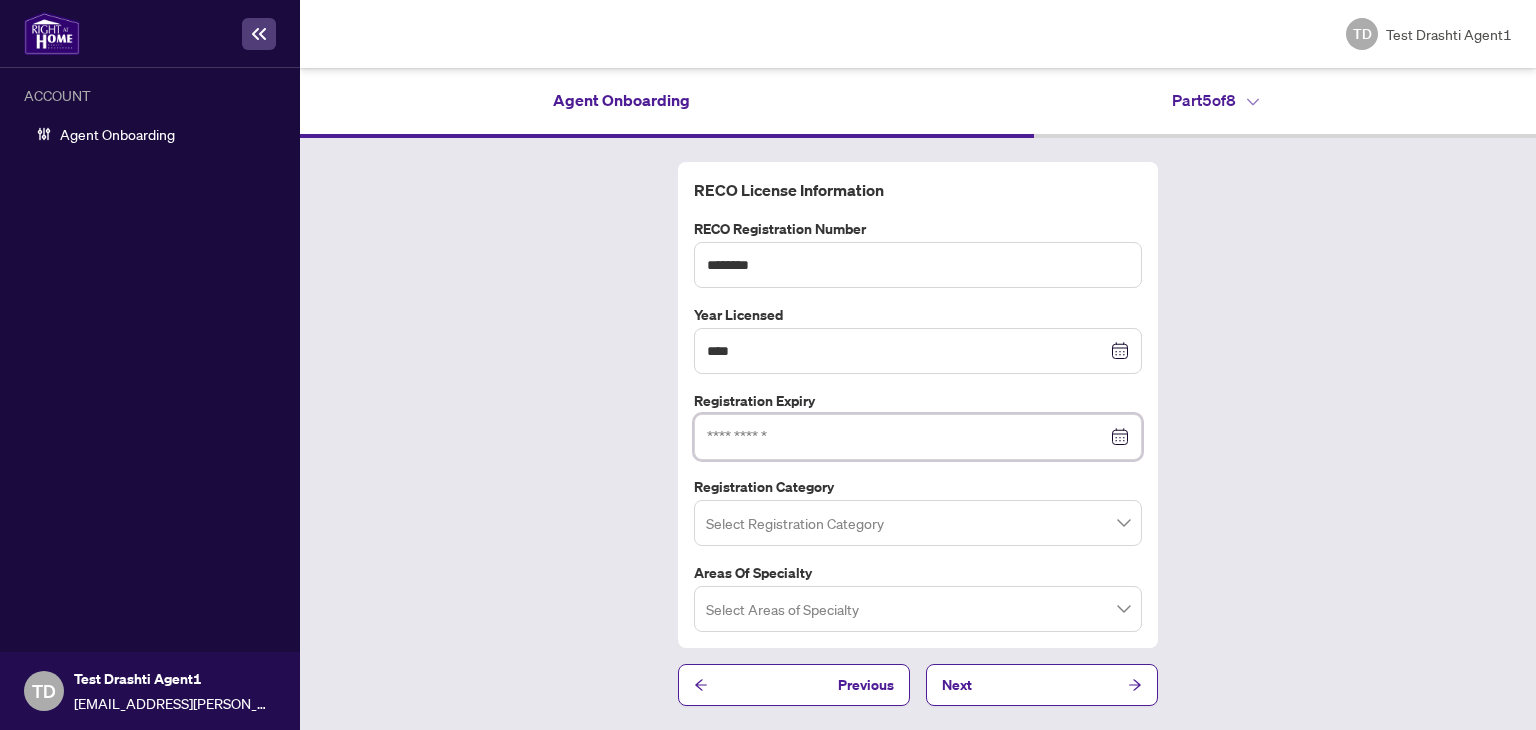 click at bounding box center [907, 437] 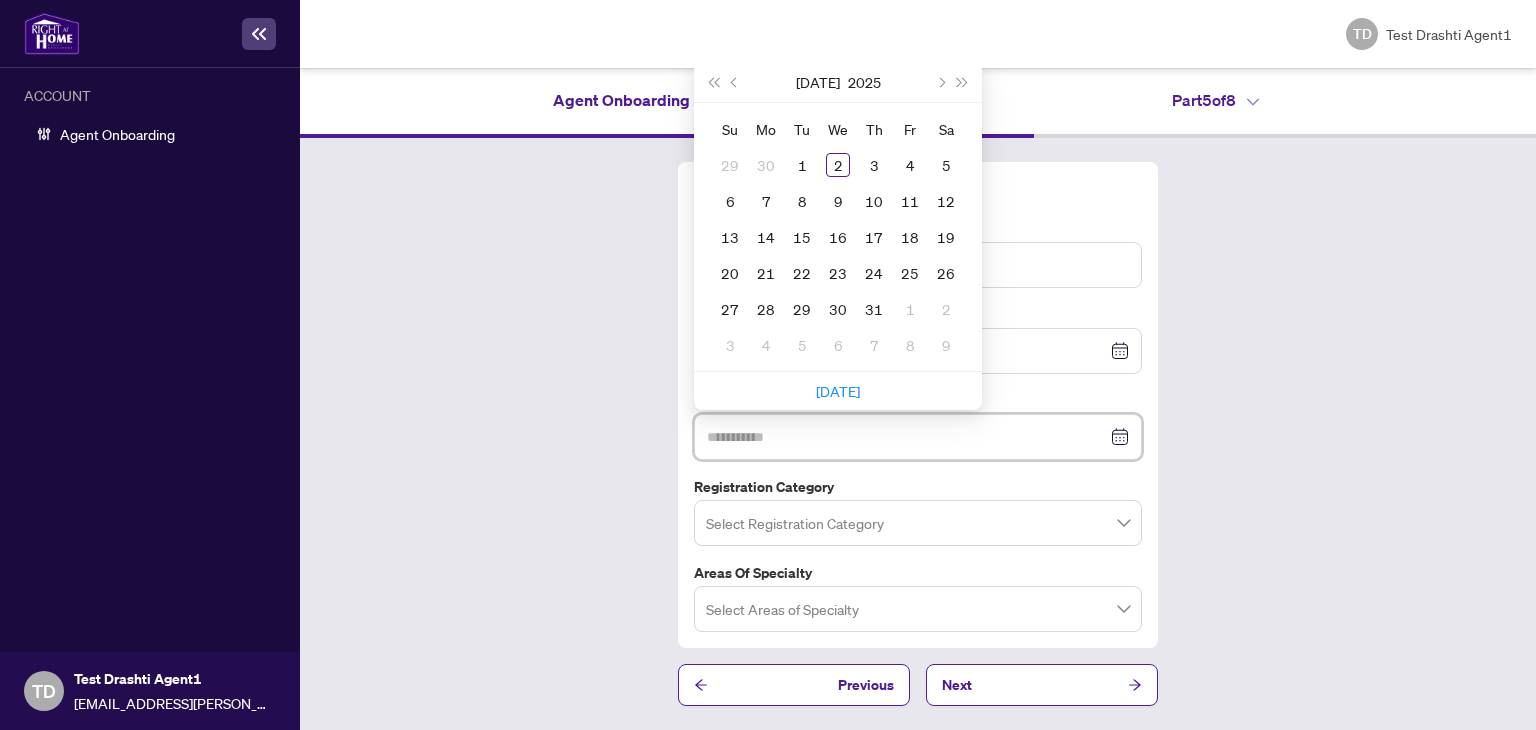 type on "**********" 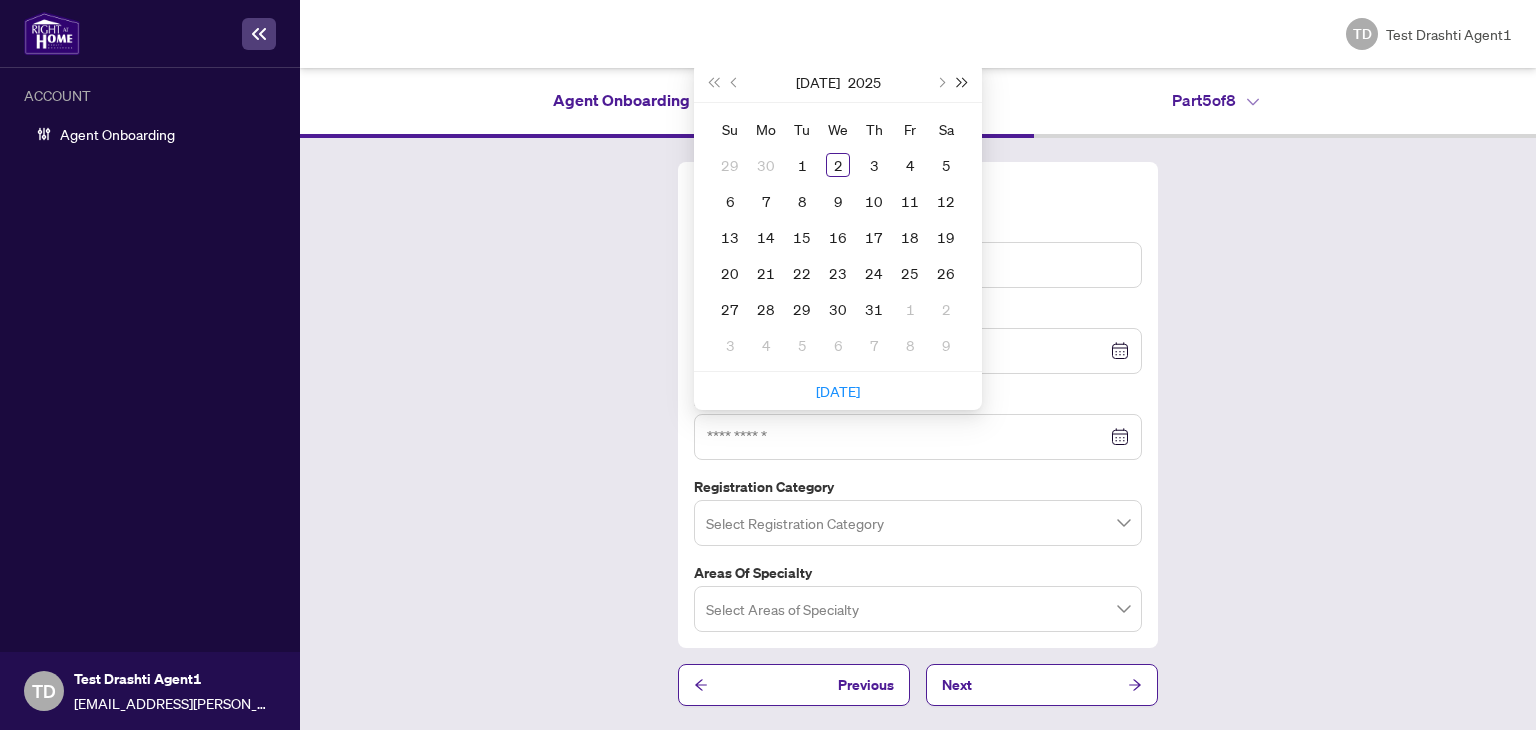 click at bounding box center (963, 82) 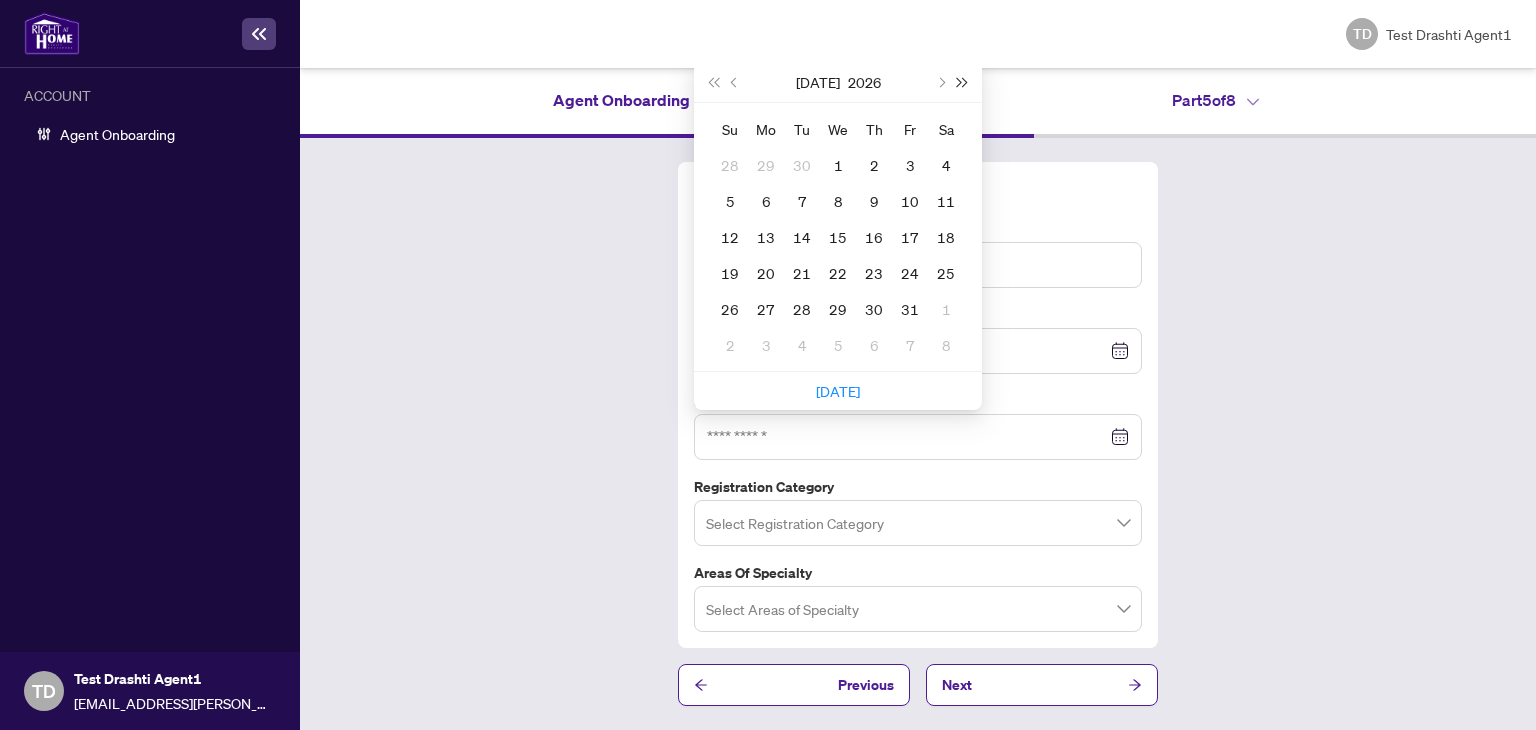 click at bounding box center (963, 82) 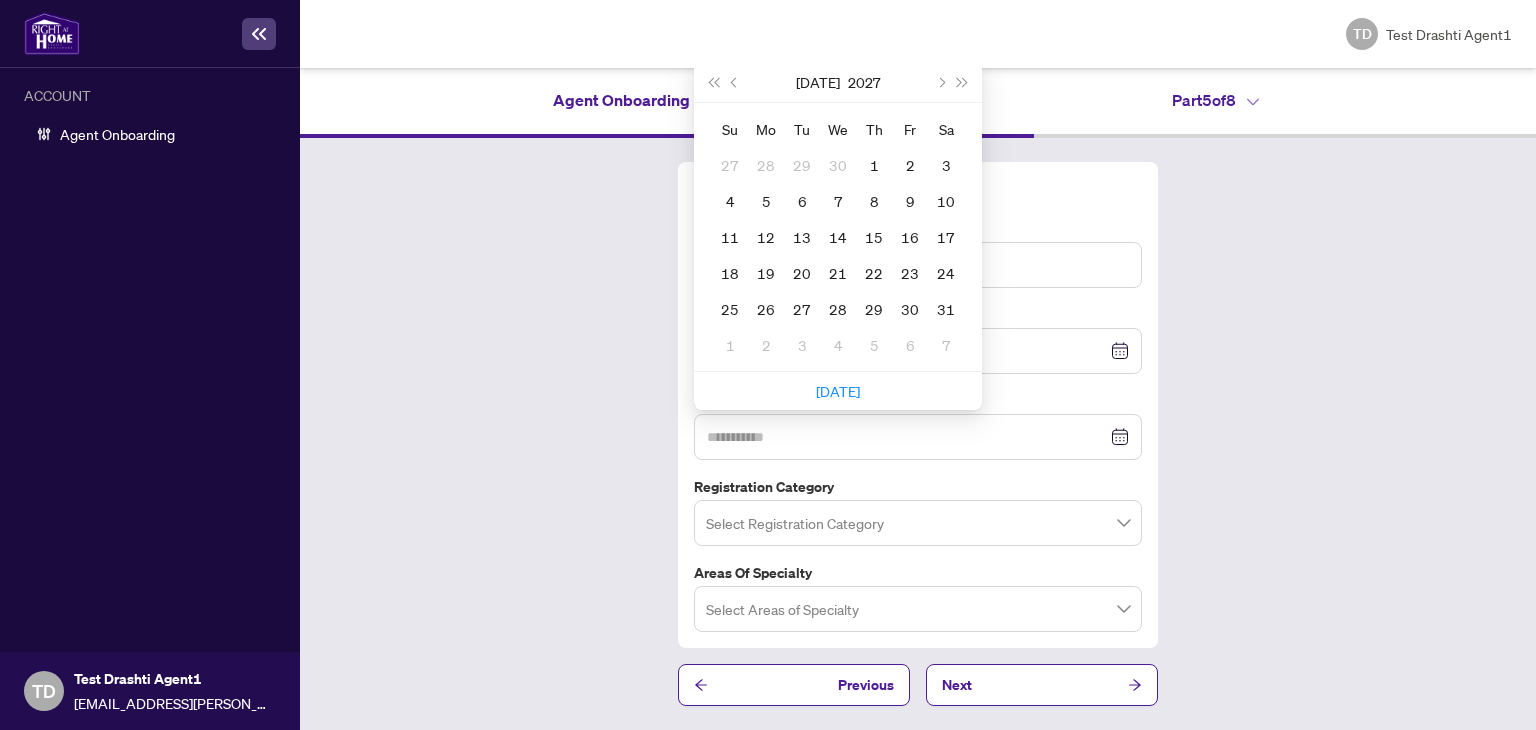 type on "**********" 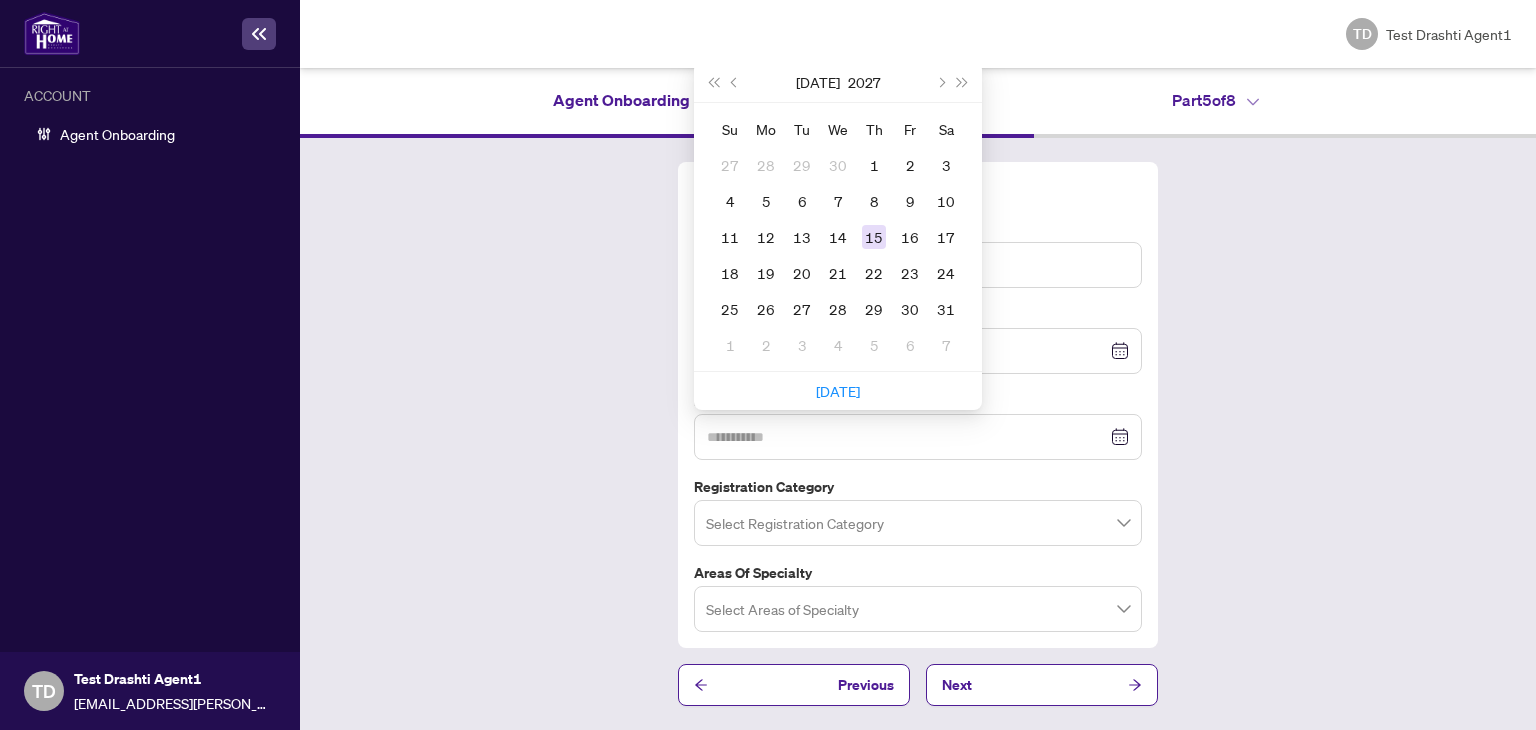 type on "**********" 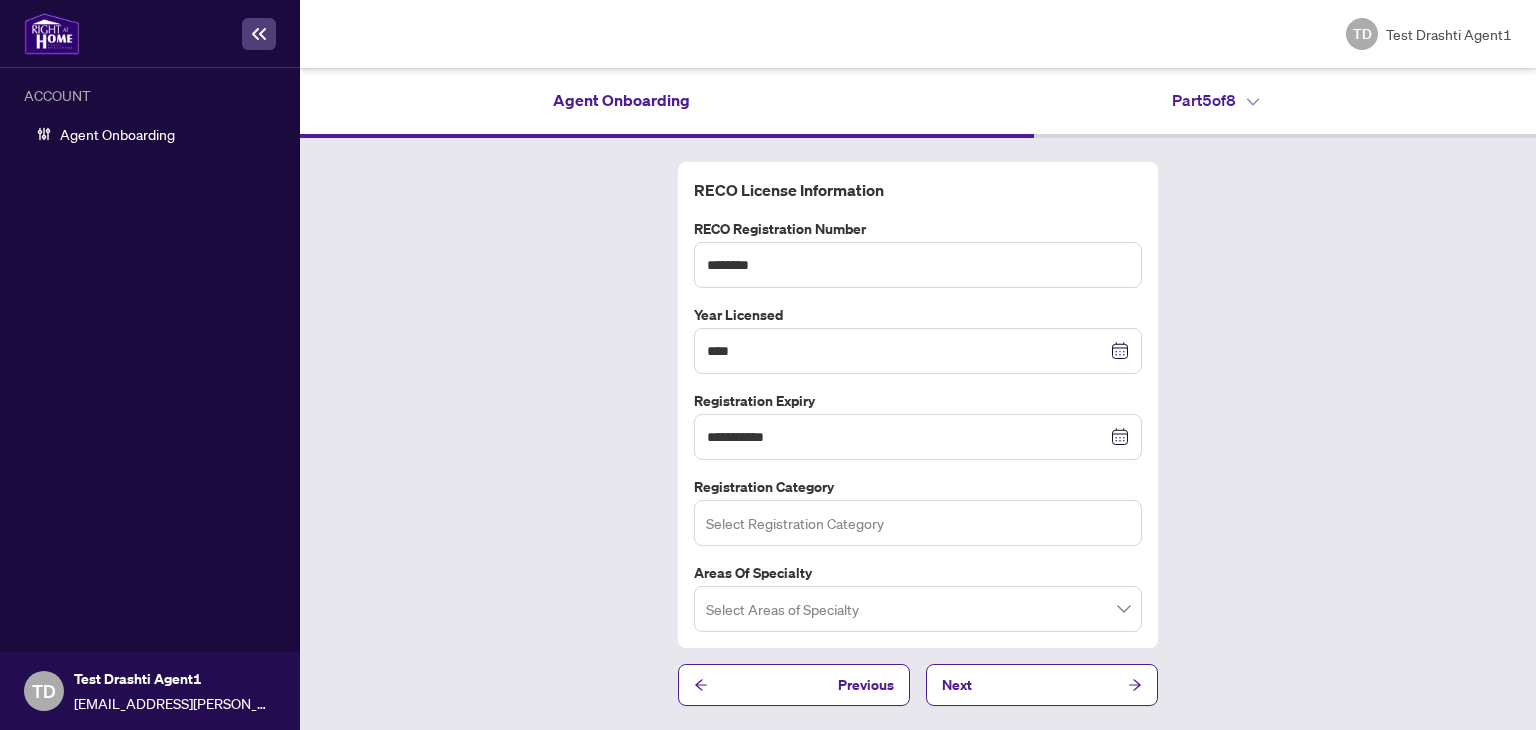 click at bounding box center (918, 523) 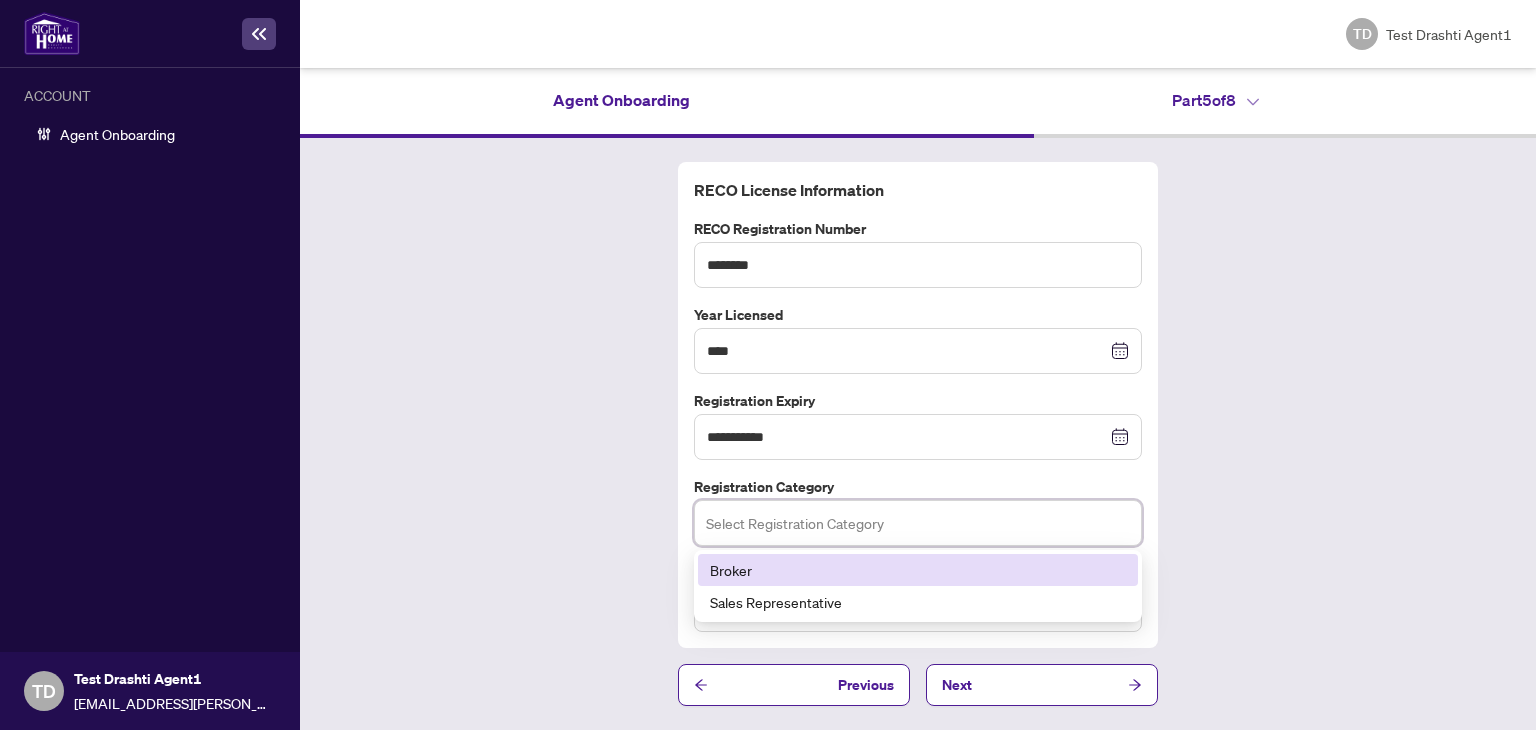 click on "Broker" at bounding box center [918, 570] 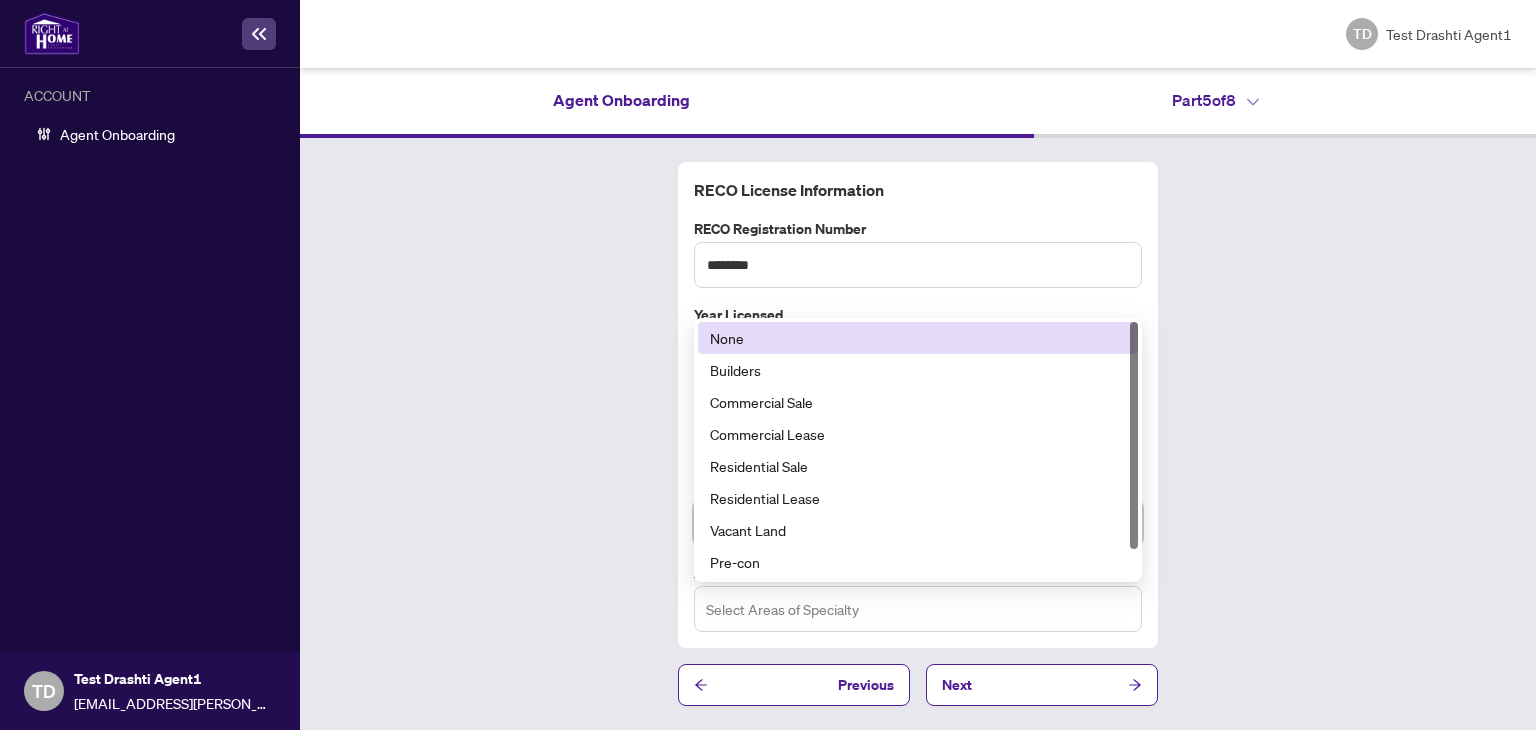 click at bounding box center [918, 608] 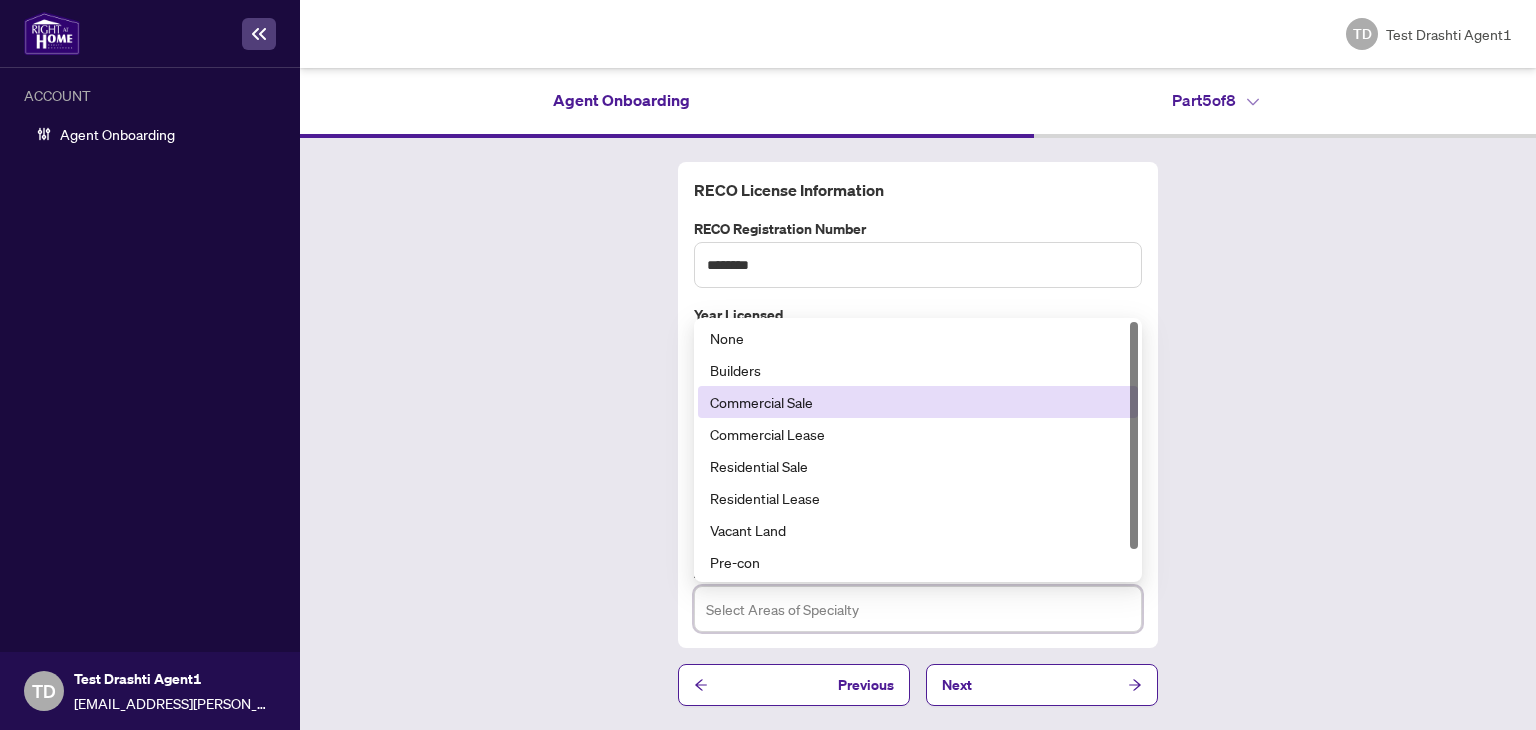 click on "Commercial Sale" at bounding box center [918, 402] 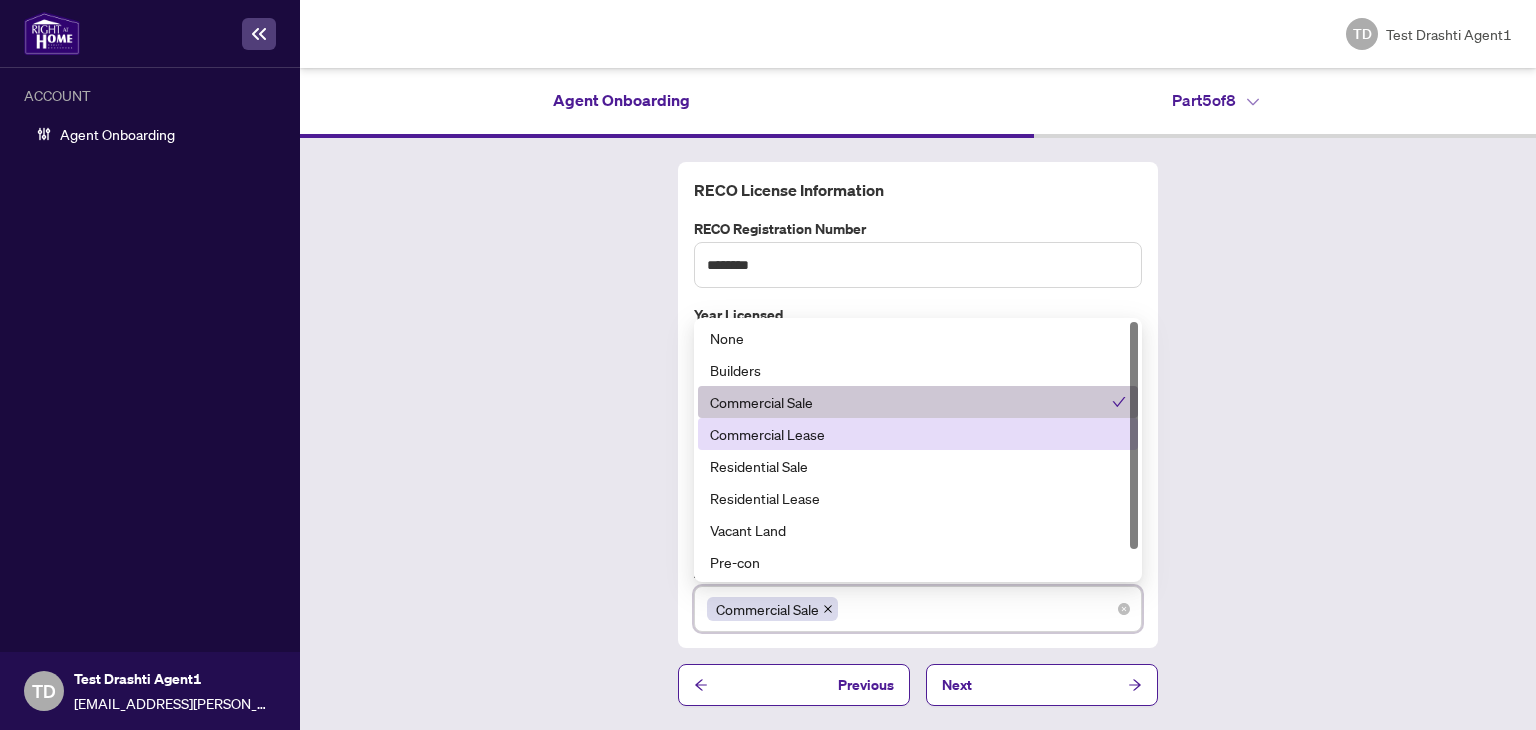click on "Commercial Lease" at bounding box center (918, 434) 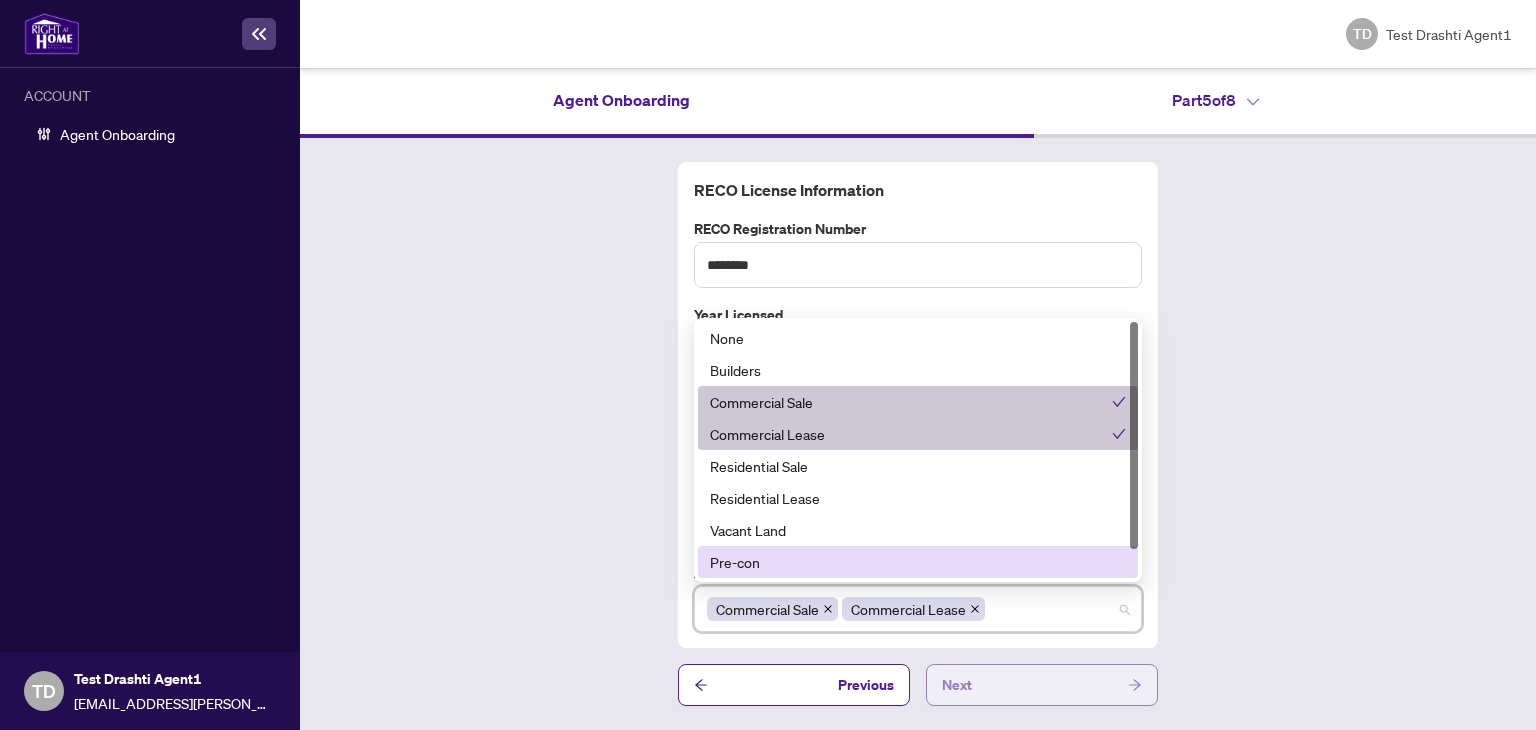click on "Next" at bounding box center [1042, 685] 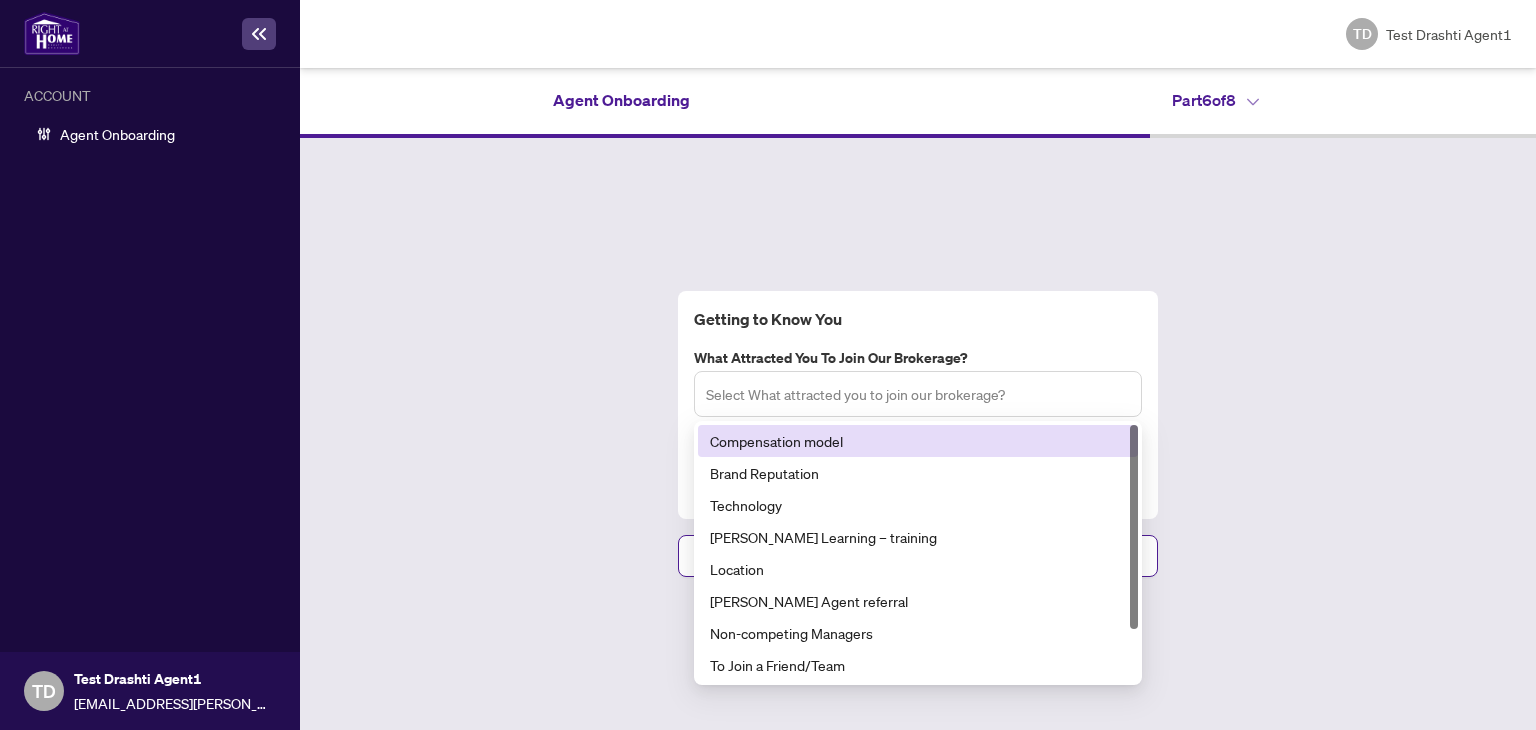 click at bounding box center (918, 394) 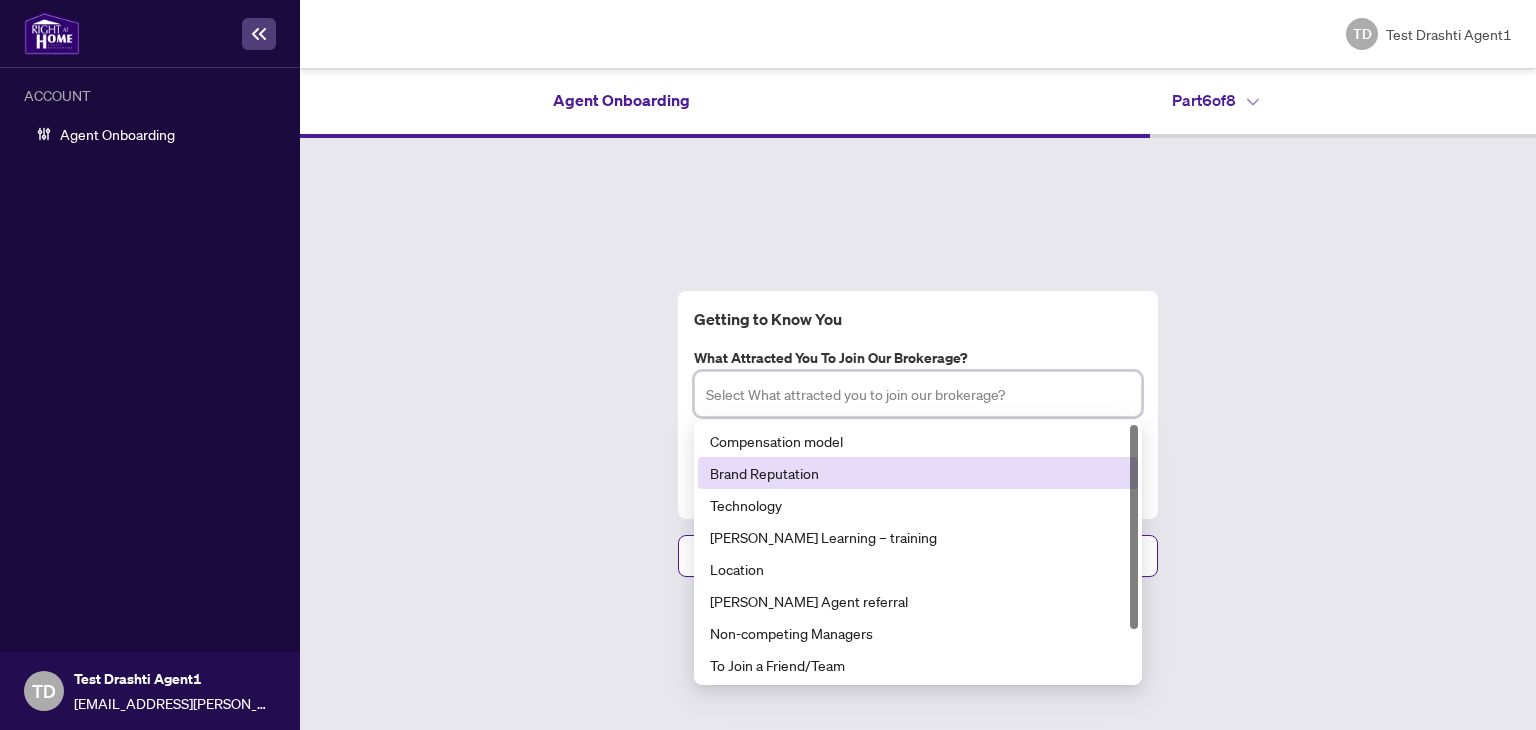 click on "Brand Reputation" at bounding box center (918, 473) 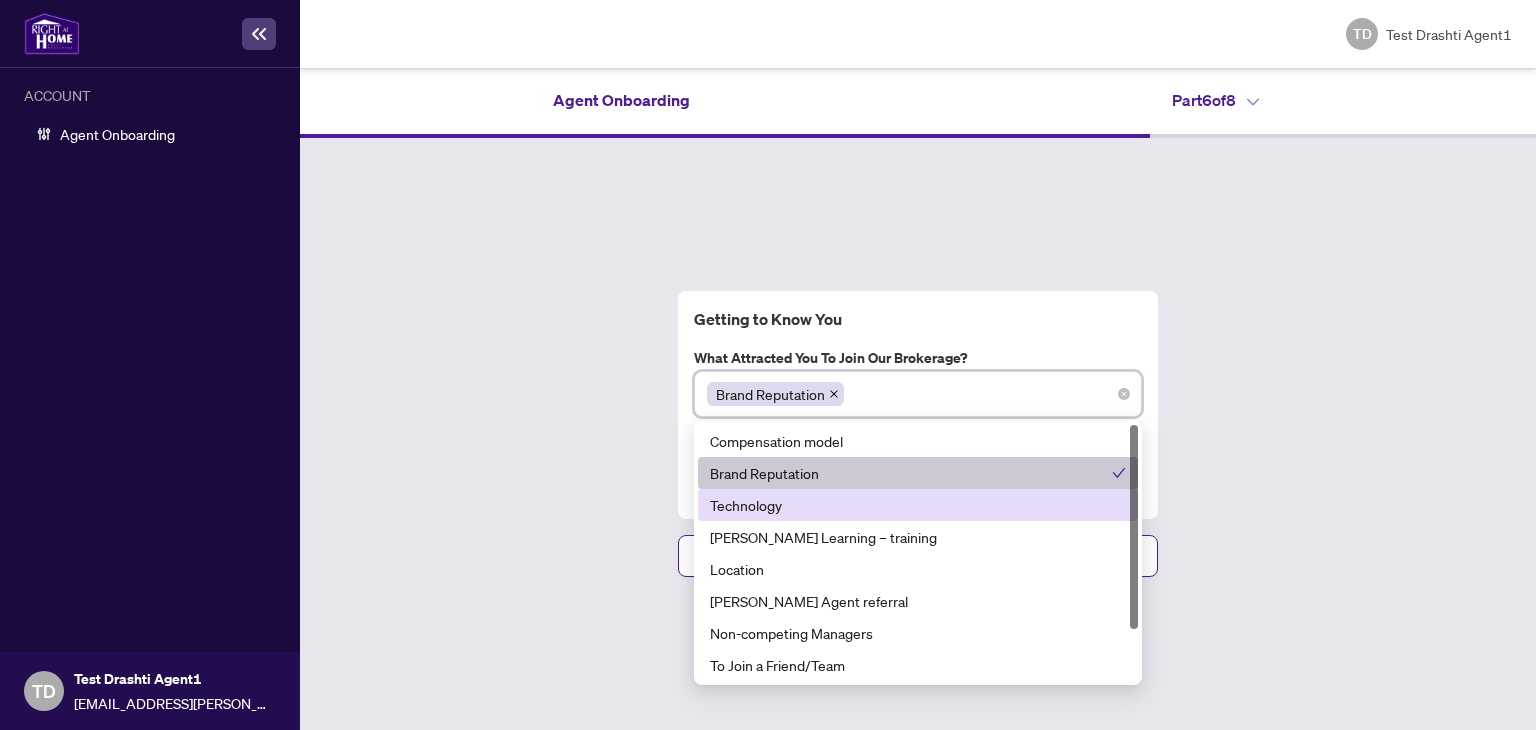 click on "Technology" at bounding box center [918, 505] 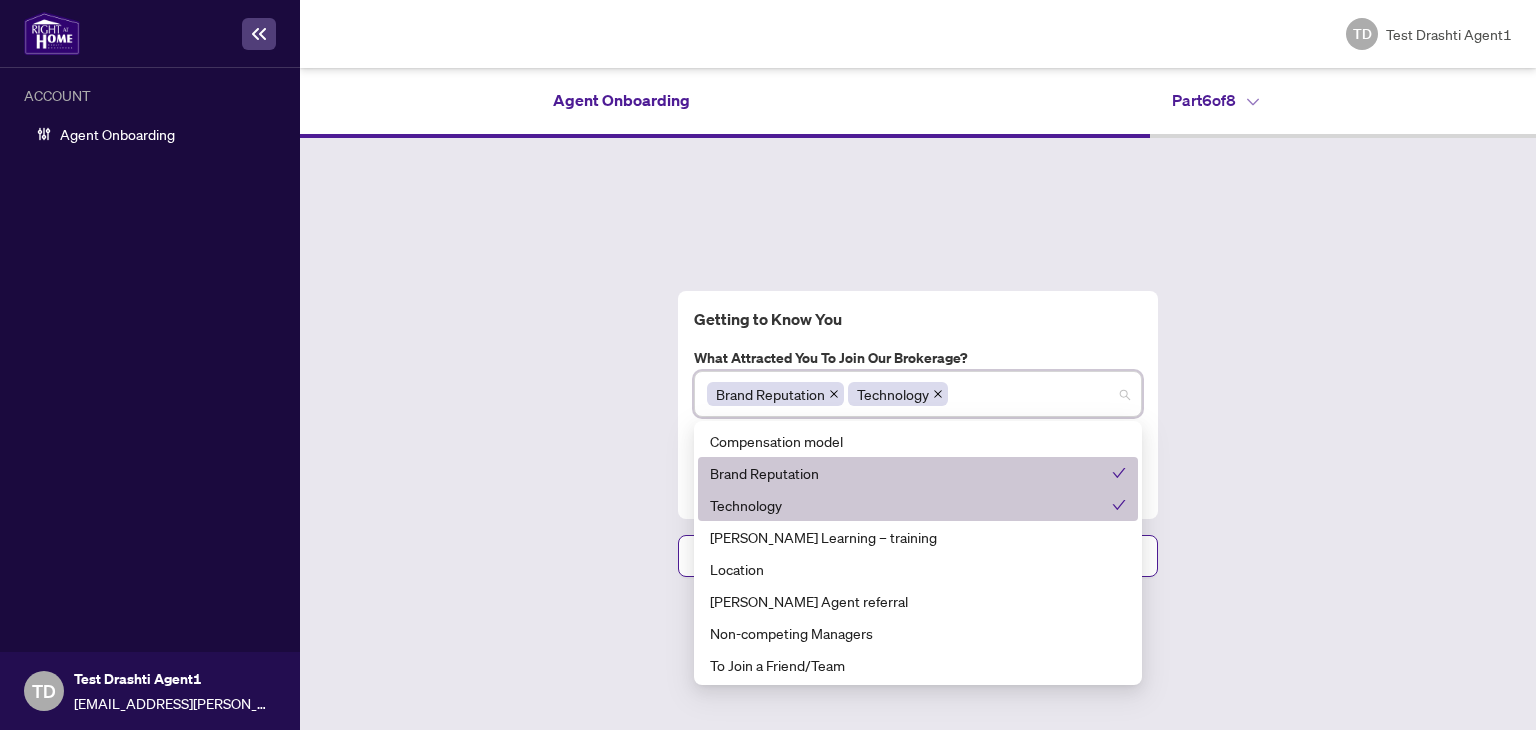 click on "Getting to Know You What attracted you to join our brokerage? Brand Reputation Technology   66 67 68 Compensation model Brand Reputation Technology [PERSON_NAME] Learning – training Location [PERSON_NAME] Agent referral Non-competing Managers To Join a Friend/Team Other (please specify) Admin Support How did you hear about our brokerage?   Select How did you hear about our brokerage? Previous Next" at bounding box center (918, 434) 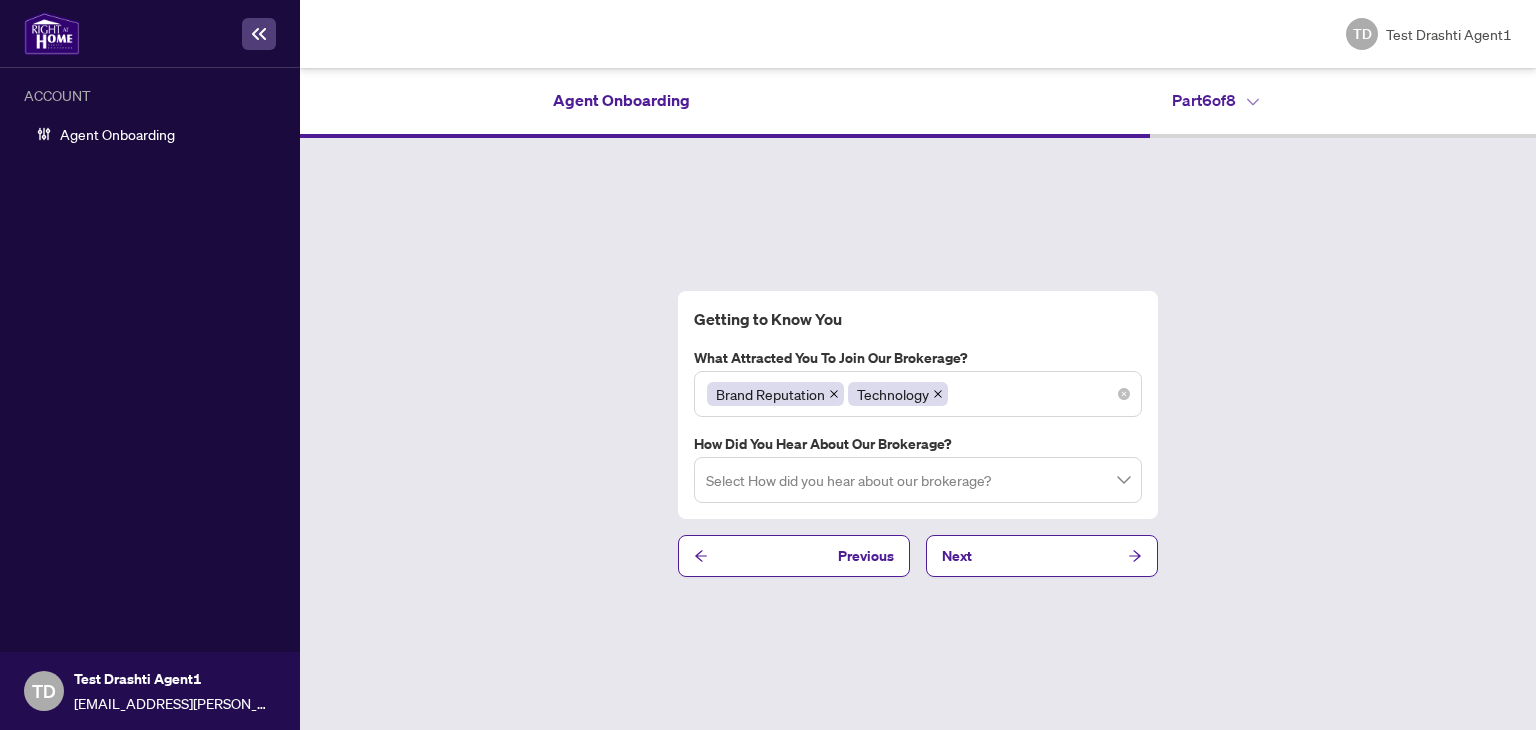 click on "Brand Reputation Technology" at bounding box center (918, 394) 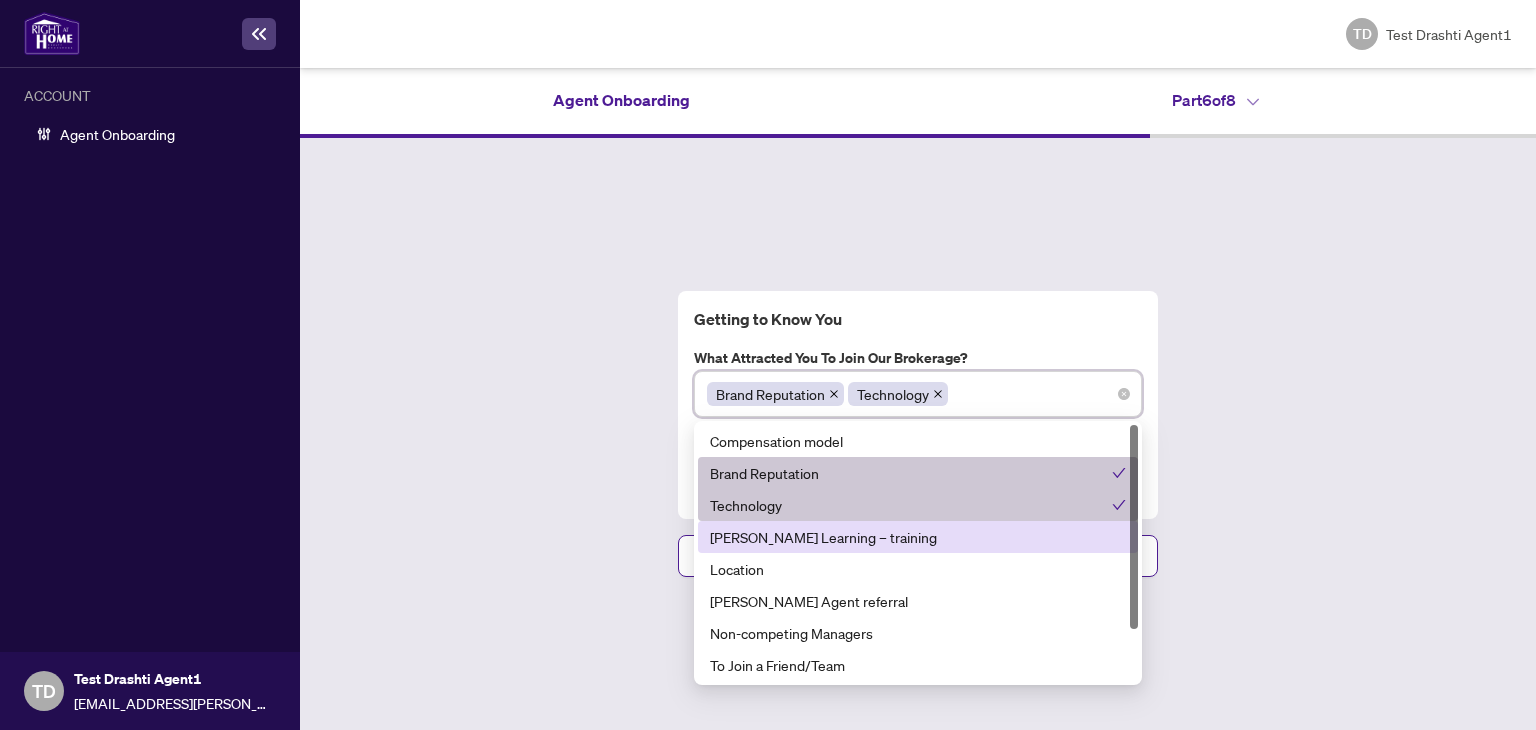 scroll, scrollTop: 64, scrollLeft: 0, axis: vertical 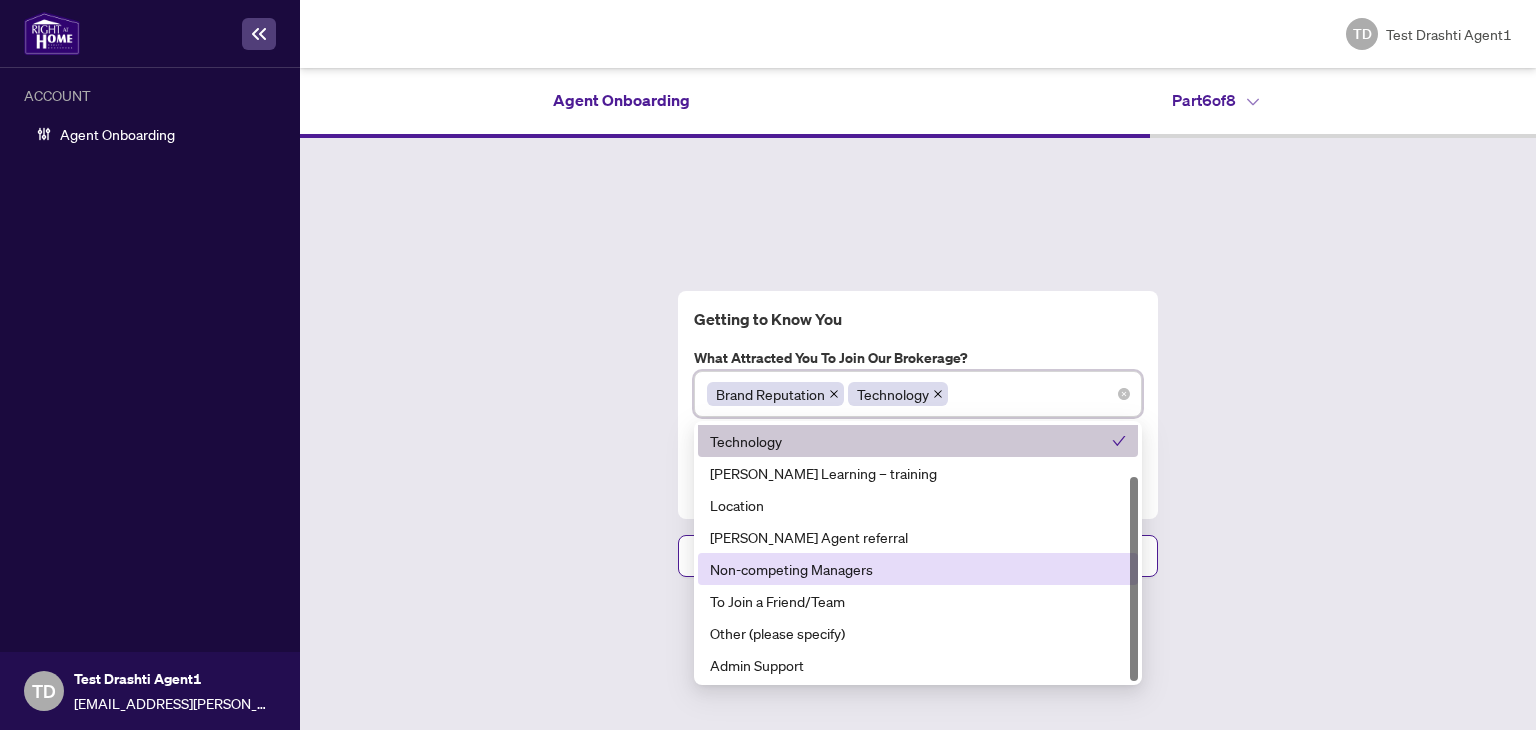click on "Non-competing Managers" at bounding box center [918, 569] 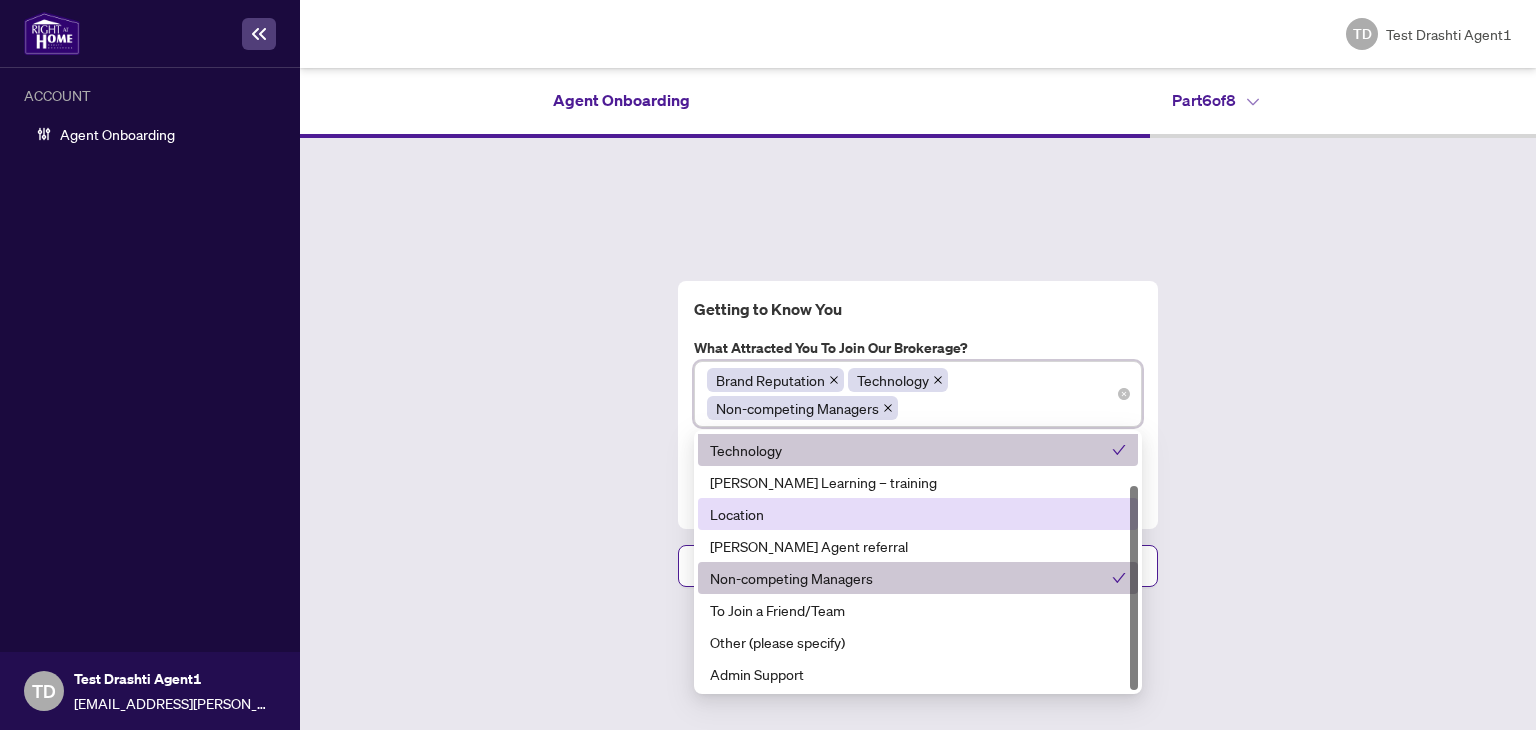click on "Location" at bounding box center (918, 514) 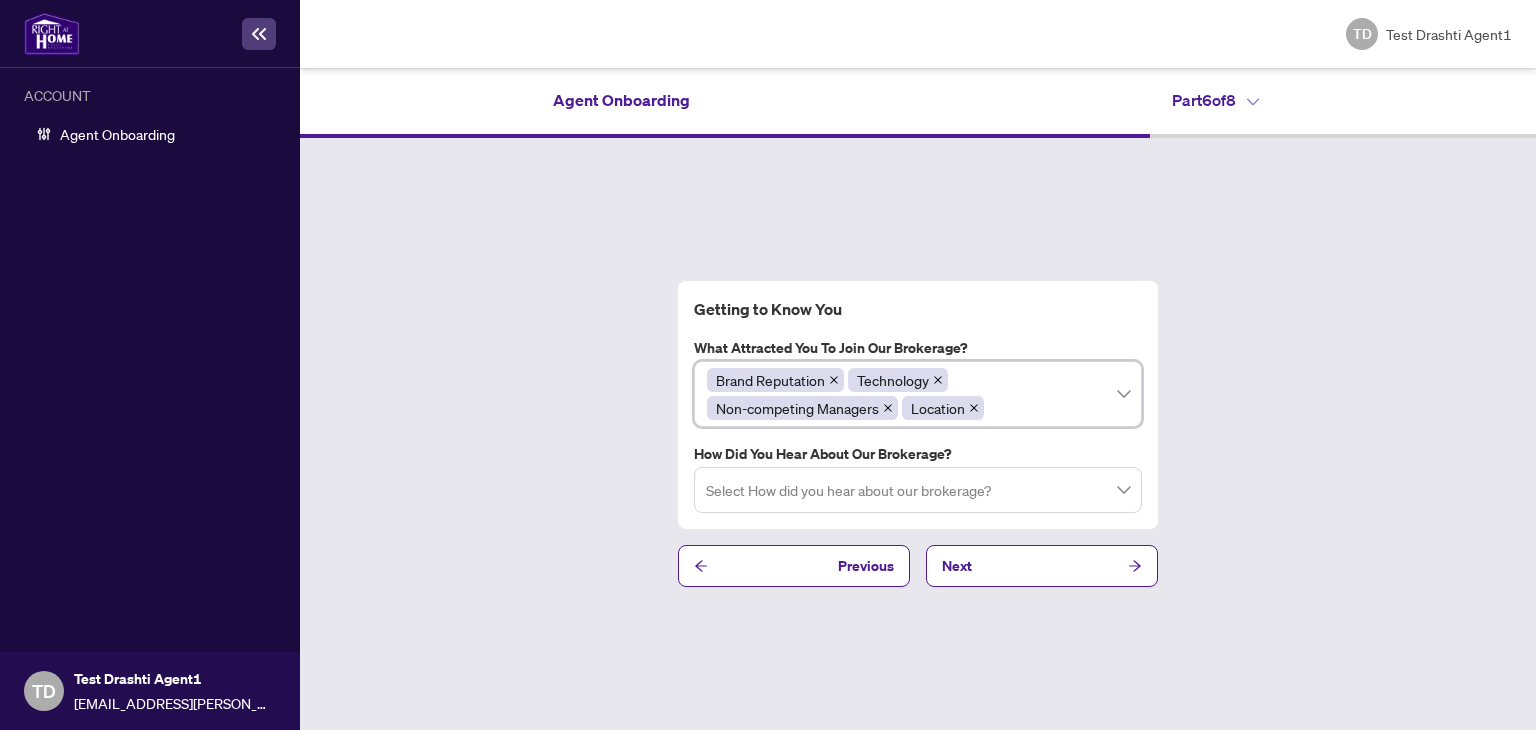 click on "Getting to Know You What attracted you to join our brokerage? Brand Reputation, Technology, Non-competing Managers, Location Brand Reputation Technology Non-competing Managers Location   73 71 72 Brand Reputation Technology [PERSON_NAME] Learning – training Location [PERSON_NAME] Agent referral Non-competing Managers To Join a Friend/Team Other (please specify) Admin Support How did you hear about our brokerage?   Select How did you hear about our brokerage? Previous Next" at bounding box center (918, 434) 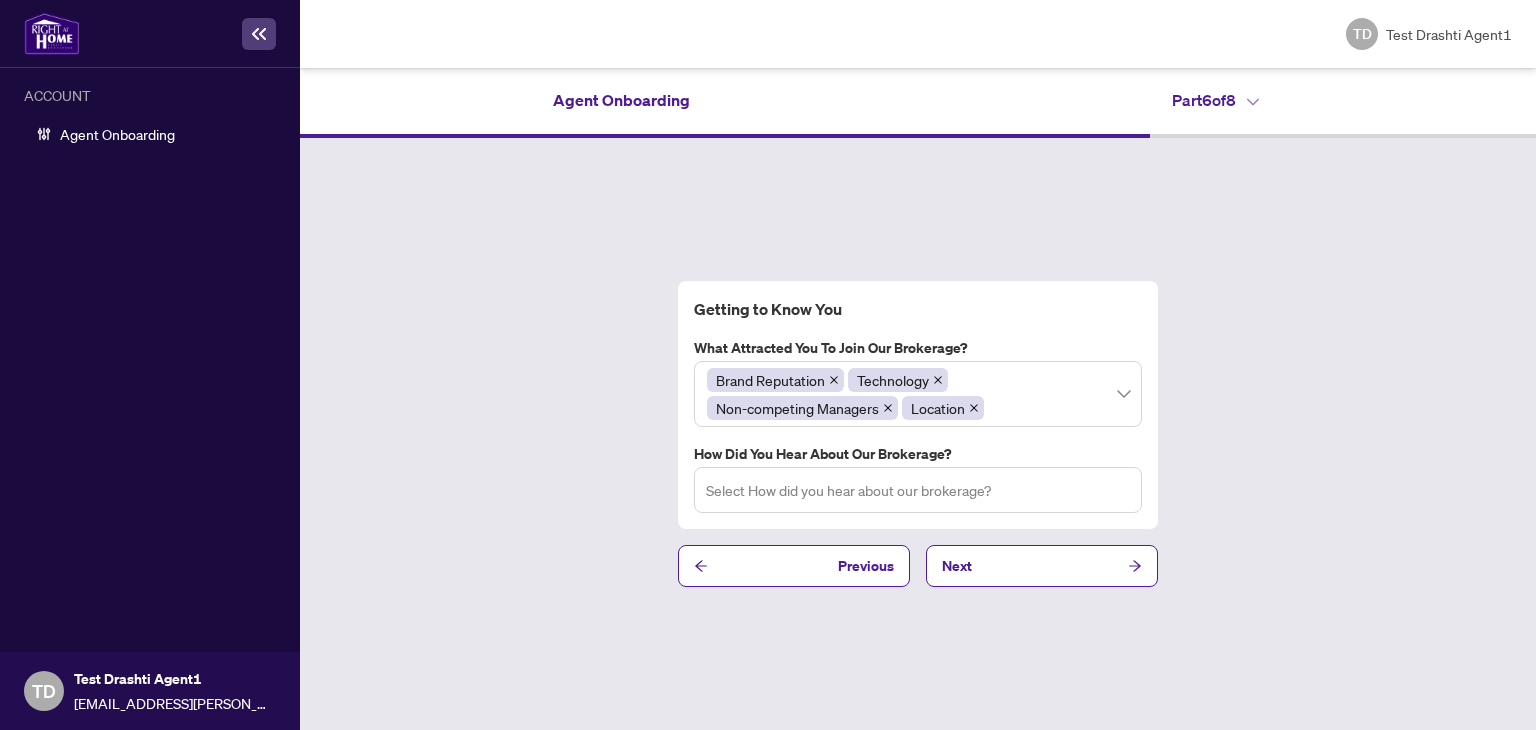 click at bounding box center (918, 489) 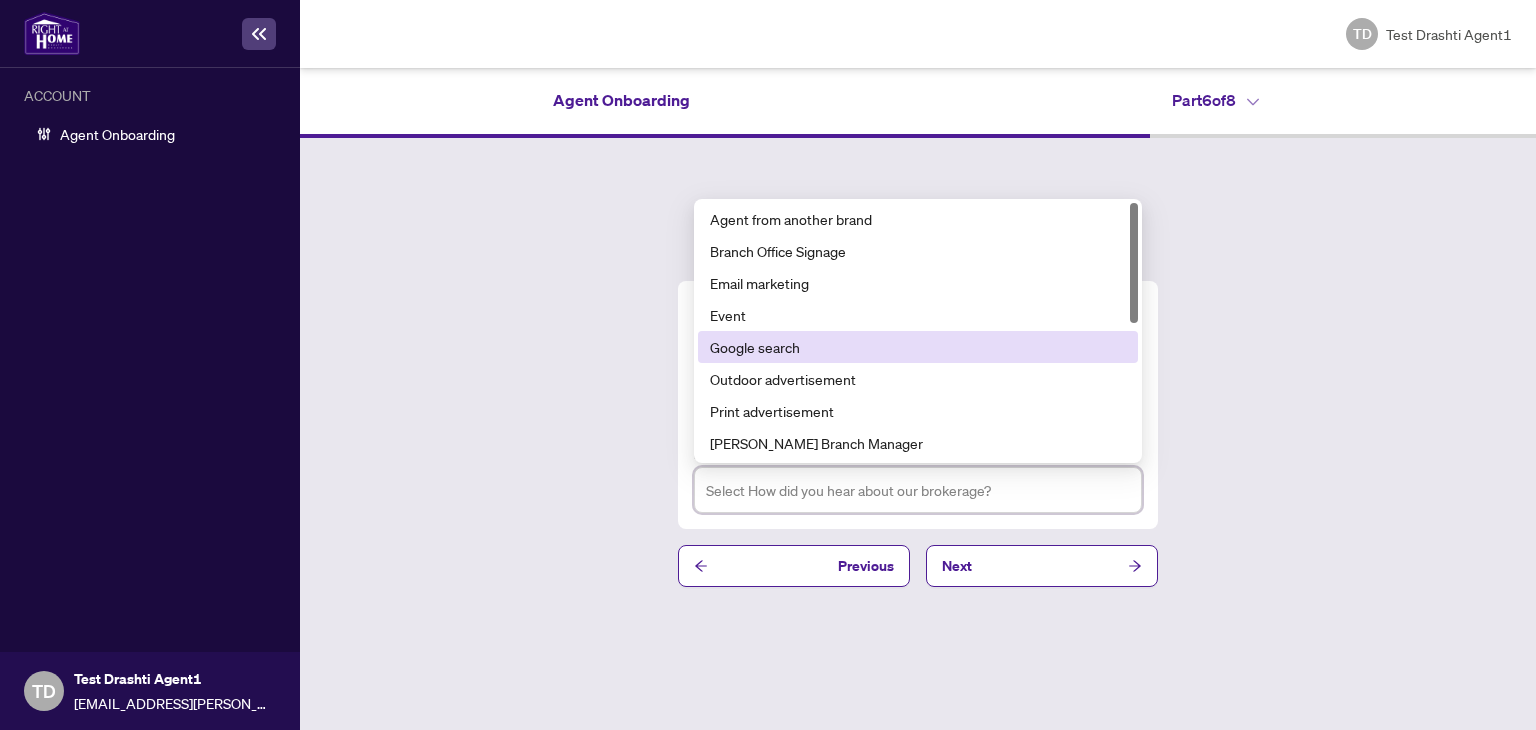 click on "Google search" at bounding box center (918, 347) 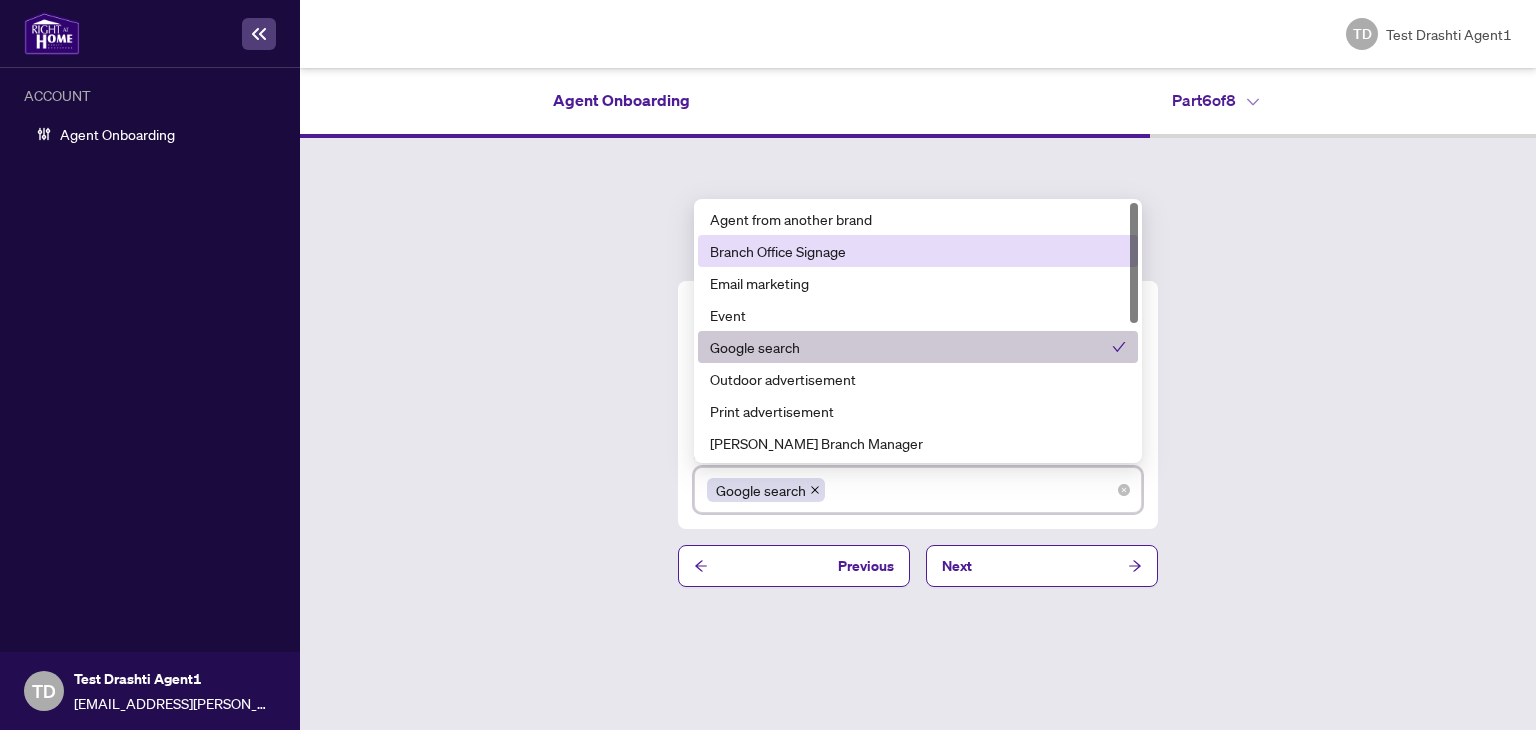 click on "Branch Office Signage" at bounding box center [918, 251] 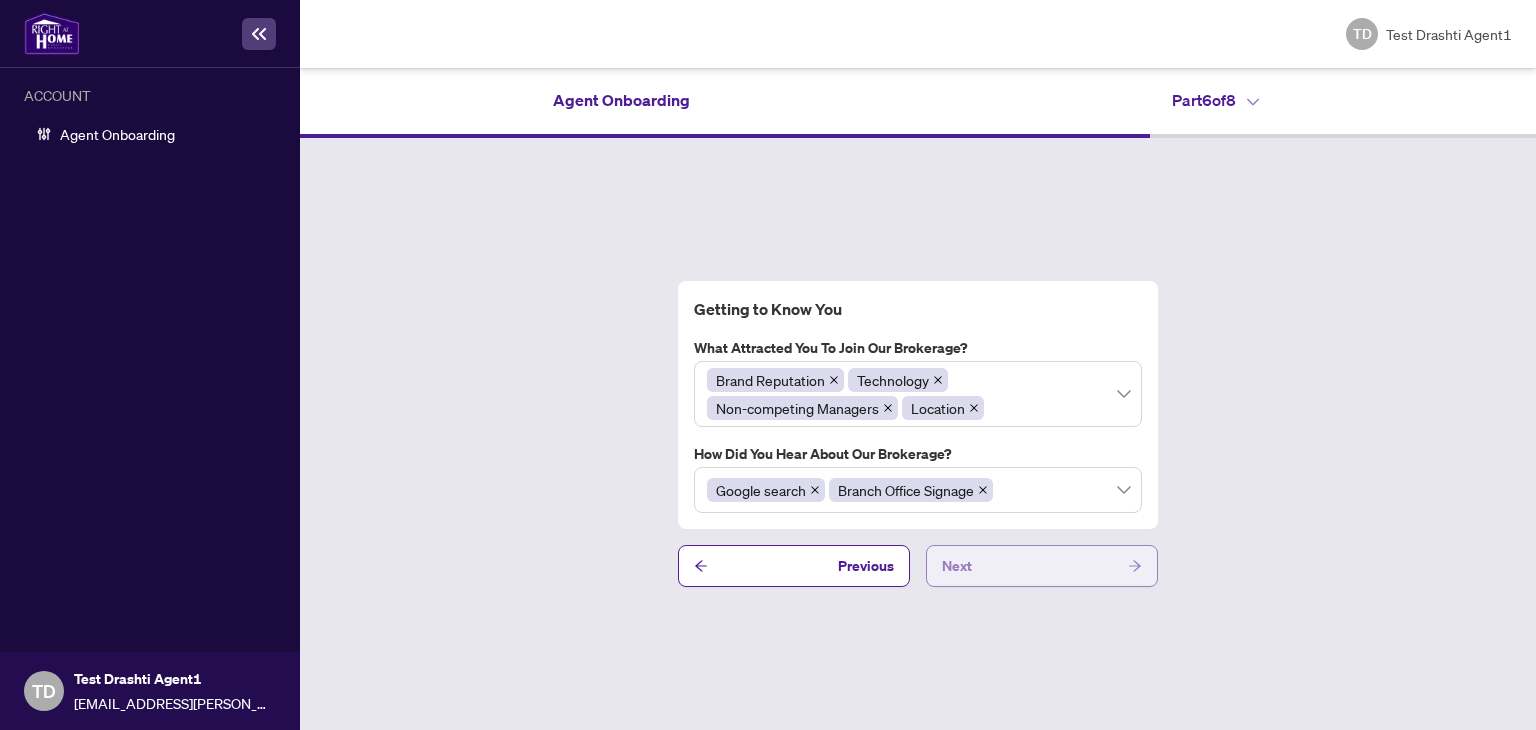 click on "Next" at bounding box center (1042, 566) 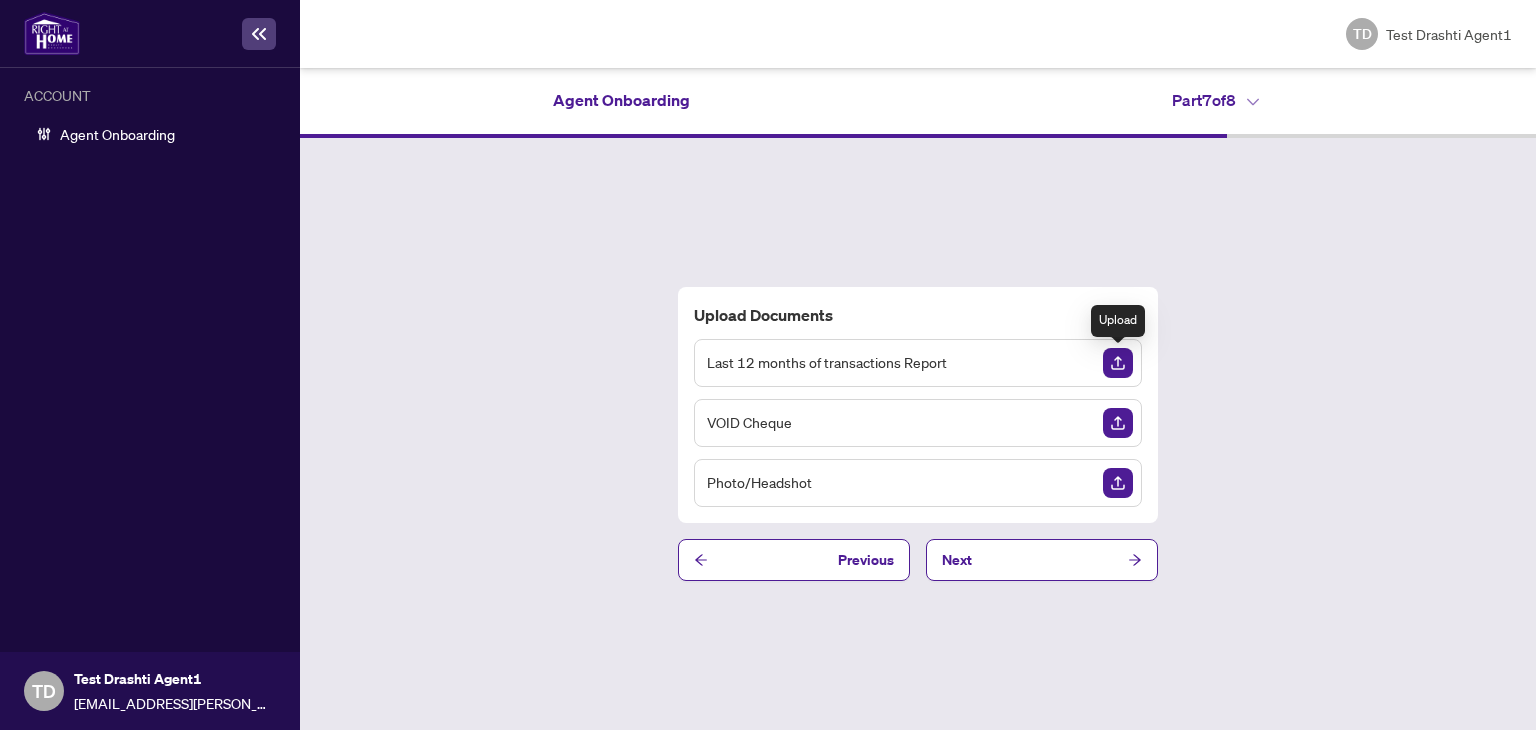 click at bounding box center (1118, 363) 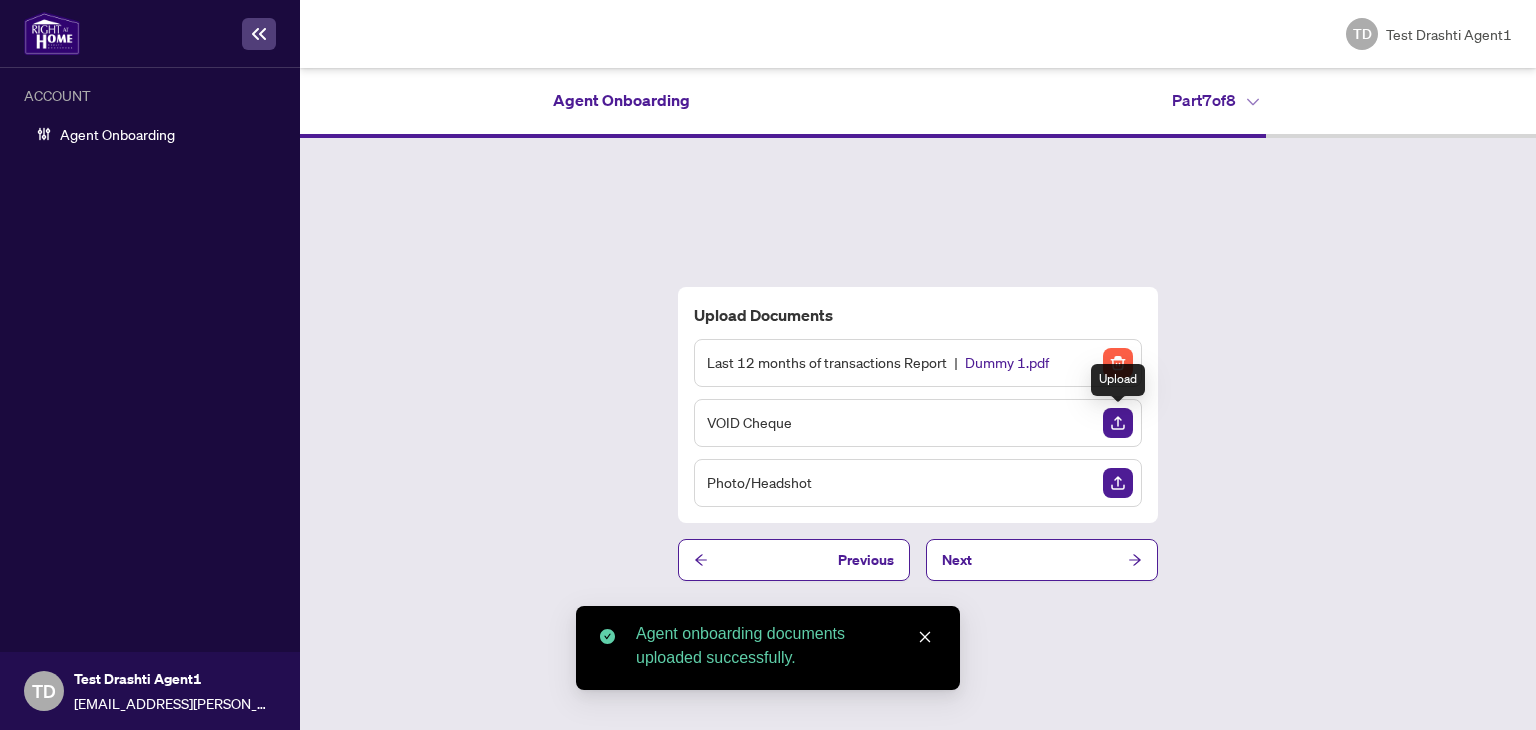 click at bounding box center (1118, 423) 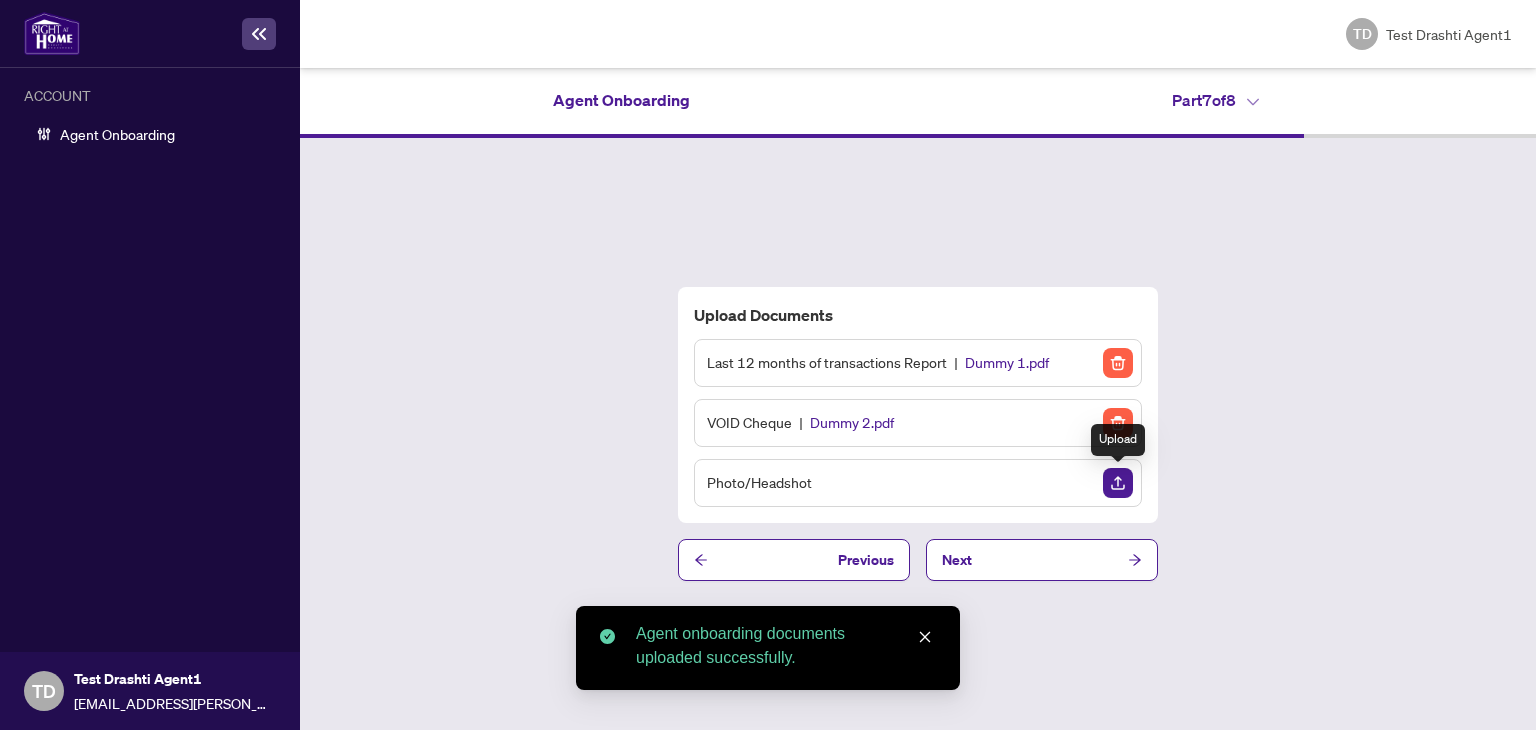 click at bounding box center (1118, 483) 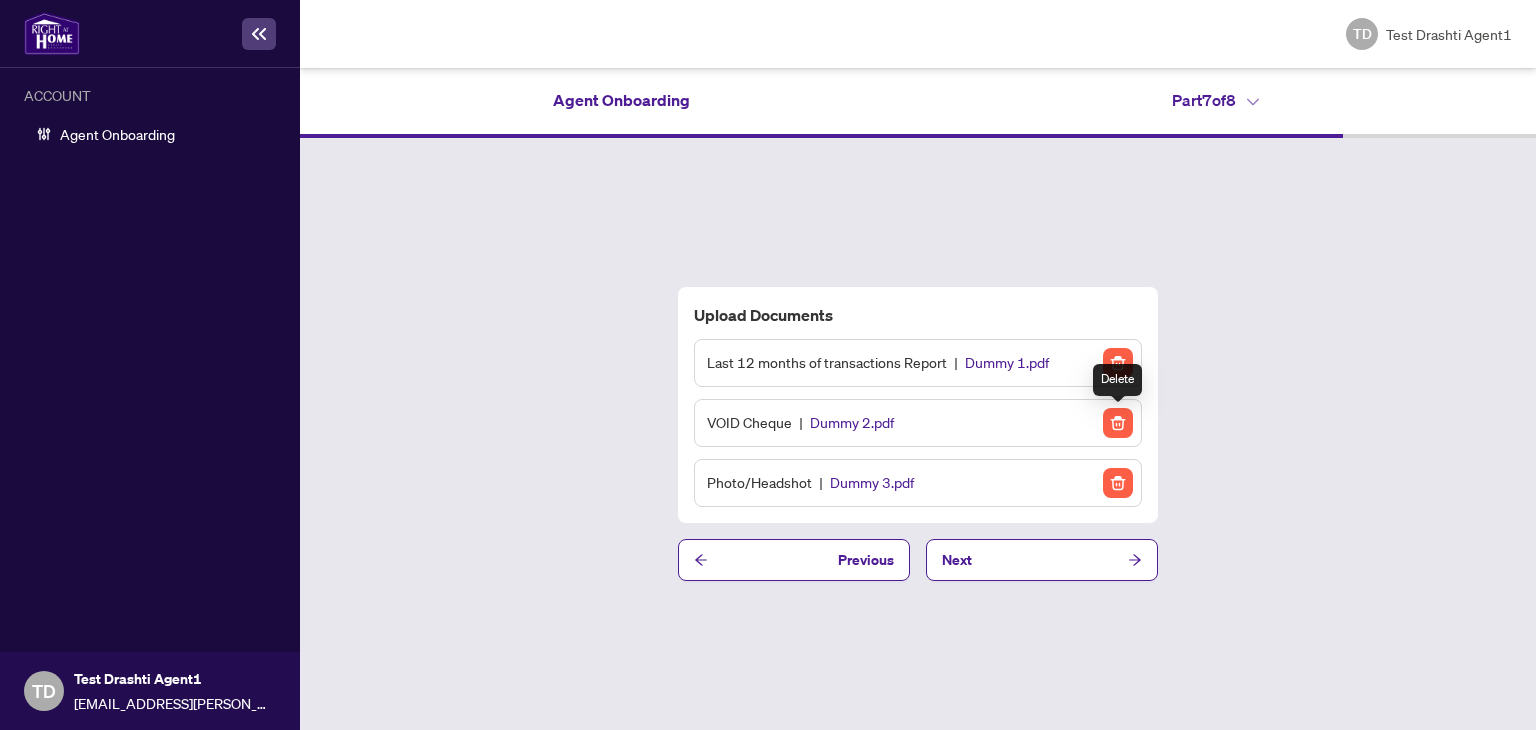 click at bounding box center (1118, 423) 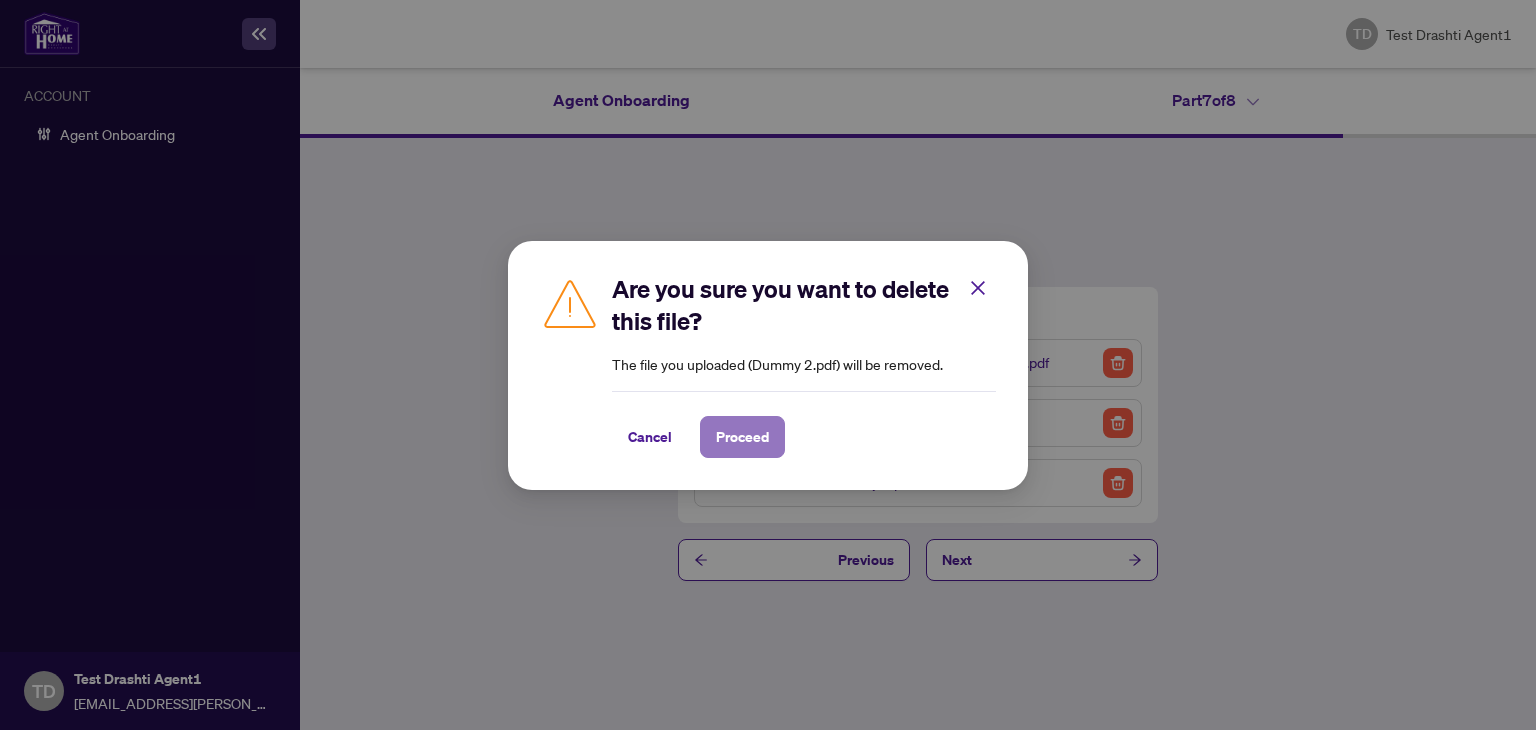 click on "Proceed" at bounding box center (742, 437) 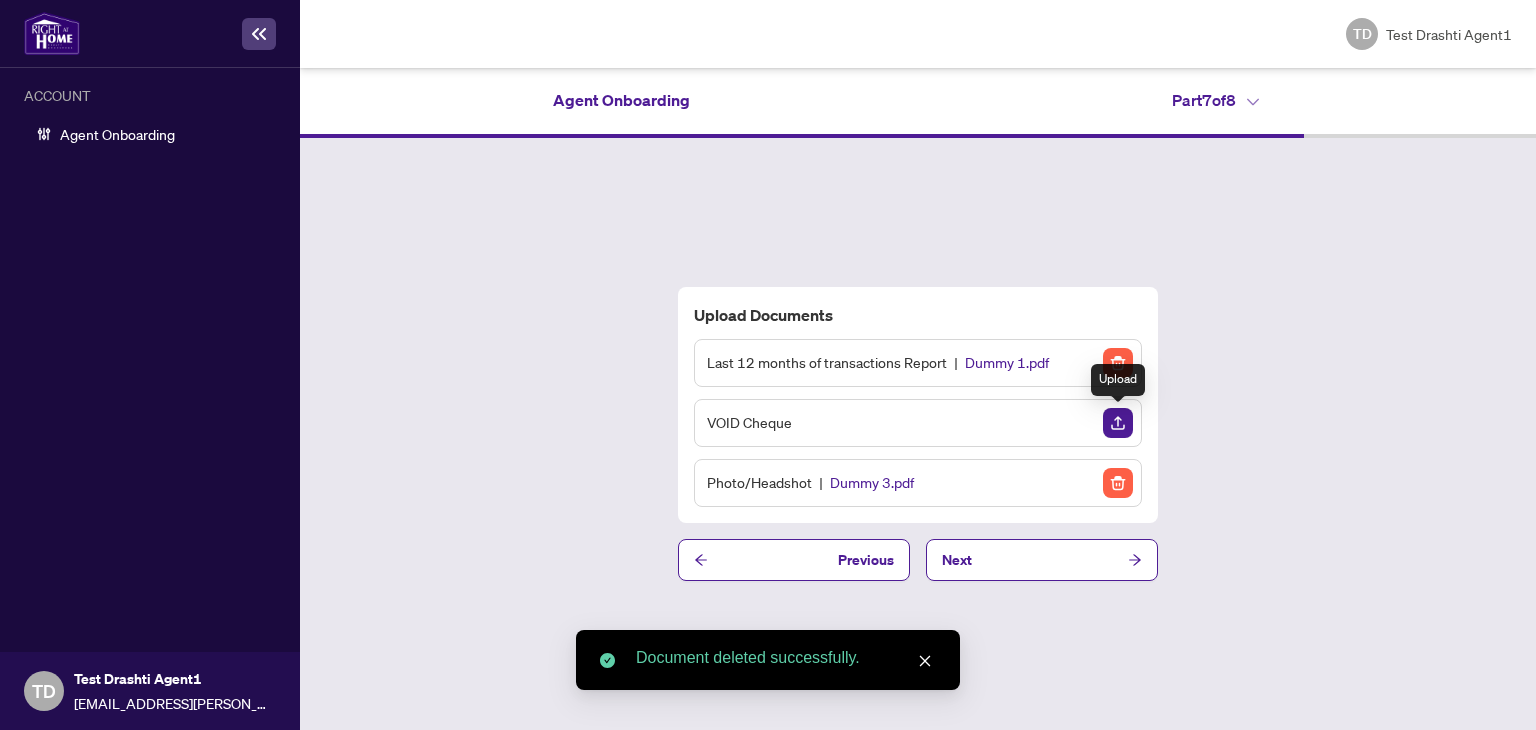 click at bounding box center [1118, 423] 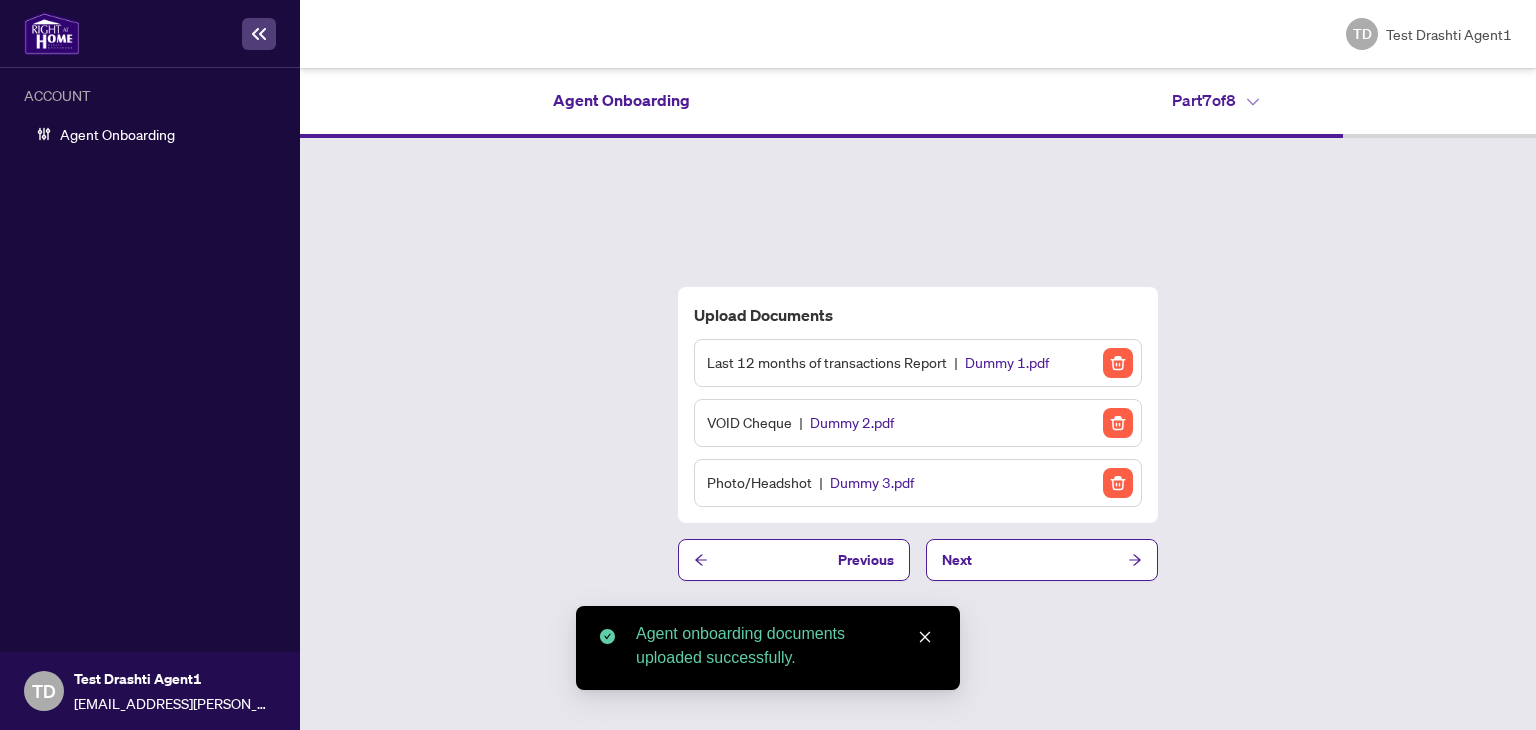 click on "Next" at bounding box center [1042, 560] 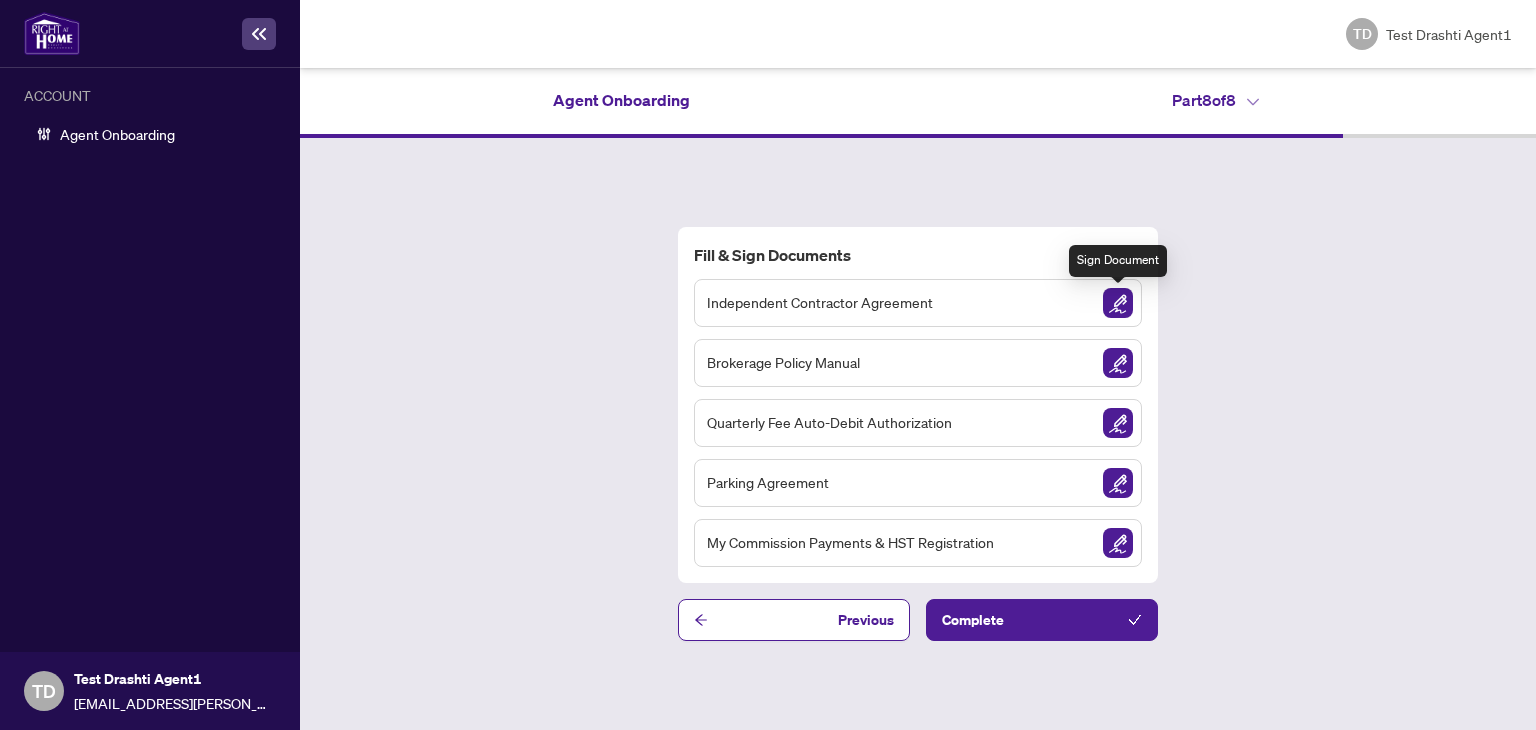 click at bounding box center (1118, 303) 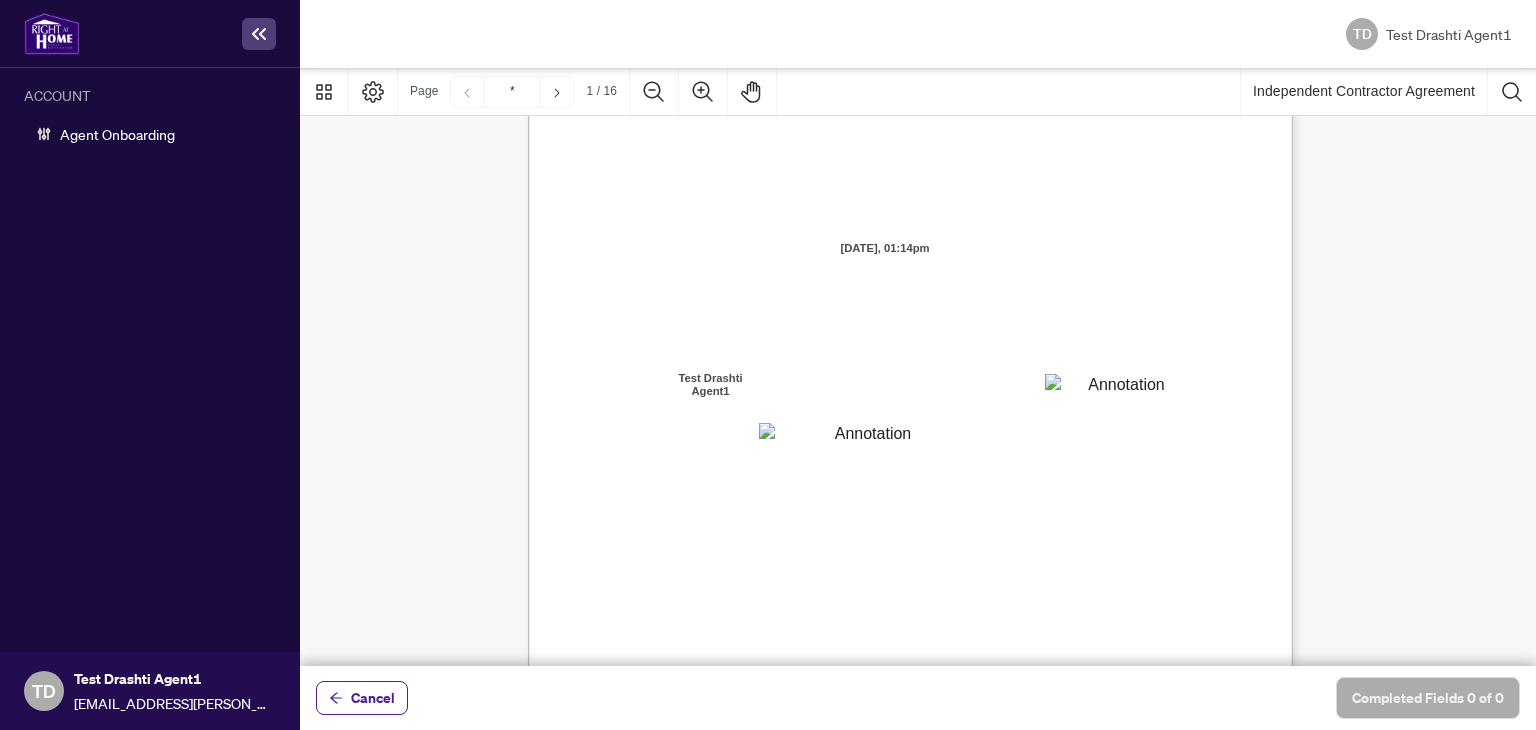 scroll, scrollTop: 143, scrollLeft: 0, axis: vertical 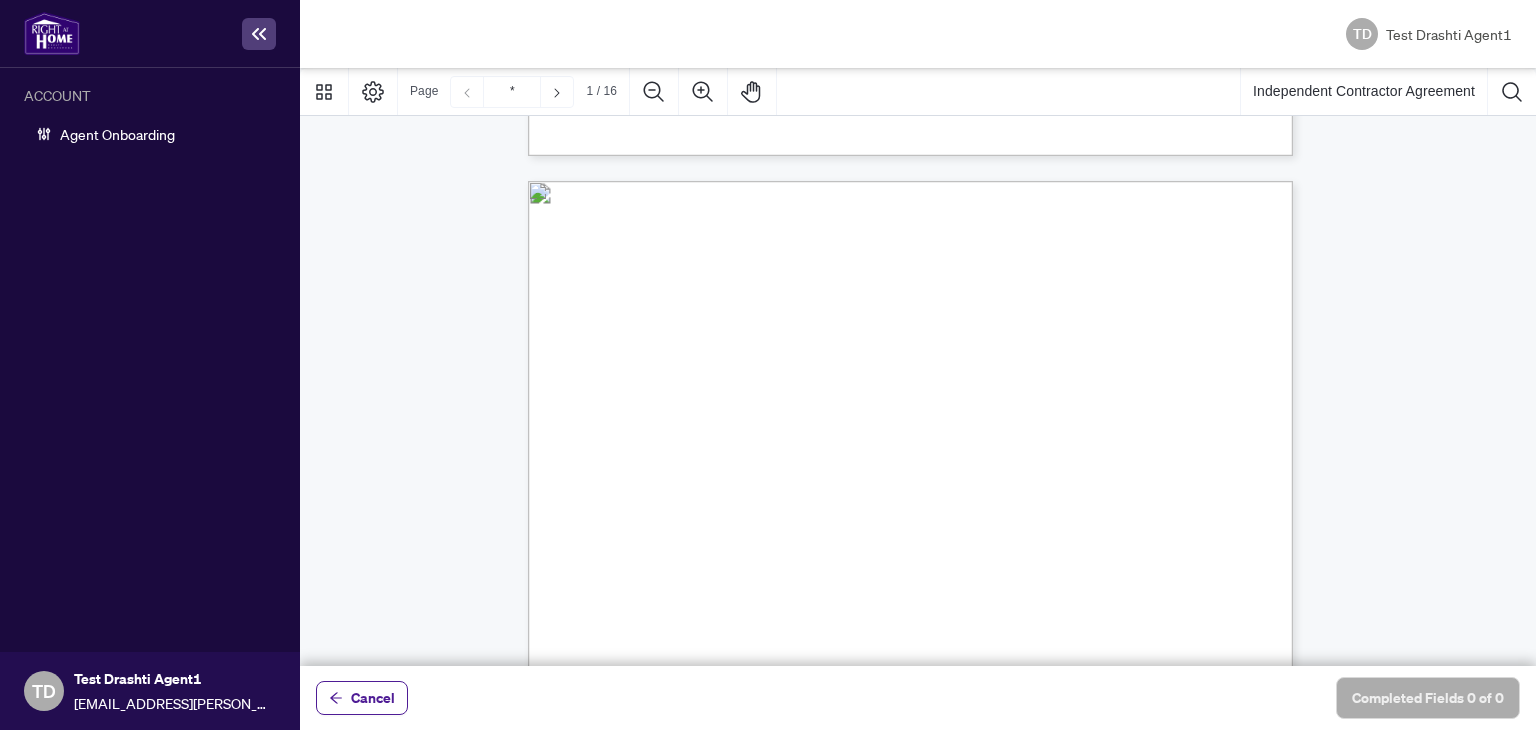 type on "*" 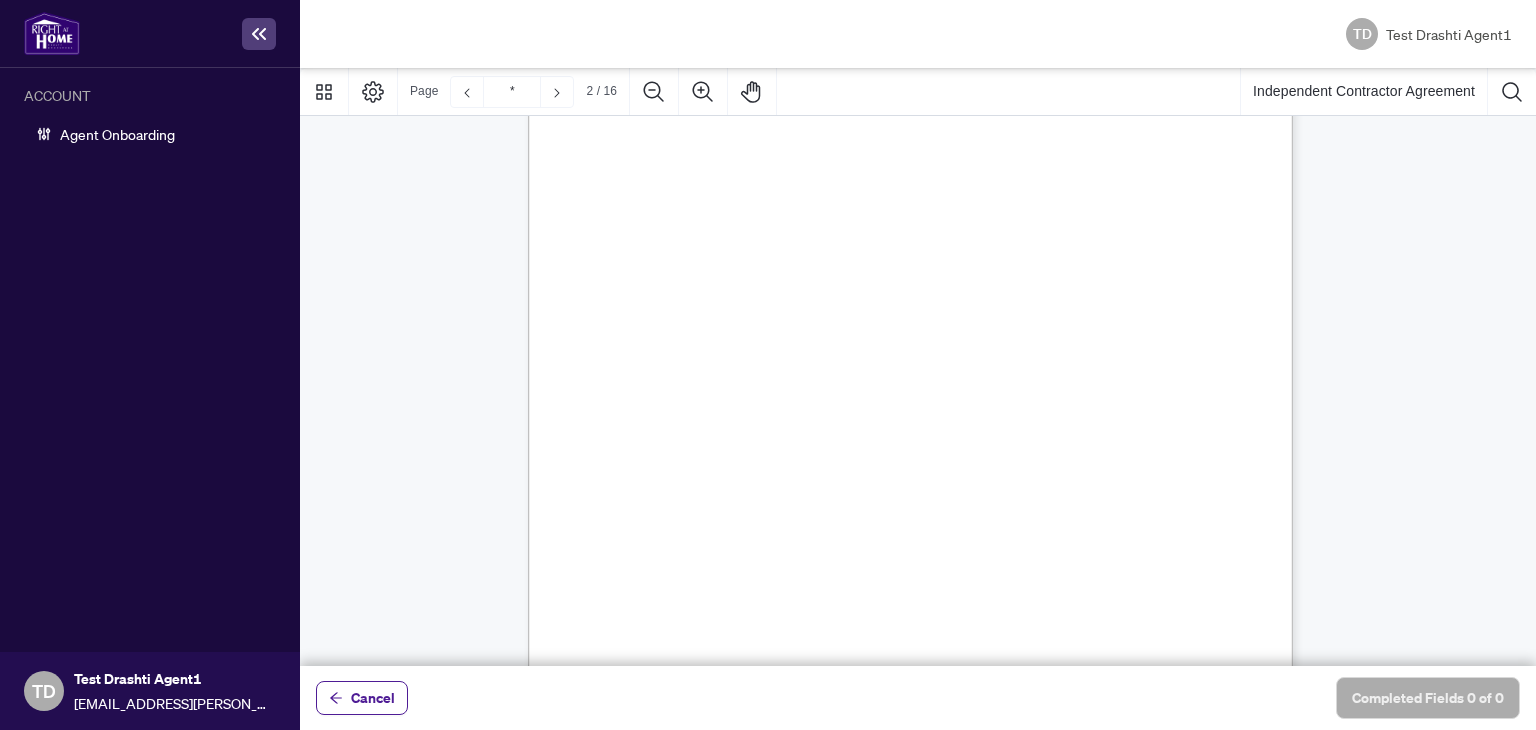 scroll, scrollTop: 1364, scrollLeft: 0, axis: vertical 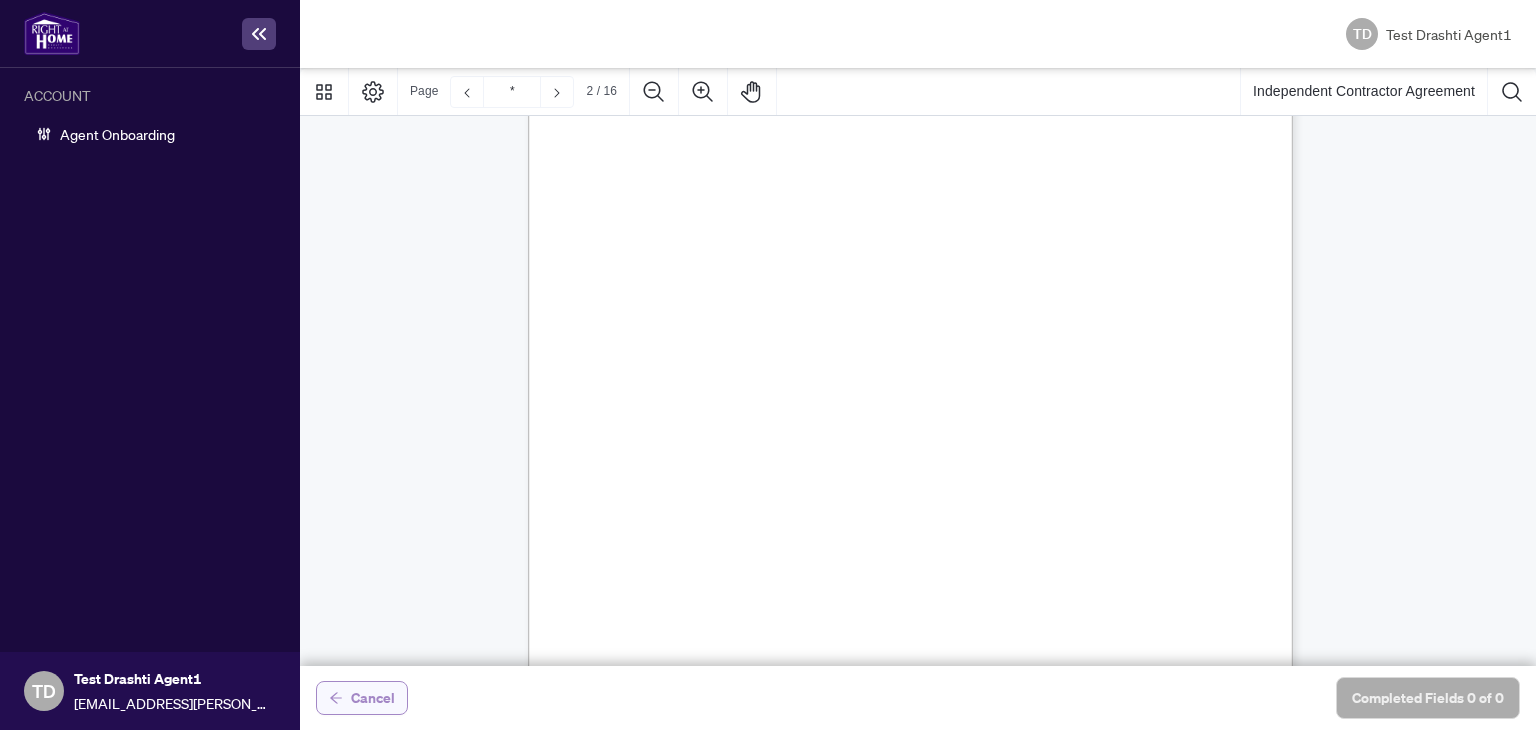 click on "Cancel" at bounding box center (373, 698) 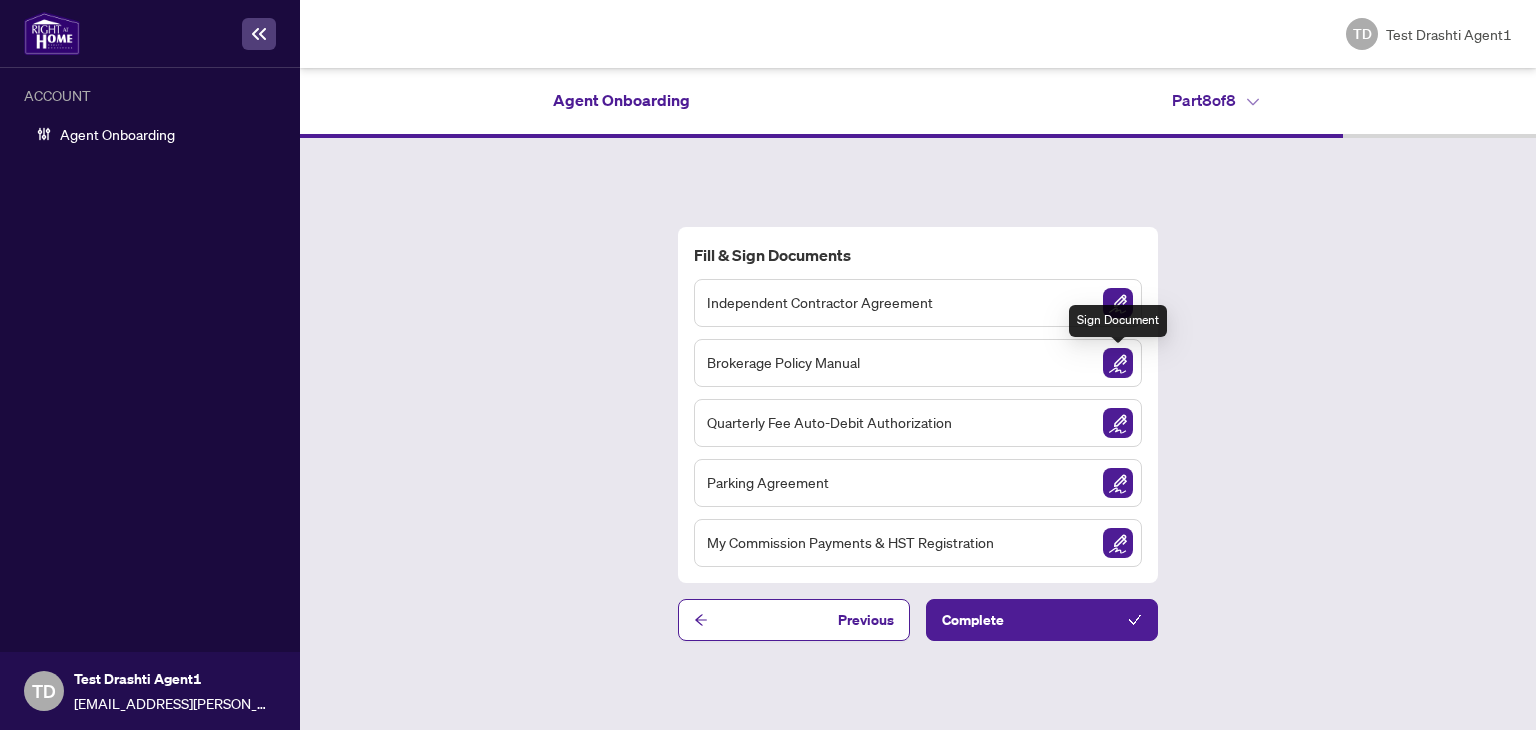 click at bounding box center (1118, 363) 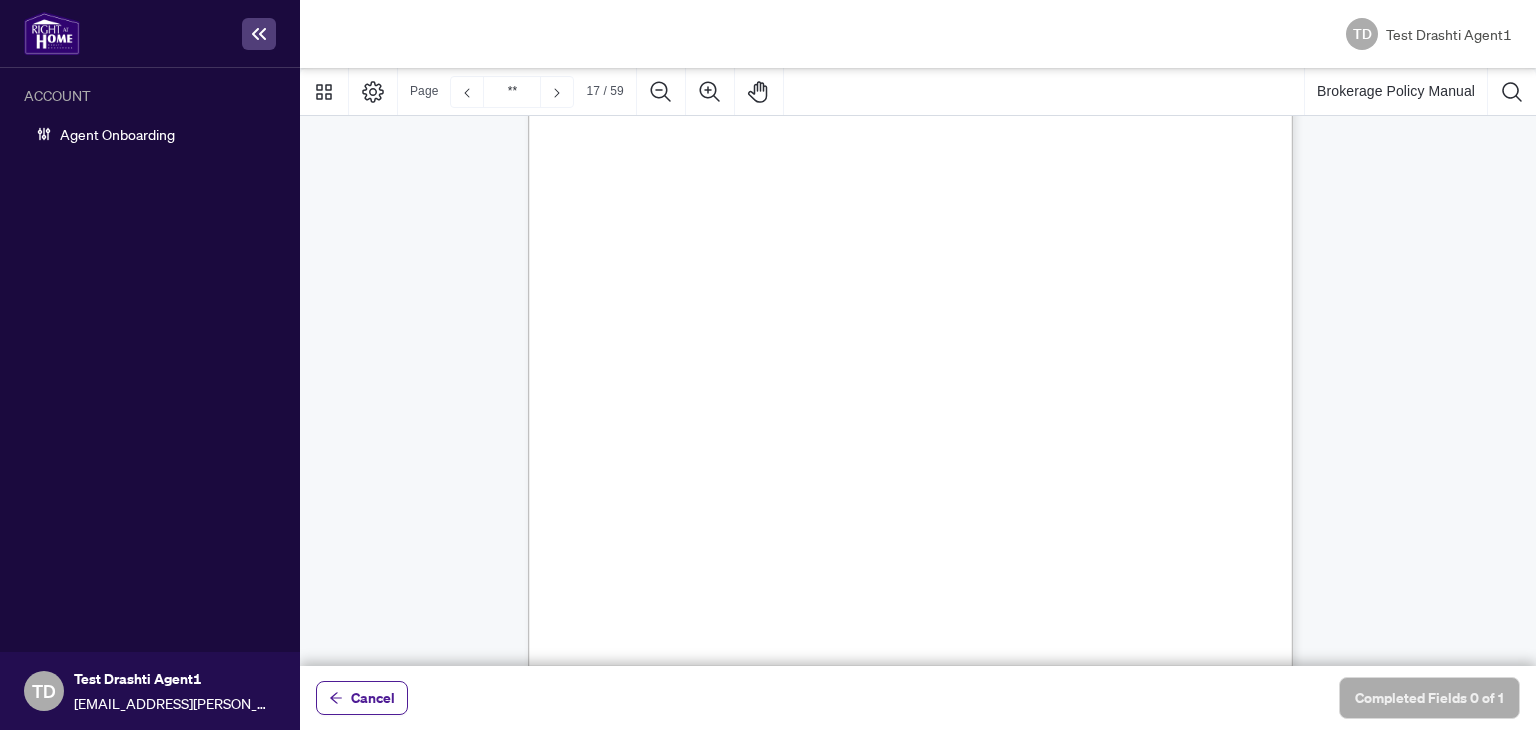 click on "e) Responding to Harassment" at bounding box center (731, 488) 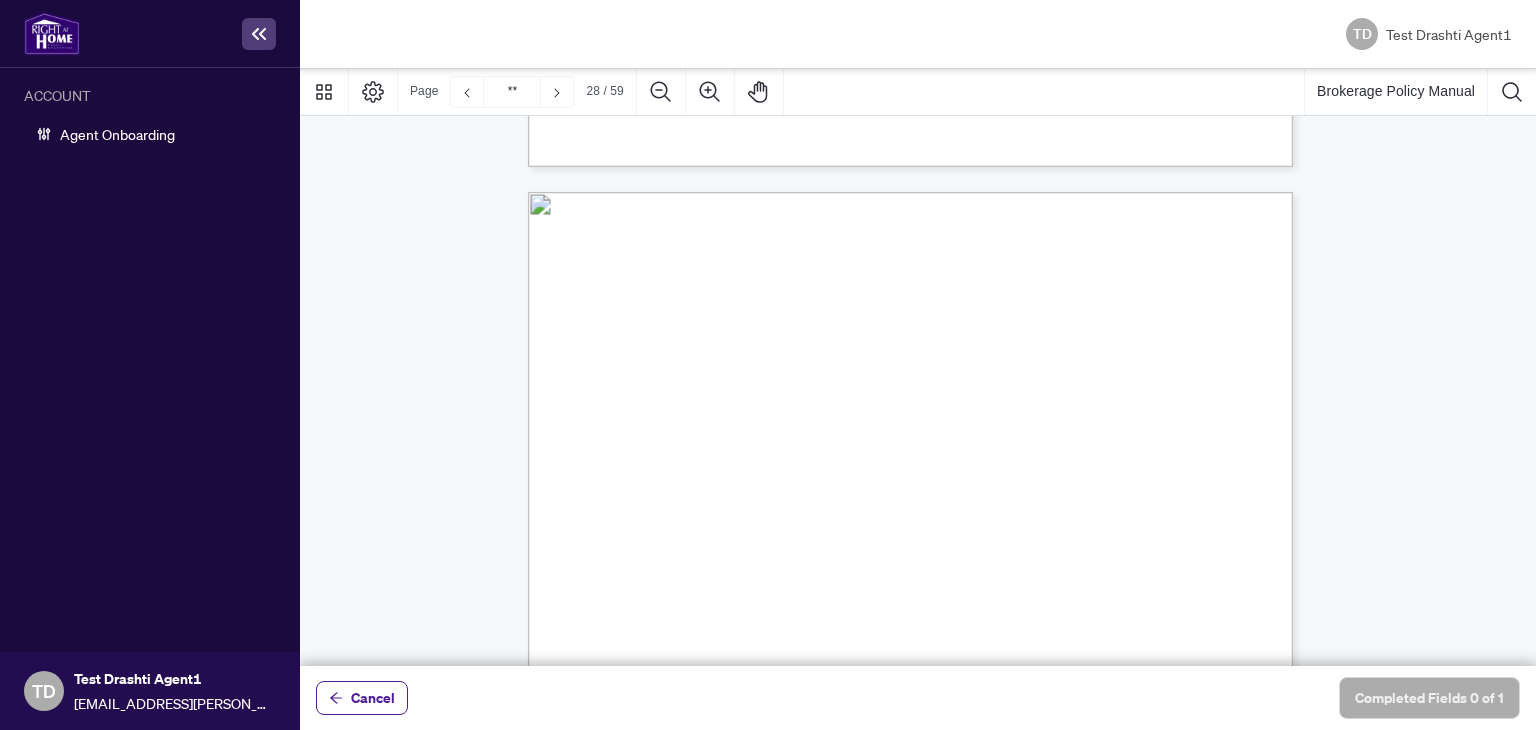 scroll, scrollTop: 27360, scrollLeft: 0, axis: vertical 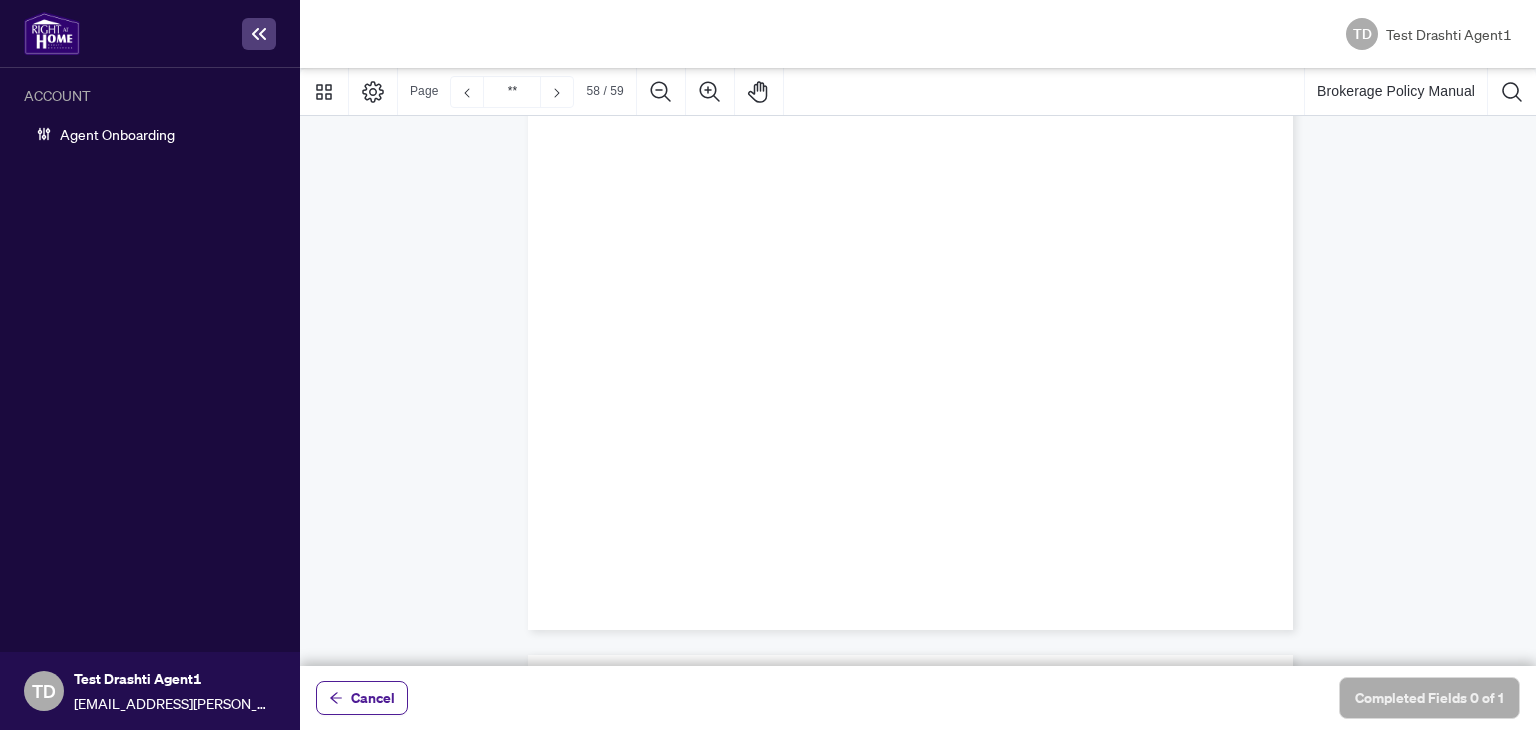 type on "**" 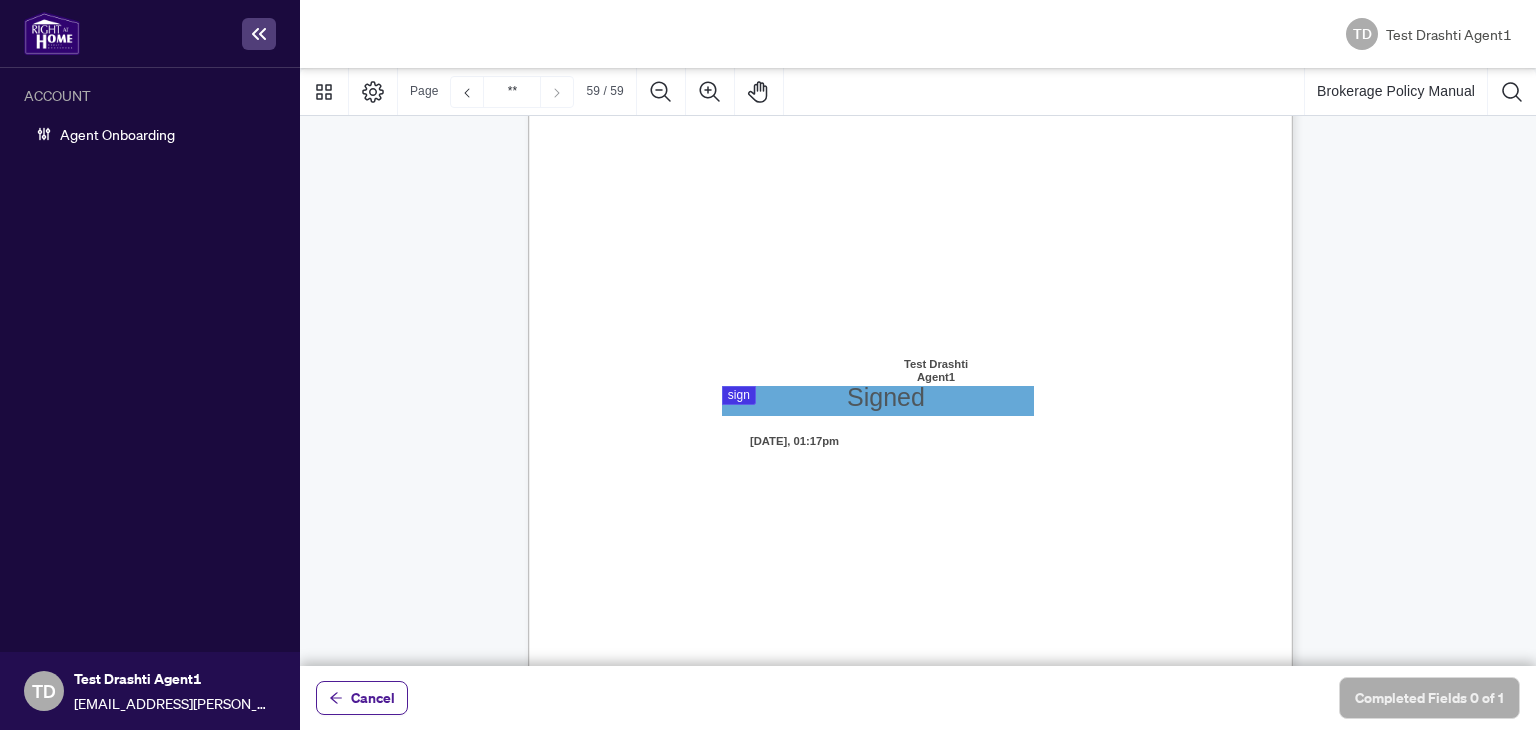 scroll, scrollTop: 59081, scrollLeft: 0, axis: vertical 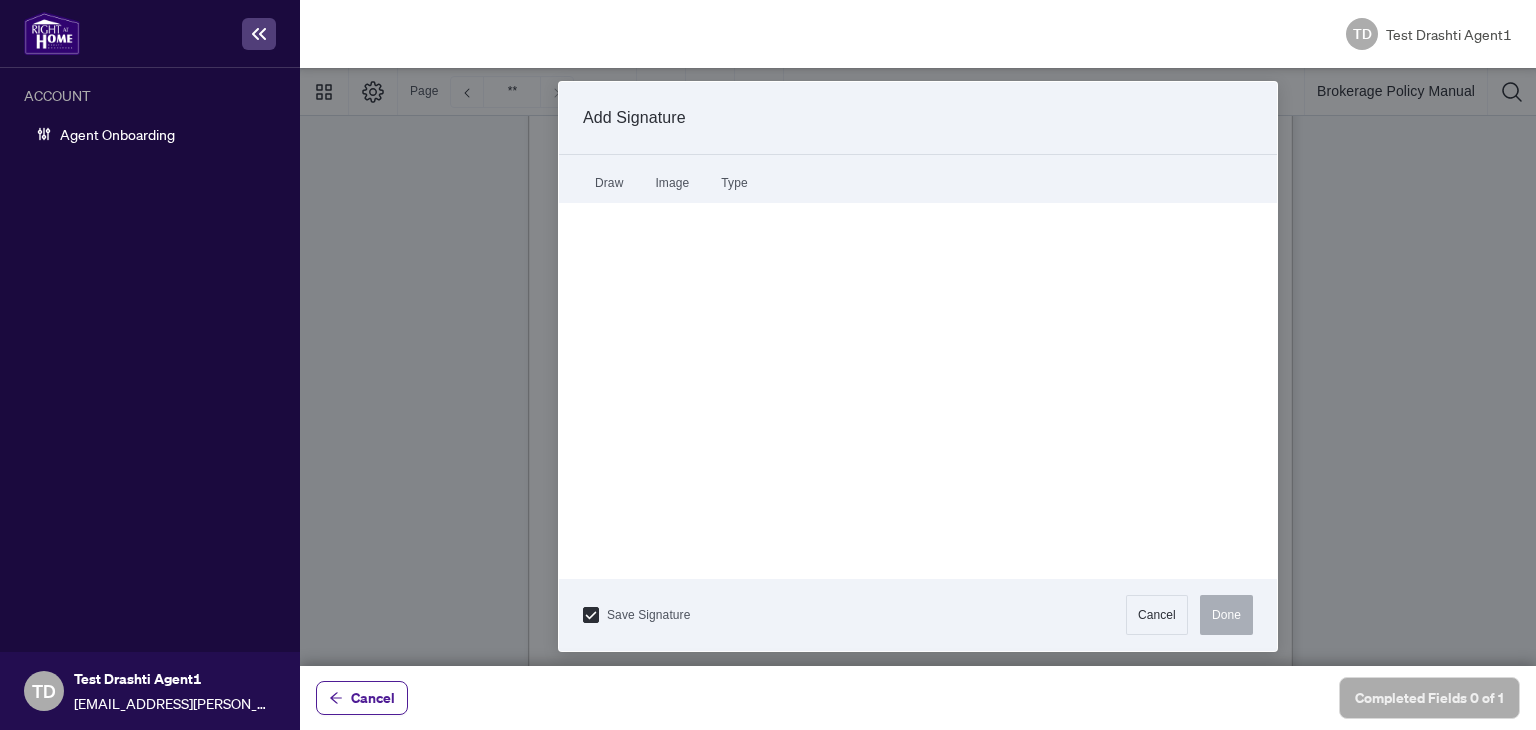 click at bounding box center (918, 367) 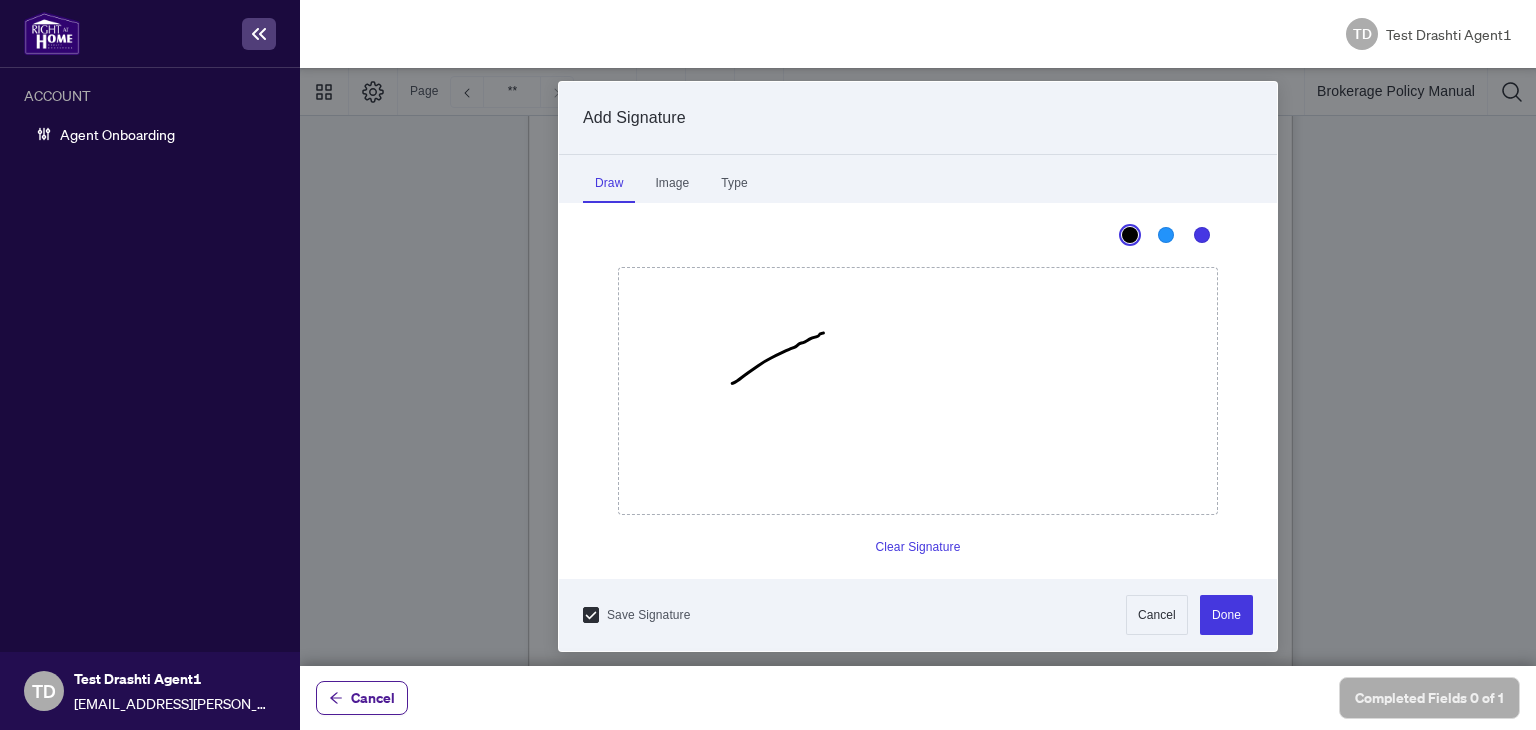 drag, startPoint x: 732, startPoint y: 383, endPoint x: 823, endPoint y: 333, distance: 103.8316 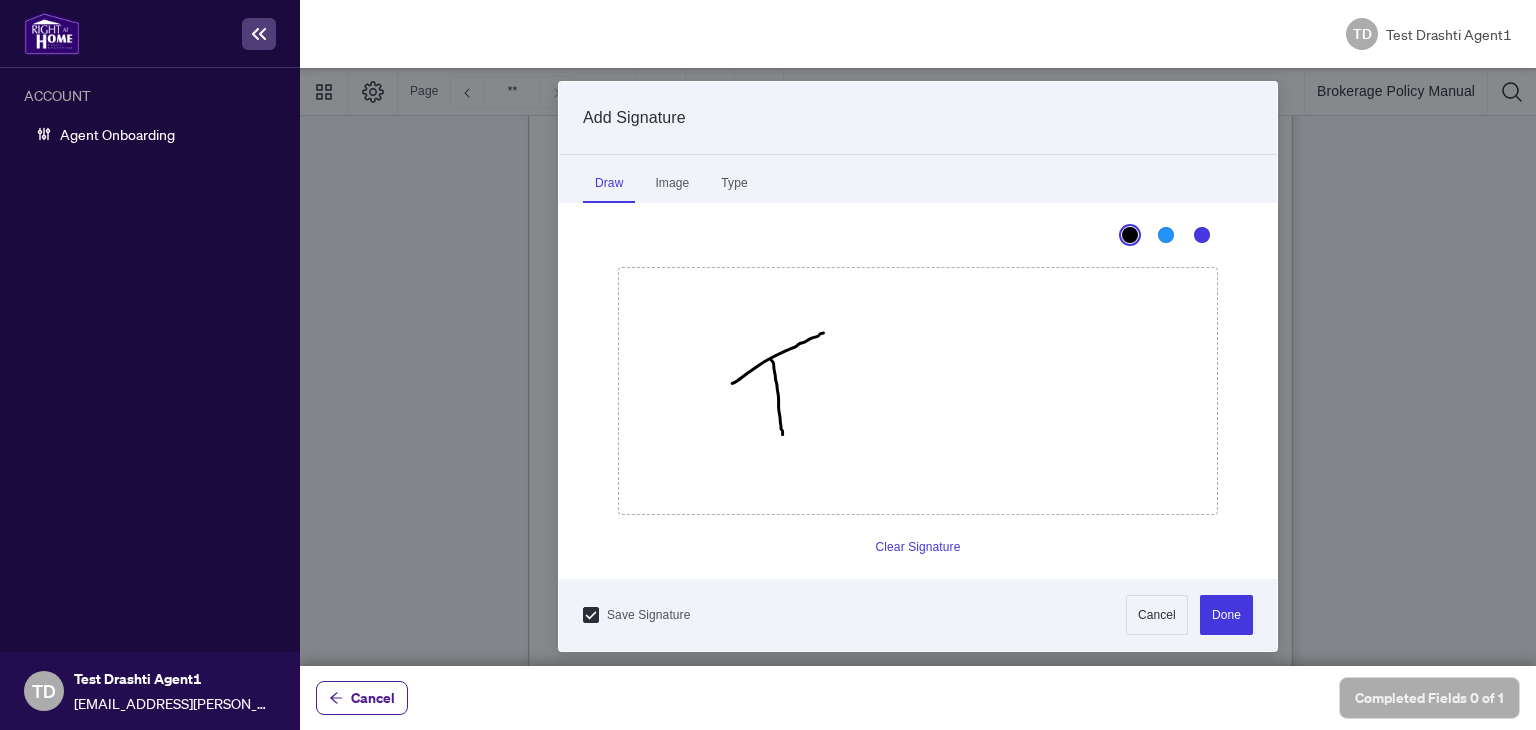 drag, startPoint x: 771, startPoint y: 360, endPoint x: 782, endPoint y: 434, distance: 74.8131 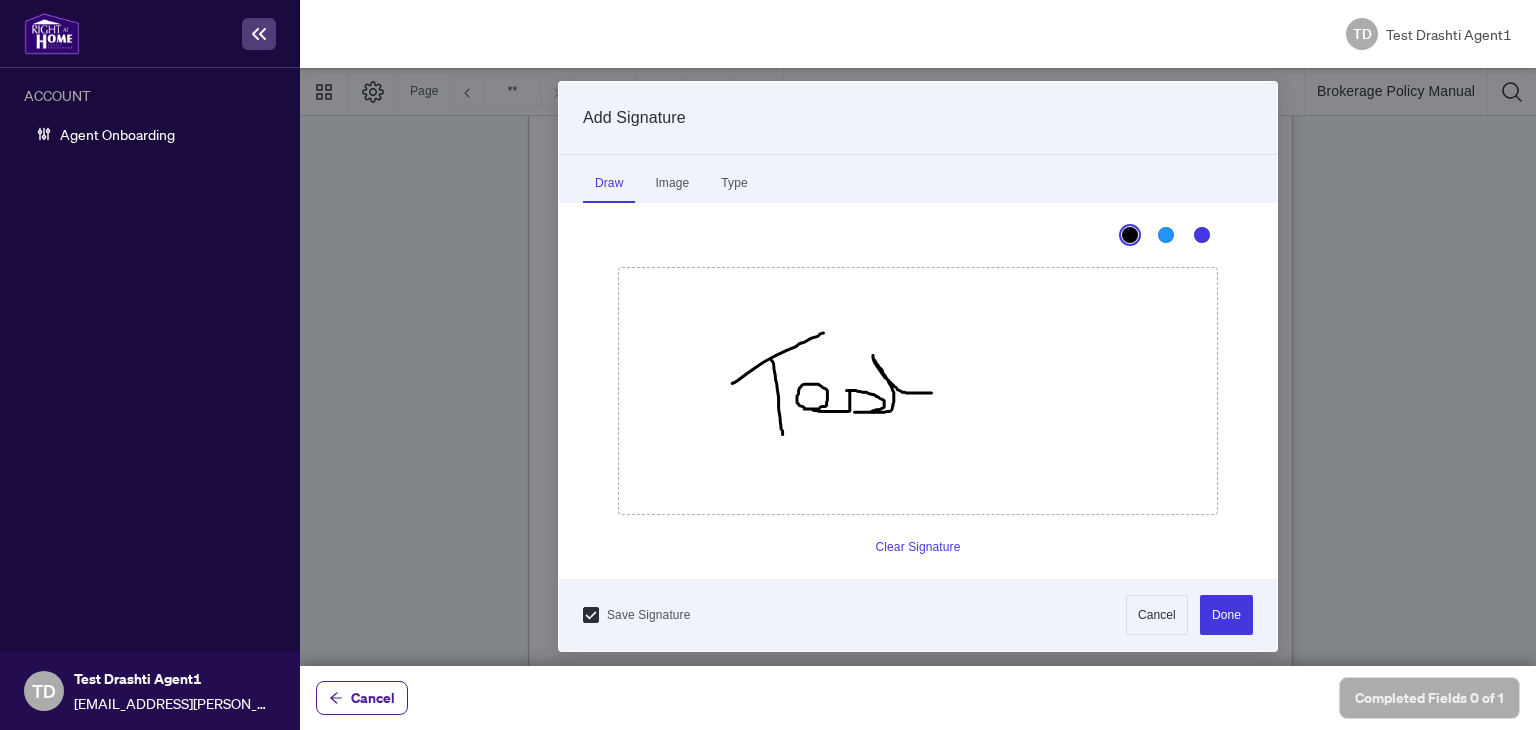drag, startPoint x: 804, startPoint y: 409, endPoint x: 931, endPoint y: 393, distance: 128.0039 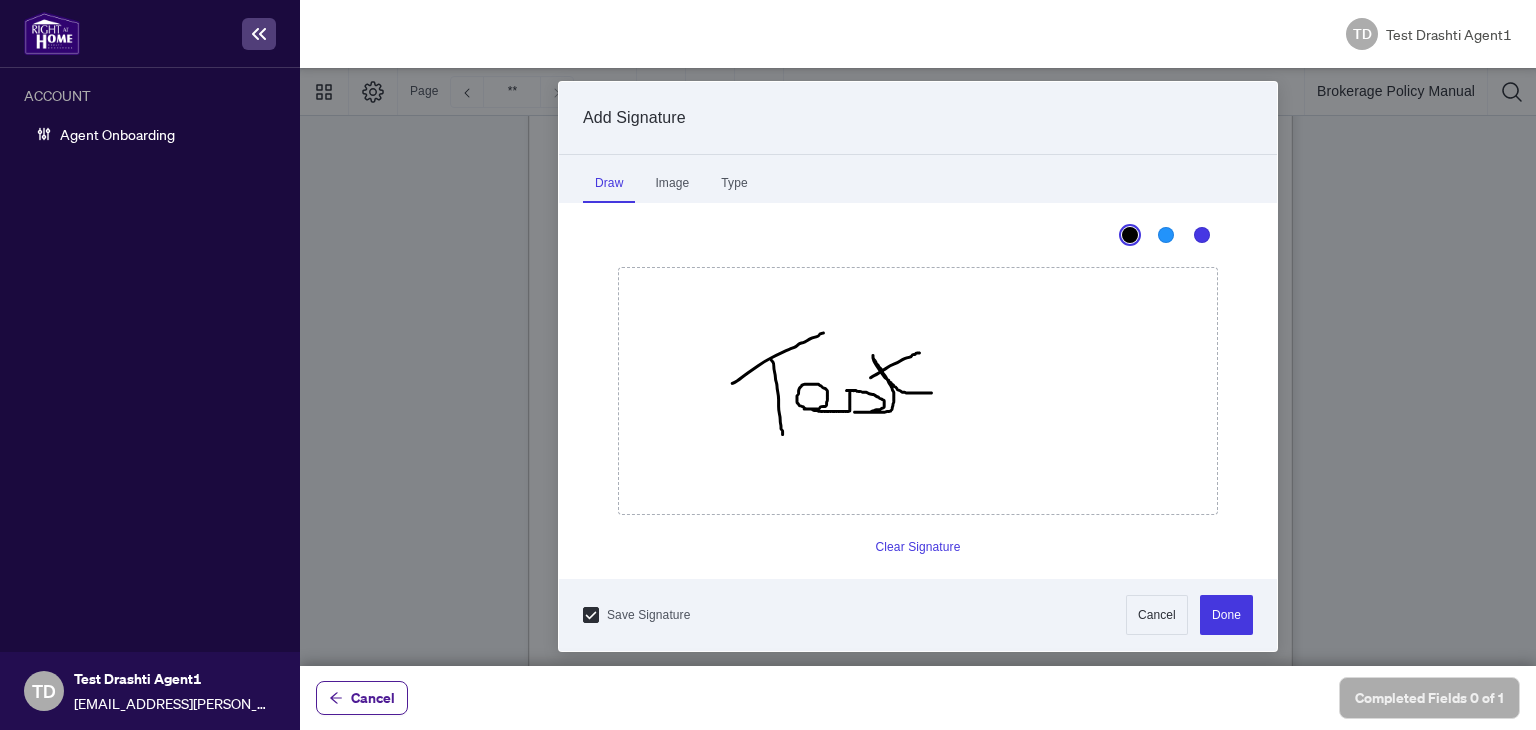 drag, startPoint x: 870, startPoint y: 377, endPoint x: 919, endPoint y: 353, distance: 54.56189 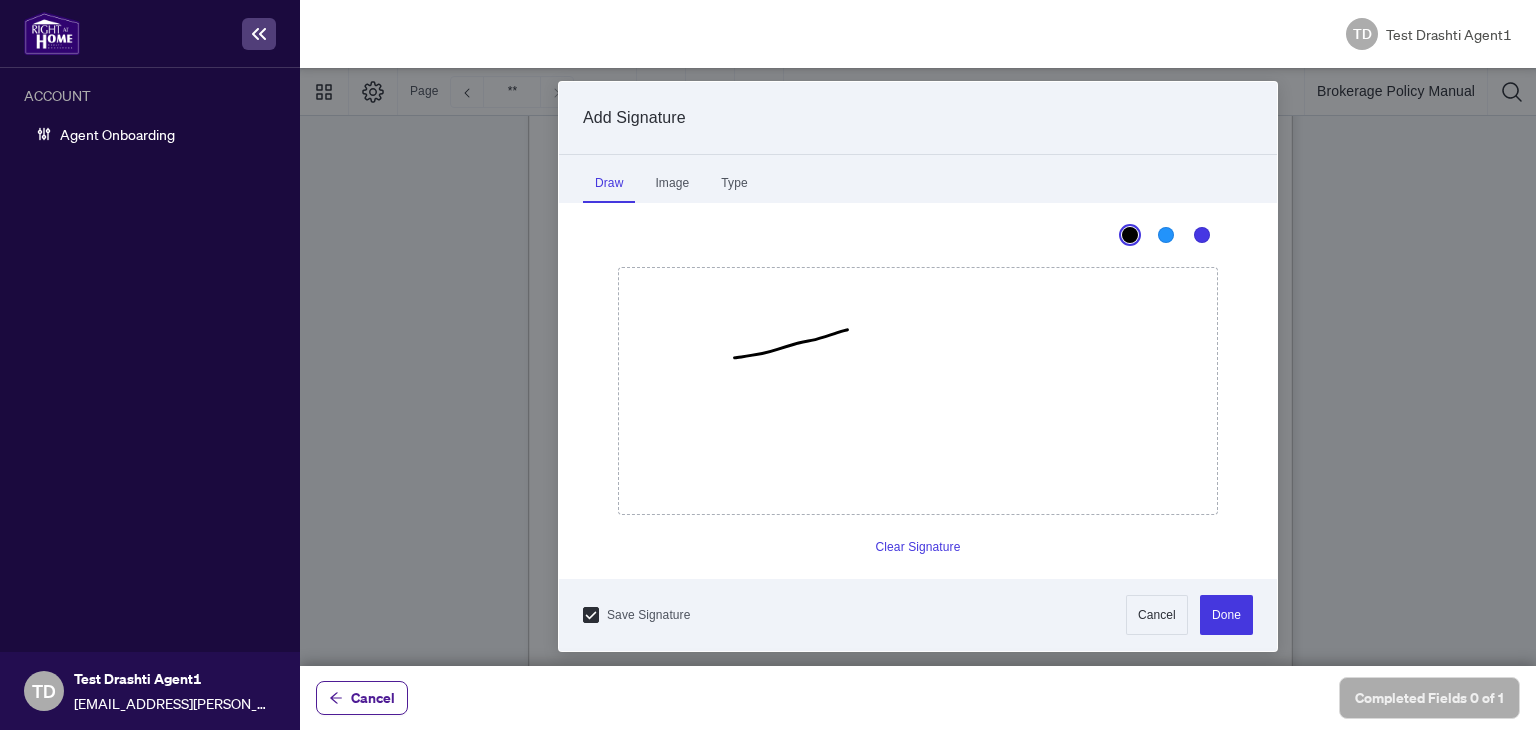 drag, startPoint x: 734, startPoint y: 357, endPoint x: 855, endPoint y: 327, distance: 124.66354 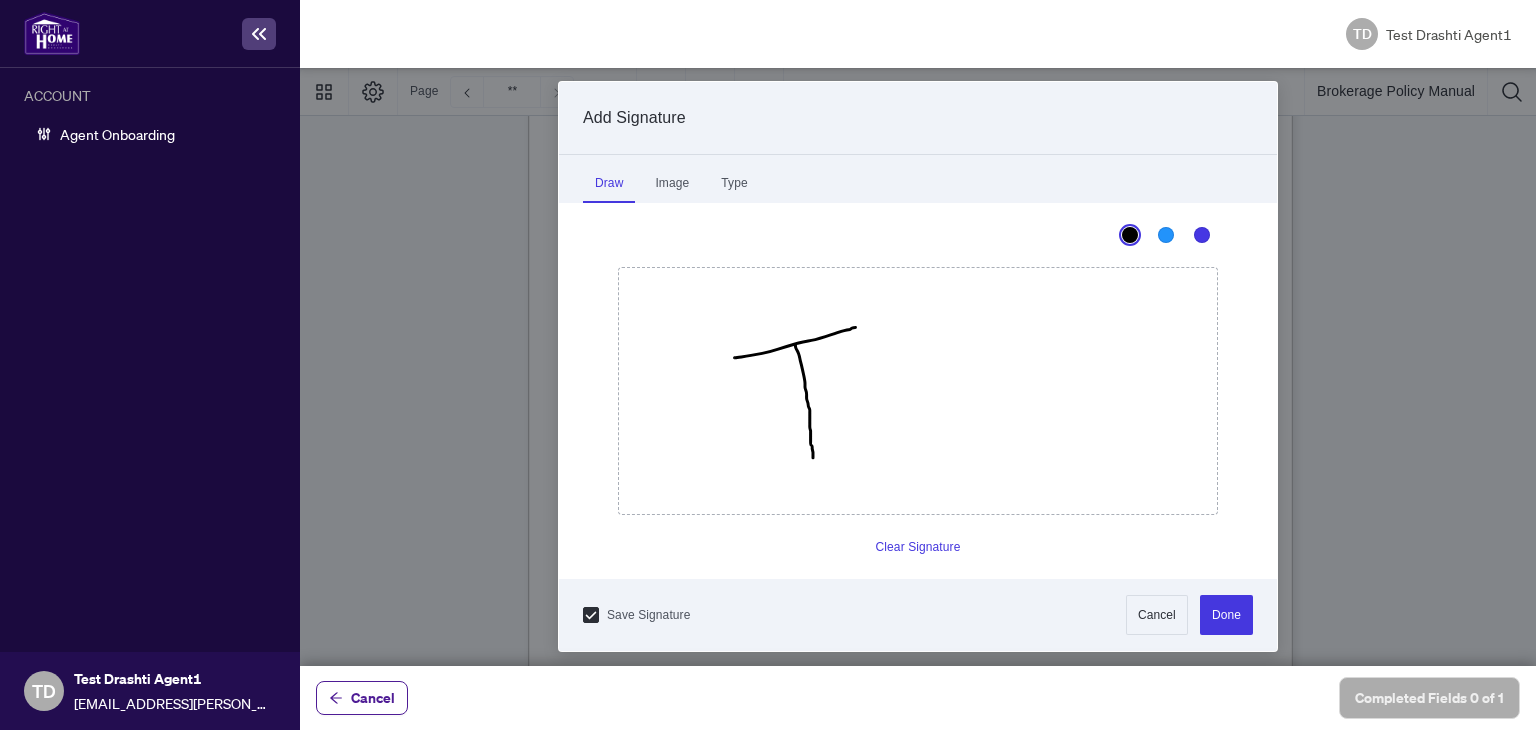 drag, startPoint x: 795, startPoint y: 345, endPoint x: 812, endPoint y: 457, distance: 113.28283 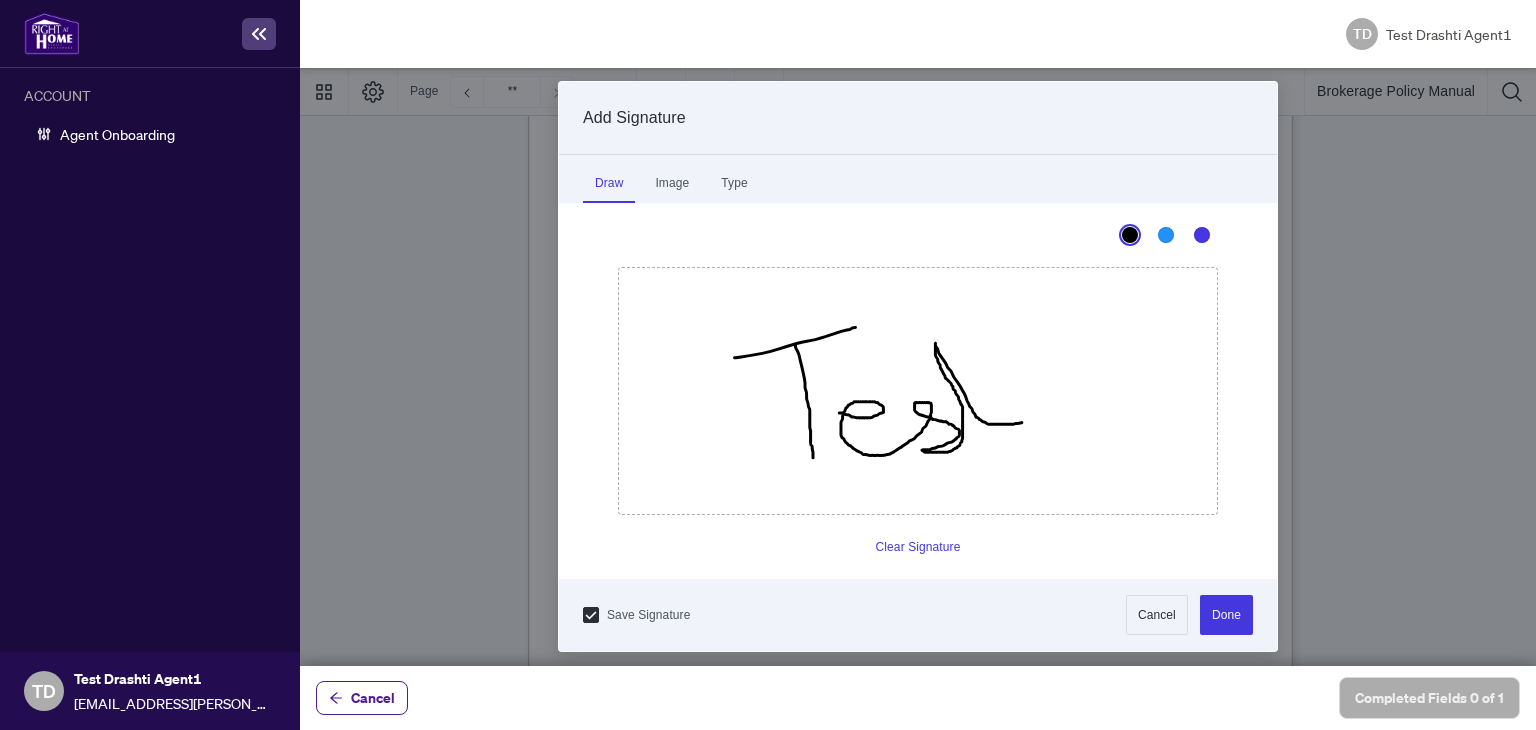 drag, startPoint x: 839, startPoint y: 413, endPoint x: 1021, endPoint y: 422, distance: 182.2224 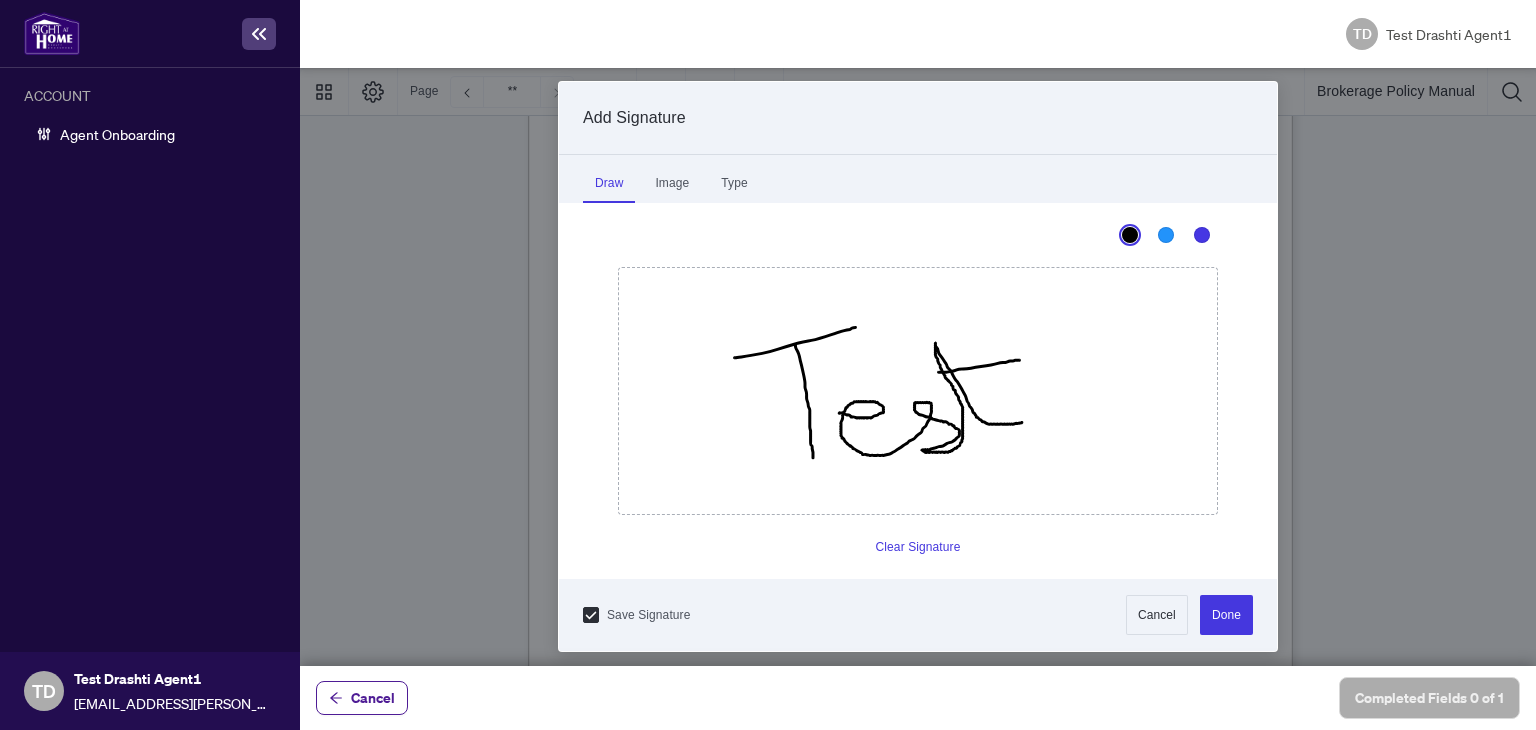 drag, startPoint x: 938, startPoint y: 372, endPoint x: 1019, endPoint y: 360, distance: 81.88406 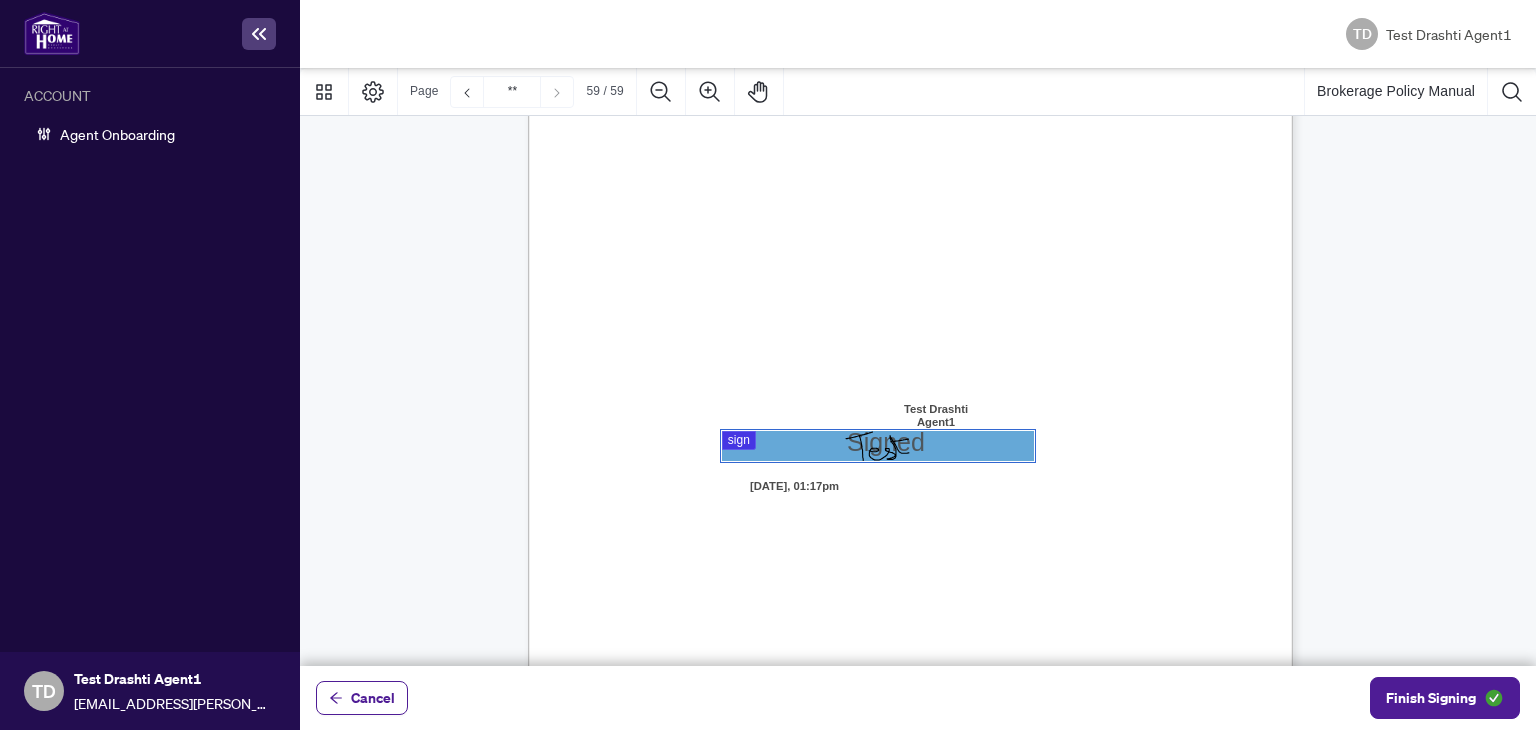 click on "ACKNOWLEDGENENT
I, the undersigned, acknowledge that I have received, read, and understood the policies and
procedures outlined in this document. I understand that this policy document is a  living document
and may be updated, revised, or amended from time to time at the sole discretion of the Company.
By signing this acknowledgement:
•  I agree that it is  my responsibility  to remain informed of any updates or changes made to this
document, which may be communicated via email, internal platforms, or other official methods
of distribution.
•  I understand that continued engagement in my role as an independent contractor constitutes
ongoing acceptance  of any such updates or modifications.
•  I acknowledge that I have had the opportunity to ask questions and seek clarification regarding
the policies contained herein.
•  I further understand that failure to comply with the most current version of the policies may
relationship.
Independent Contractor Name:  Signature:  Date:  59" at bounding box center (1006, 544) 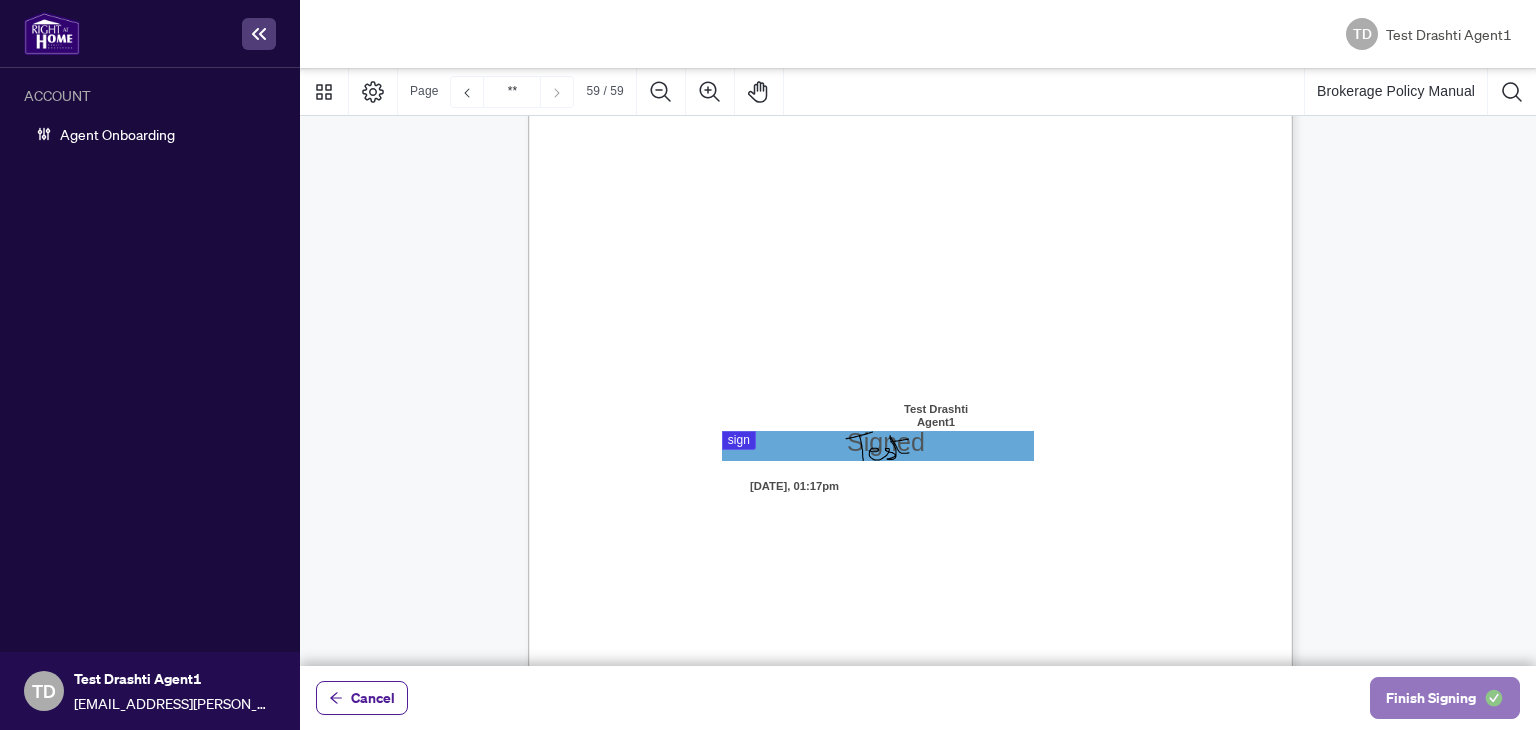 click on "Finish Signing" at bounding box center [1431, 698] 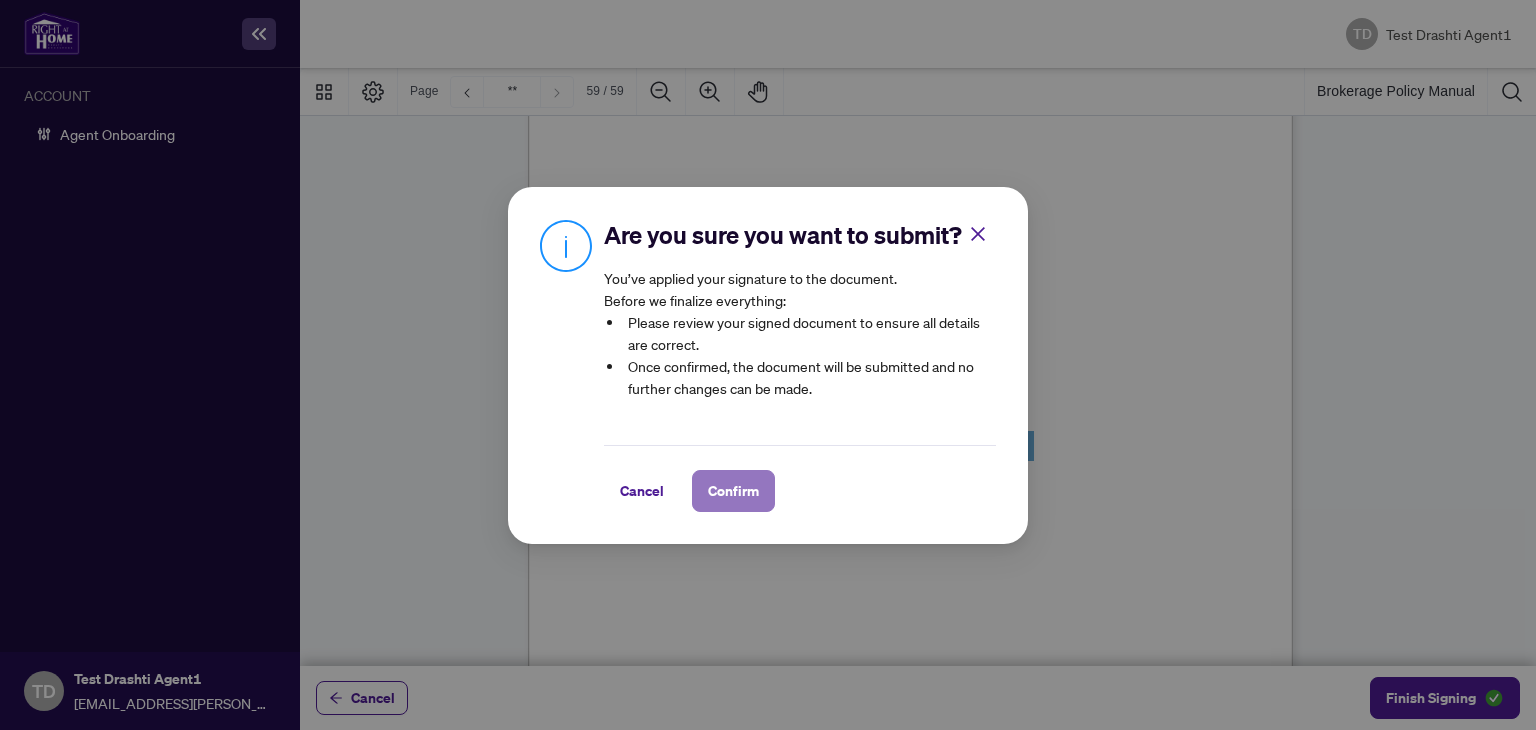 click on "Confirm" at bounding box center (733, 491) 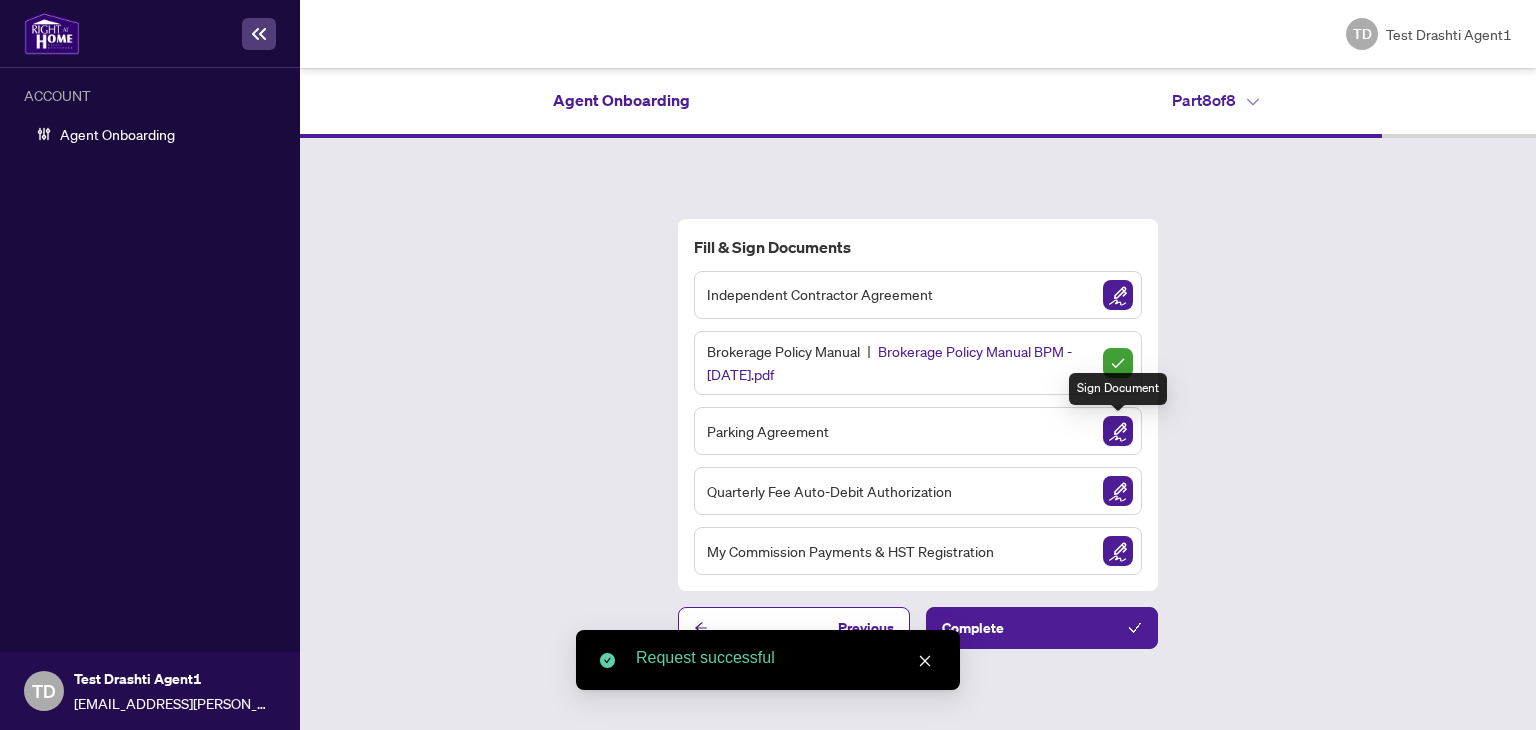 click at bounding box center (1118, 431) 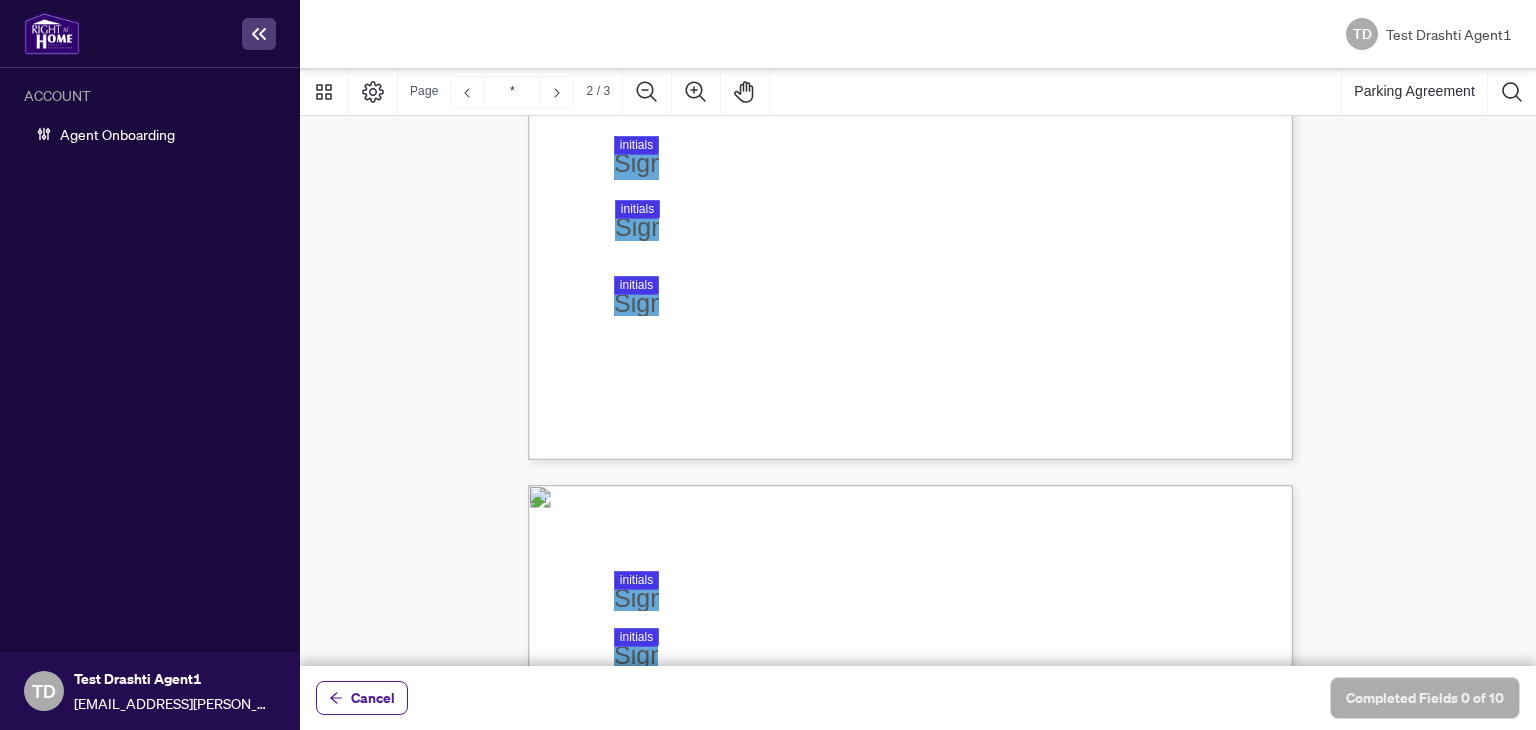 type on "*" 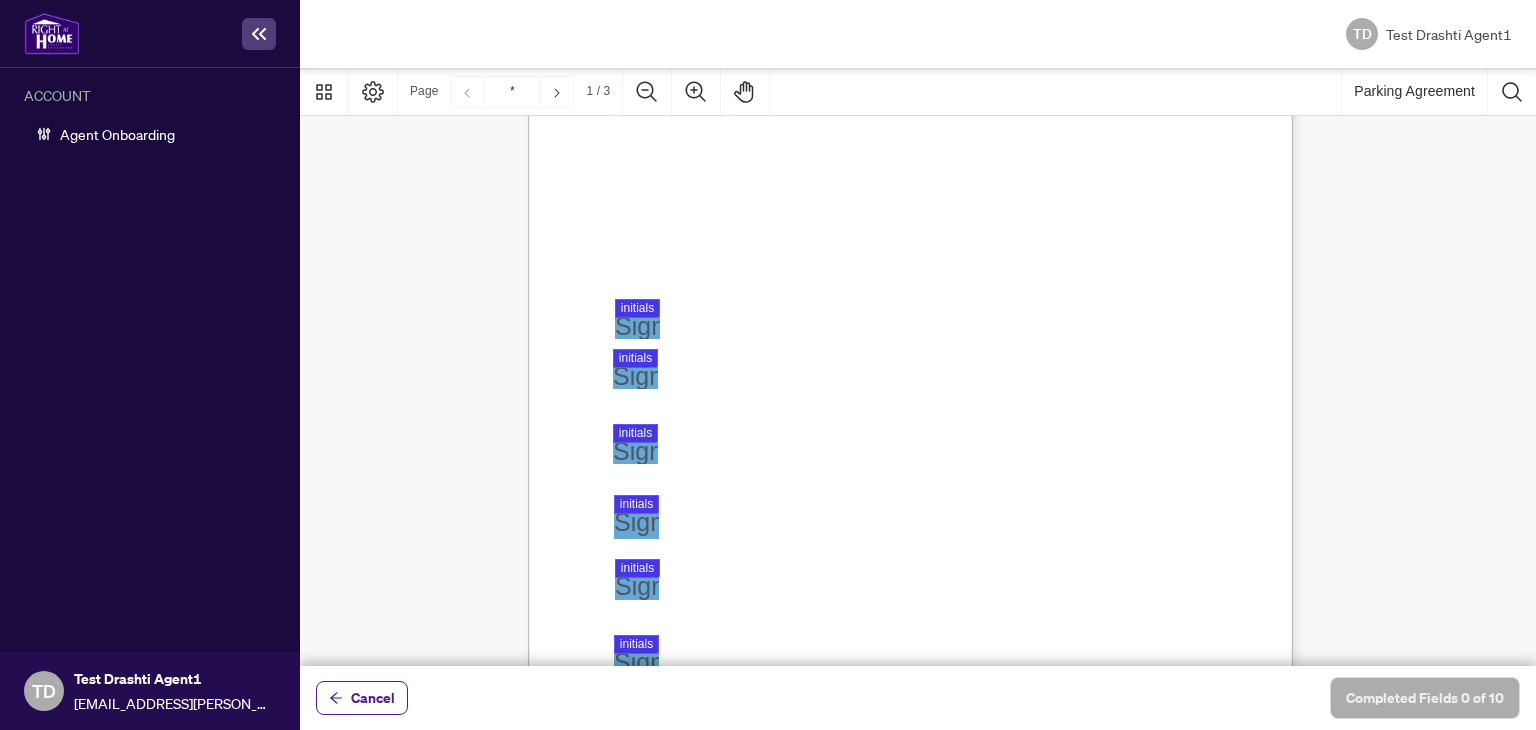 scroll, scrollTop: 291, scrollLeft: 0, axis: vertical 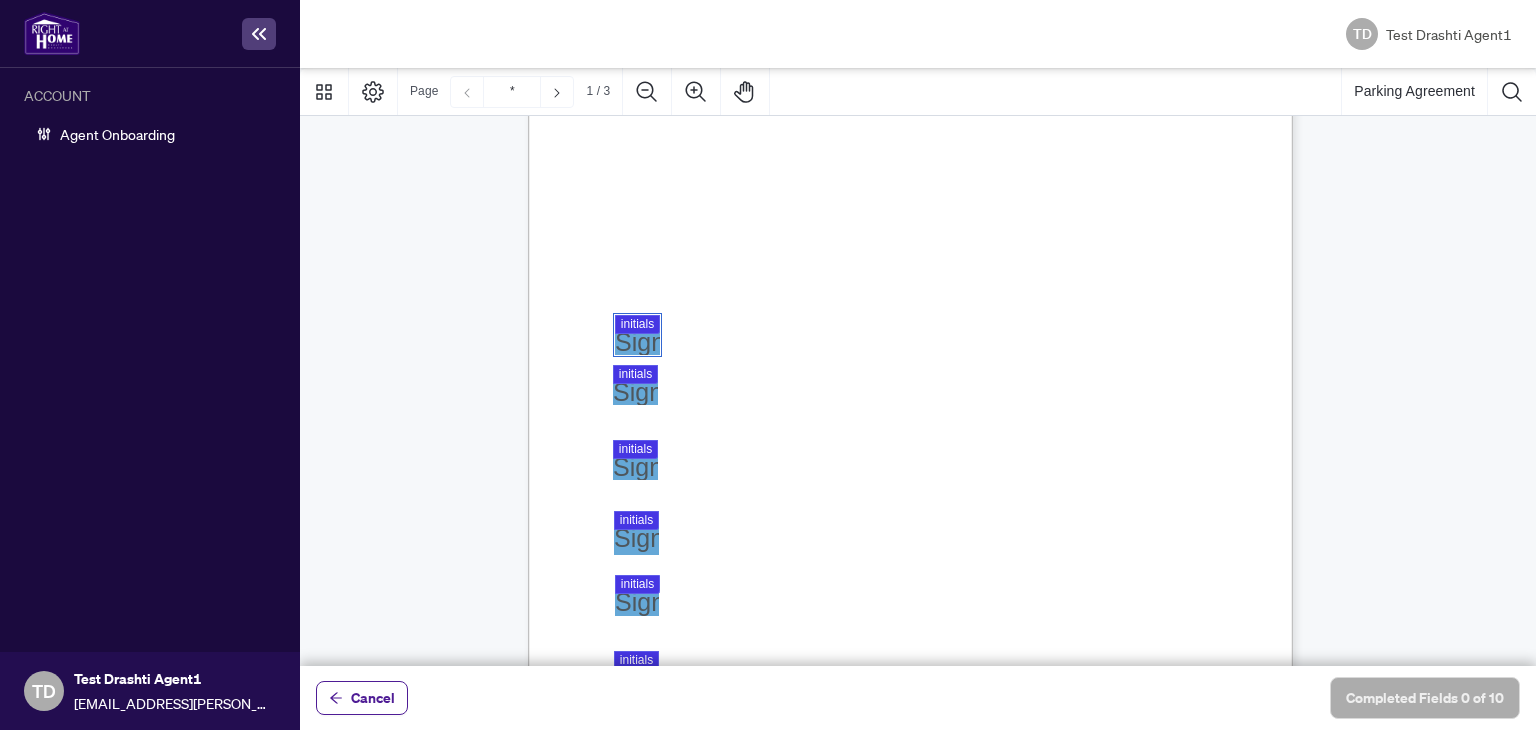 click at bounding box center [918, 367] 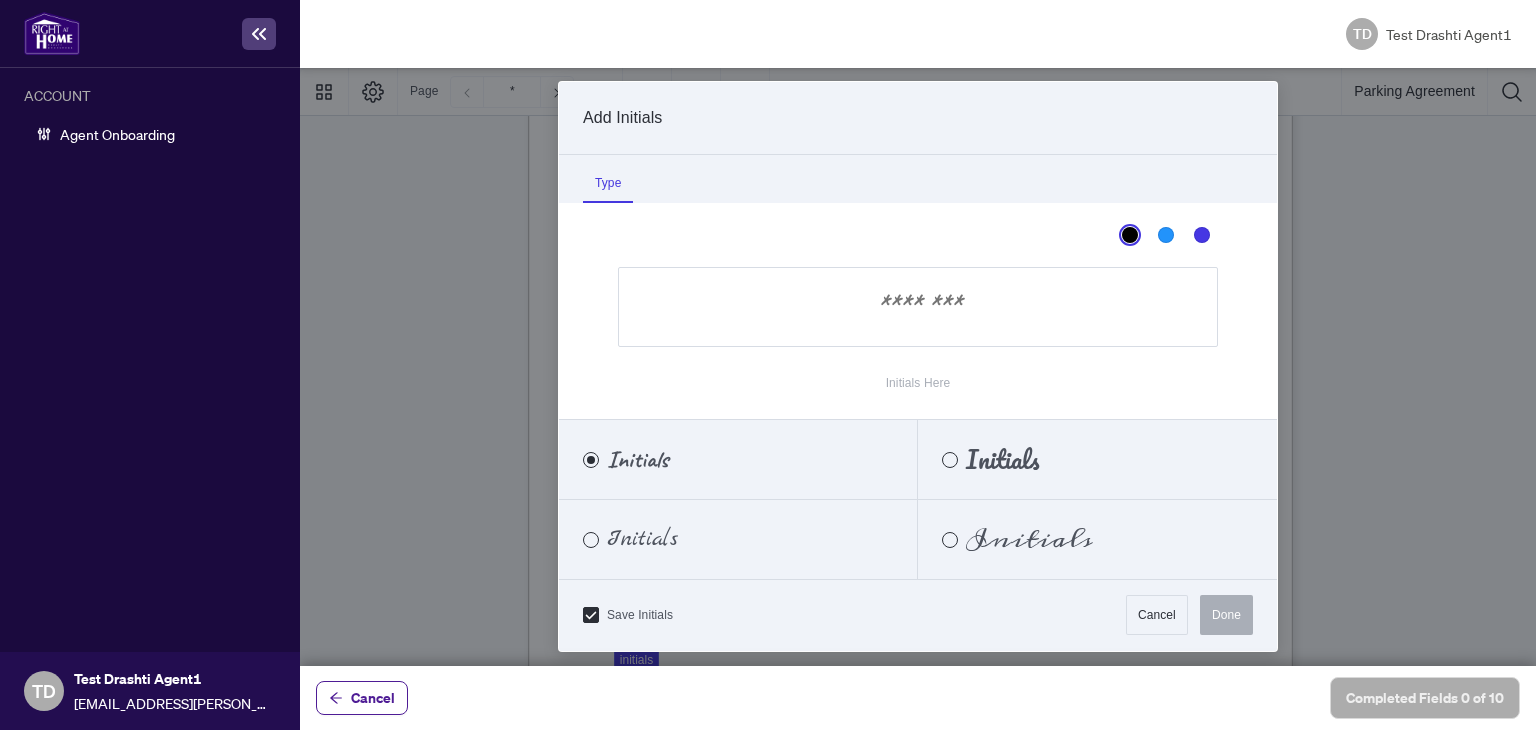 click at bounding box center [918, 307] 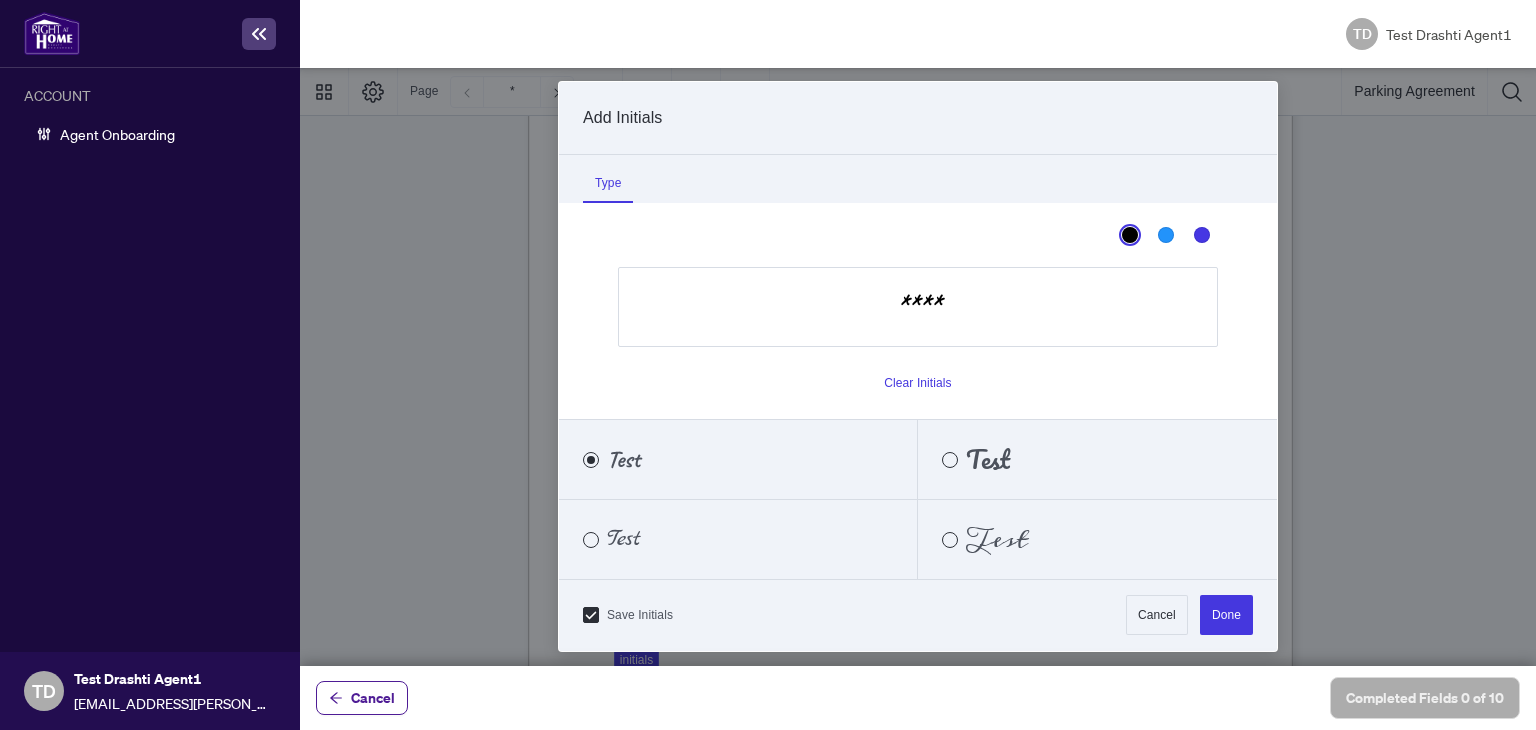 type on "****" 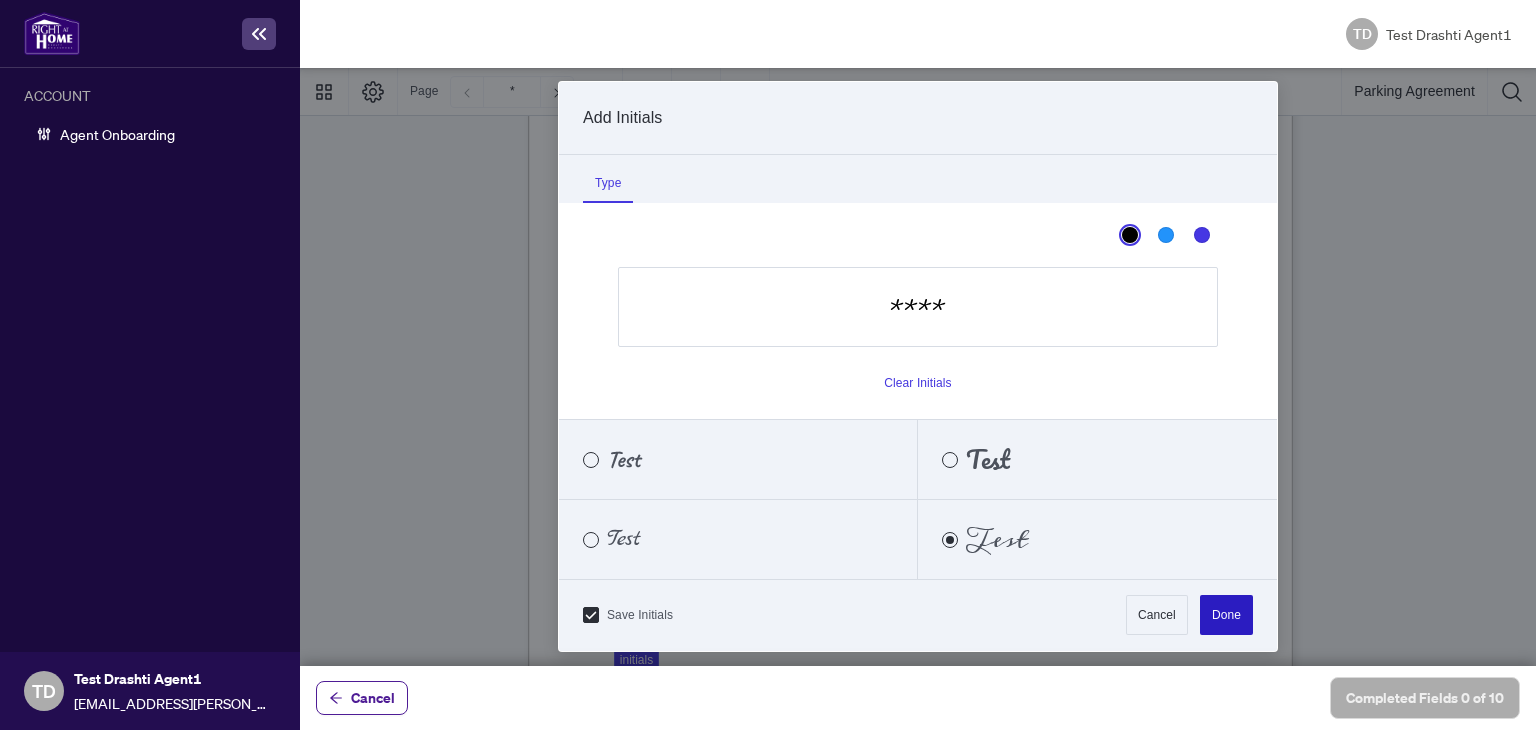 click on "Done" at bounding box center [1226, 615] 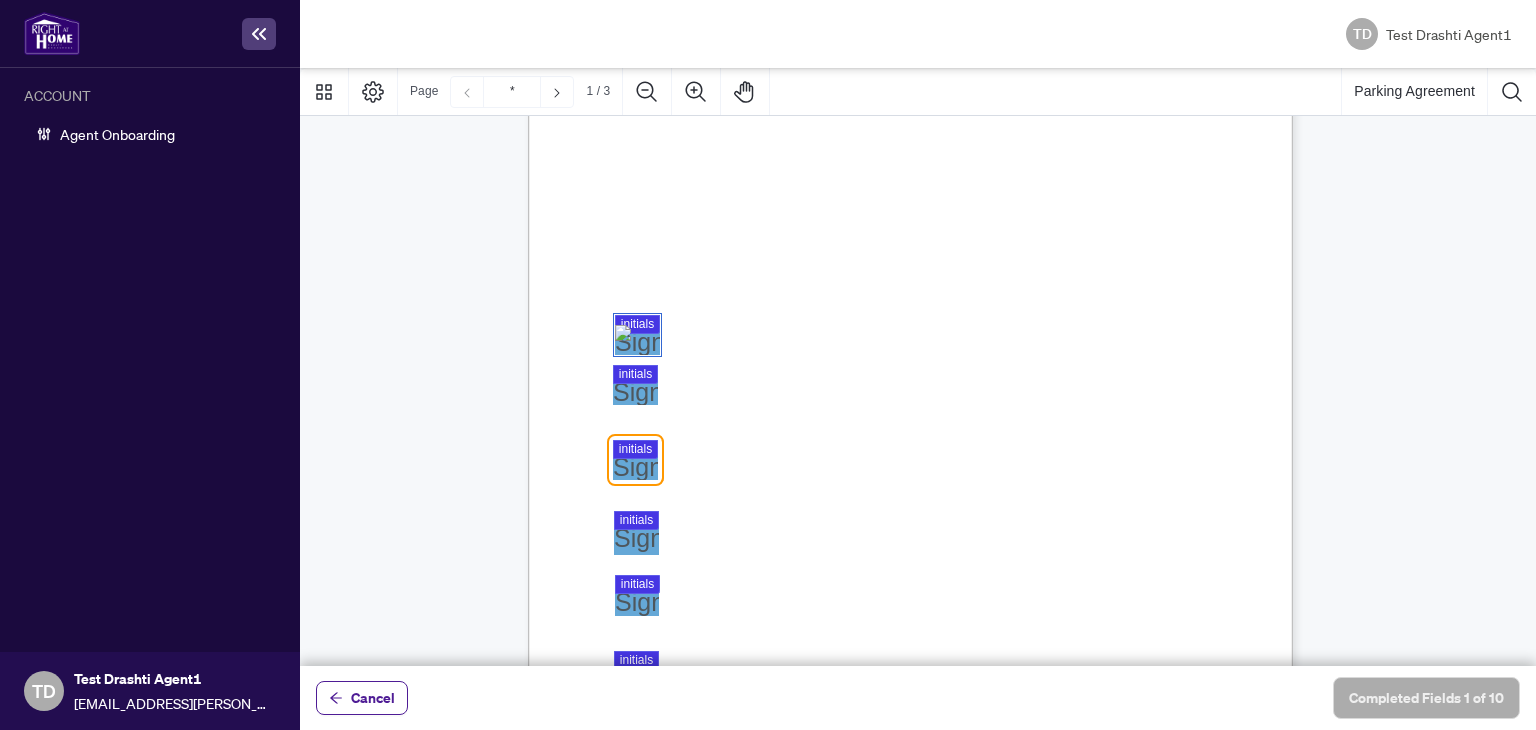 click at bounding box center (918, 367) 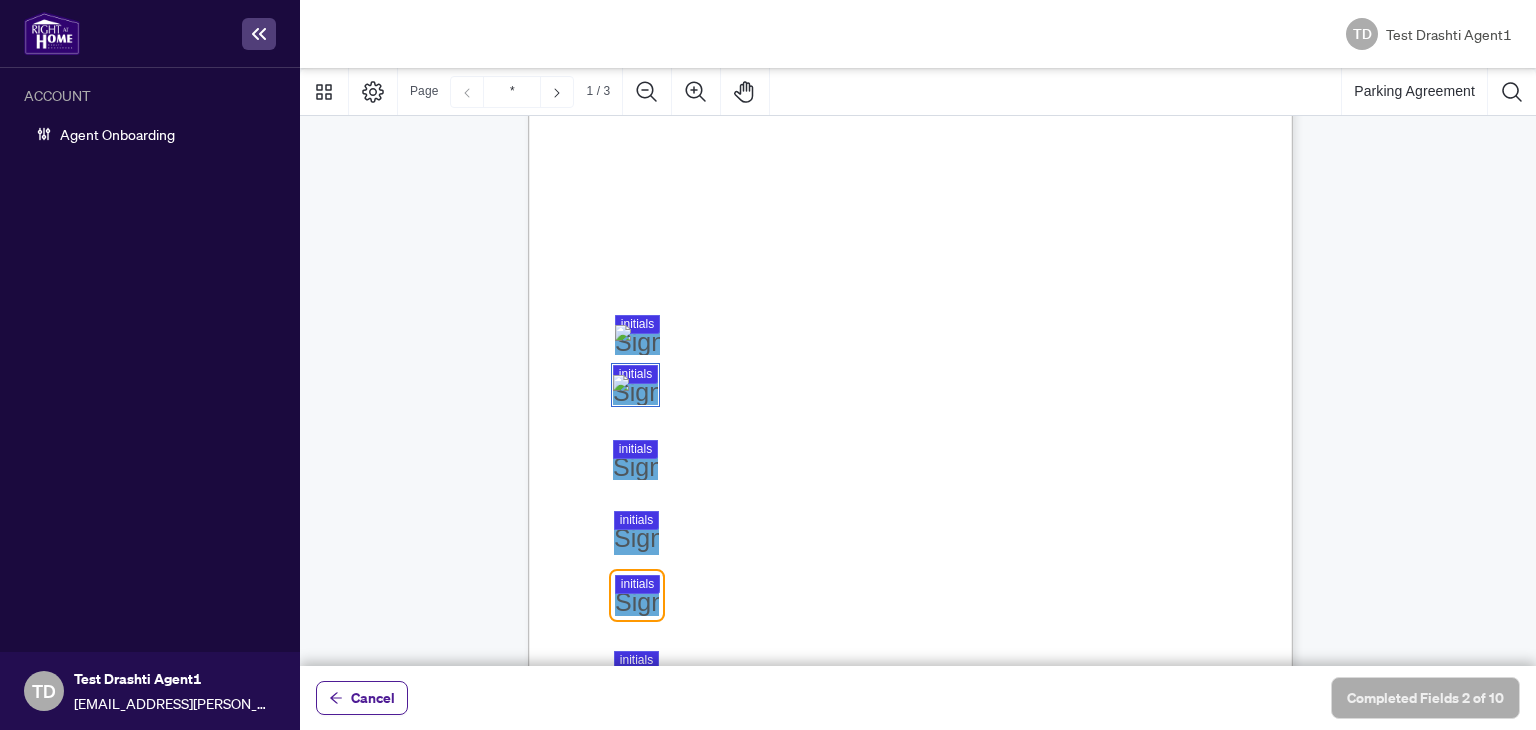 click at bounding box center [918, 367] 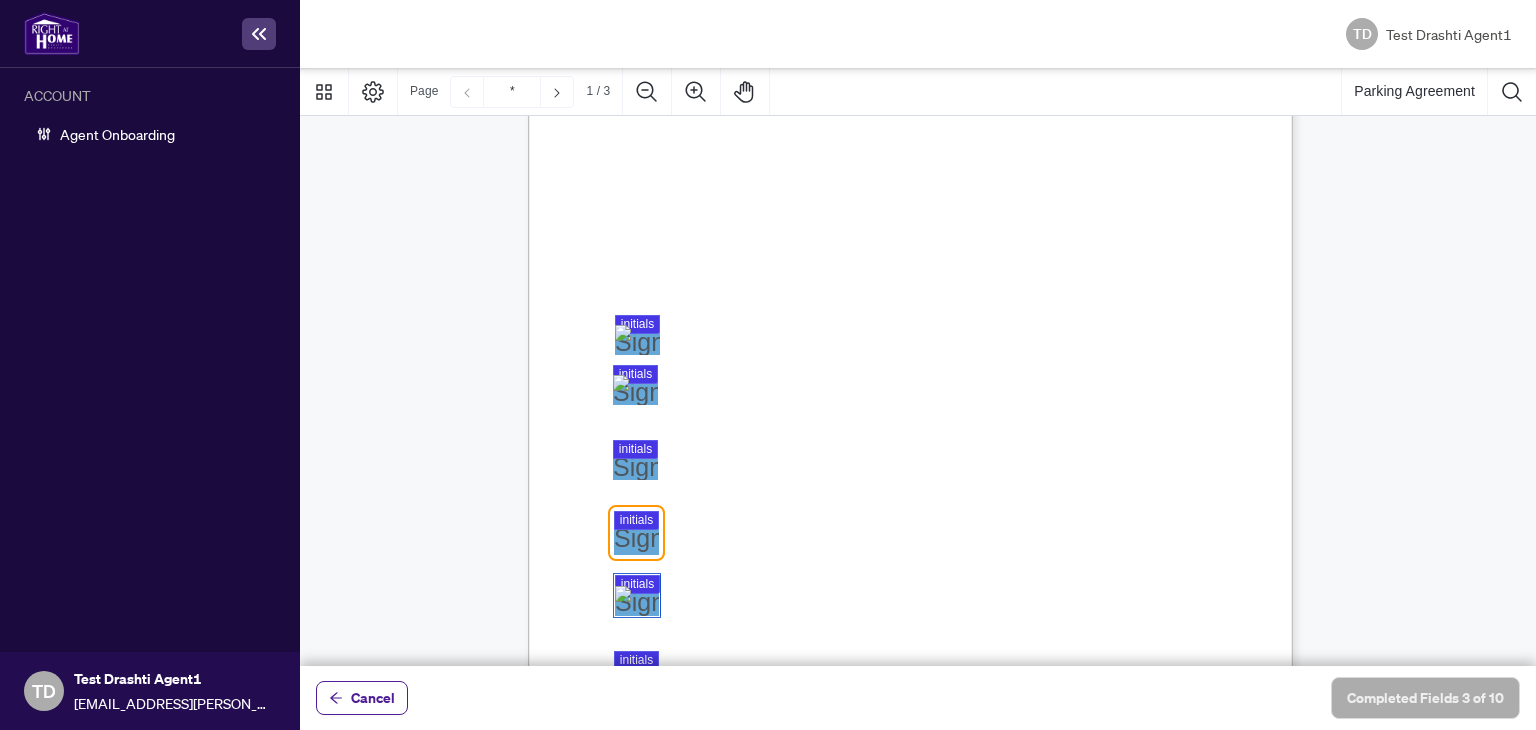 click at bounding box center (918, 367) 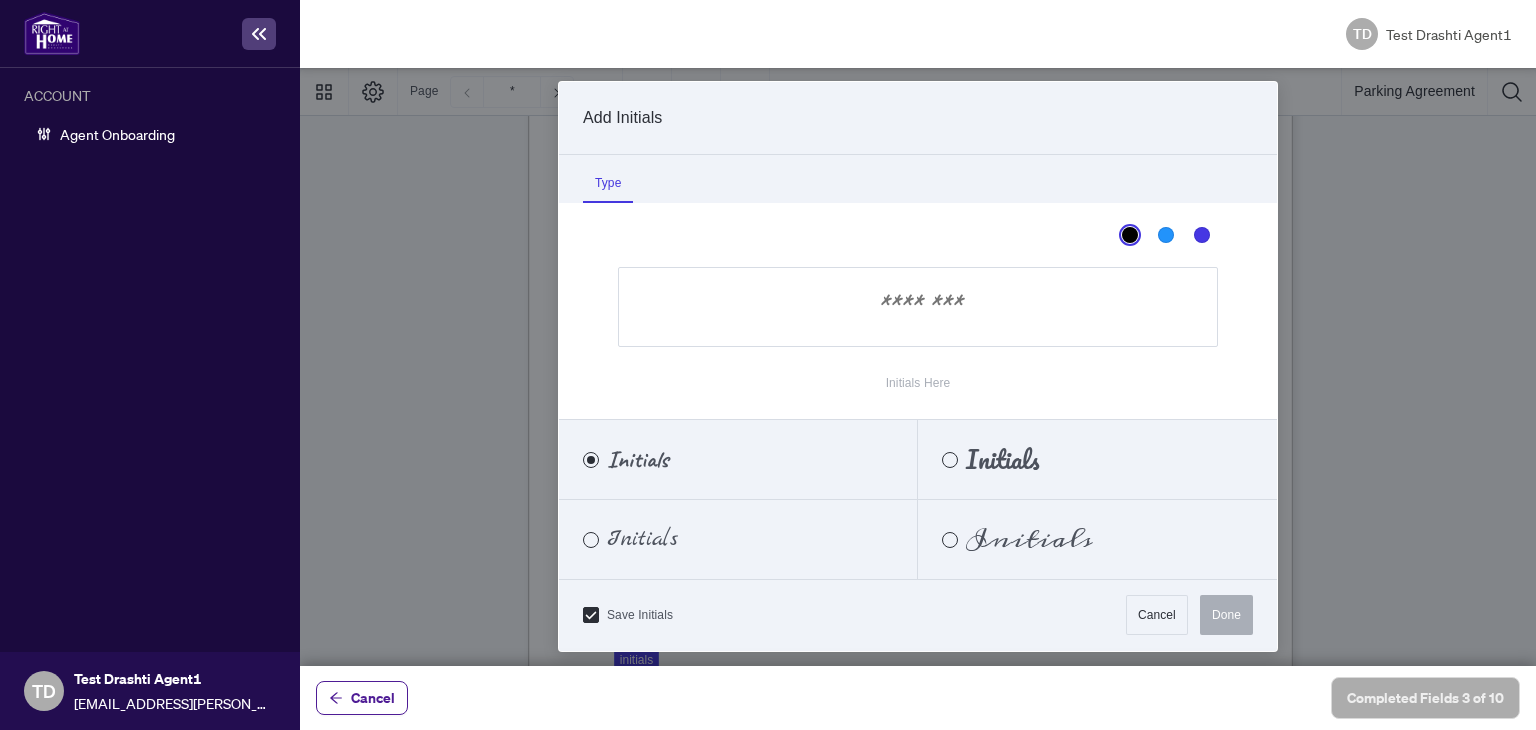 click on "Initials Here" at bounding box center [918, 335] 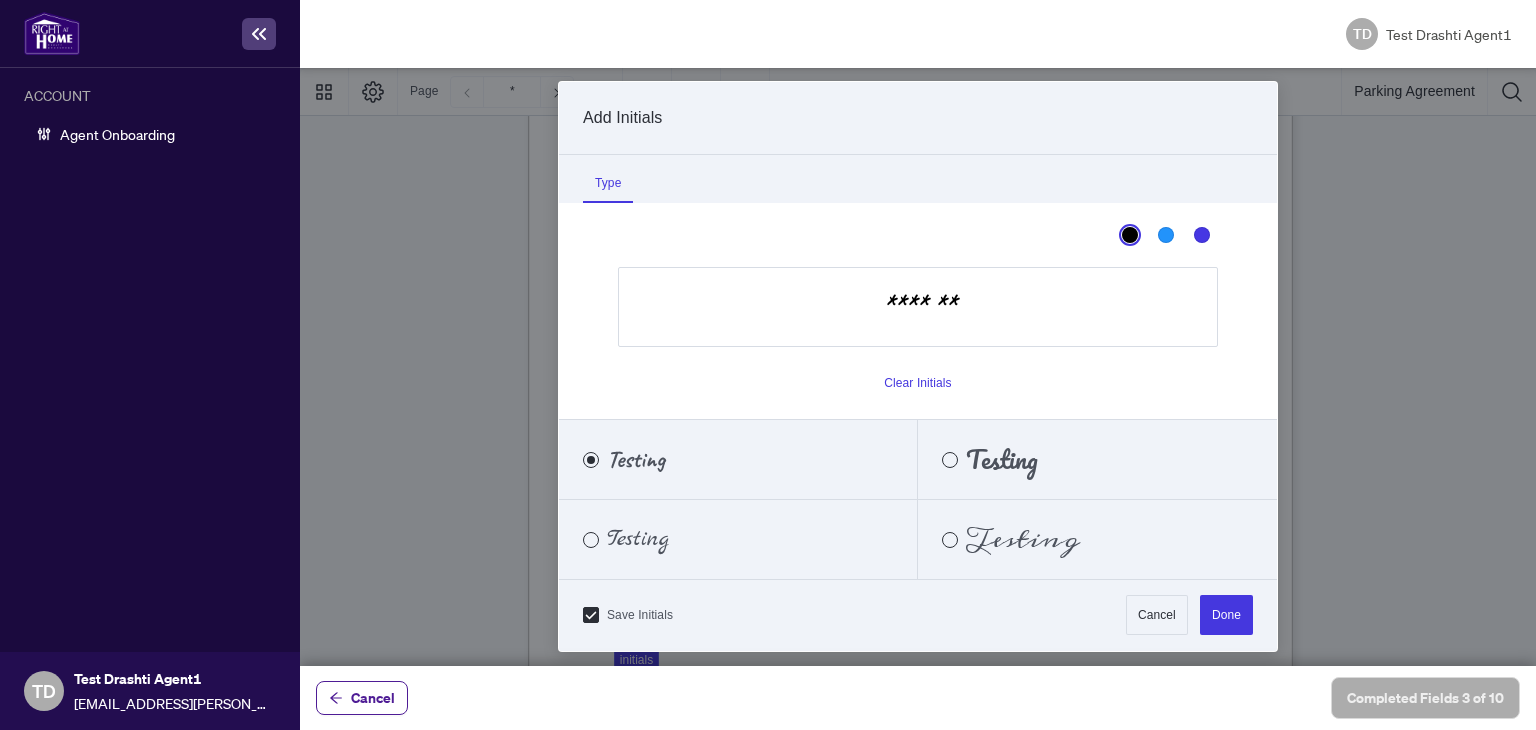 type on "*******" 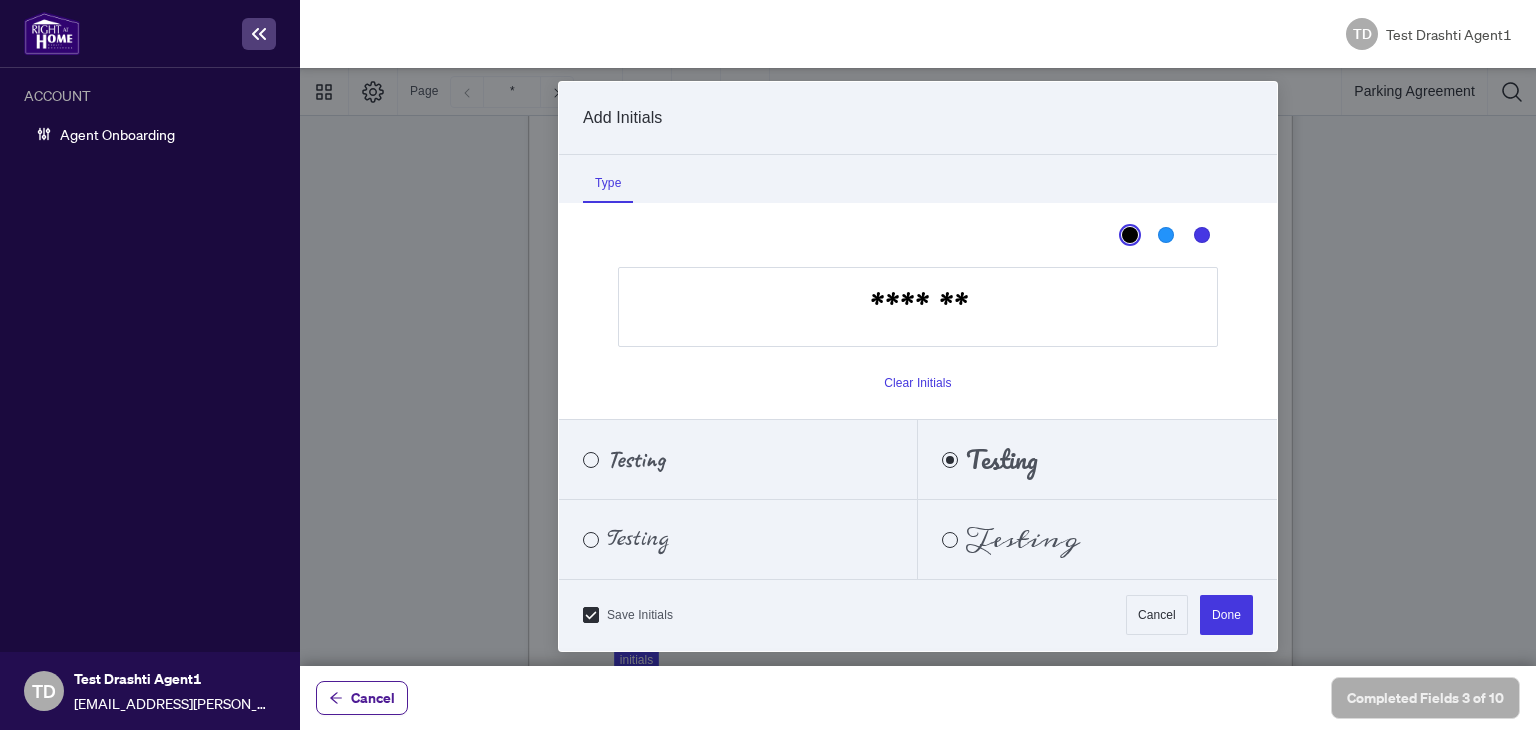 scroll, scrollTop: 10, scrollLeft: 0, axis: vertical 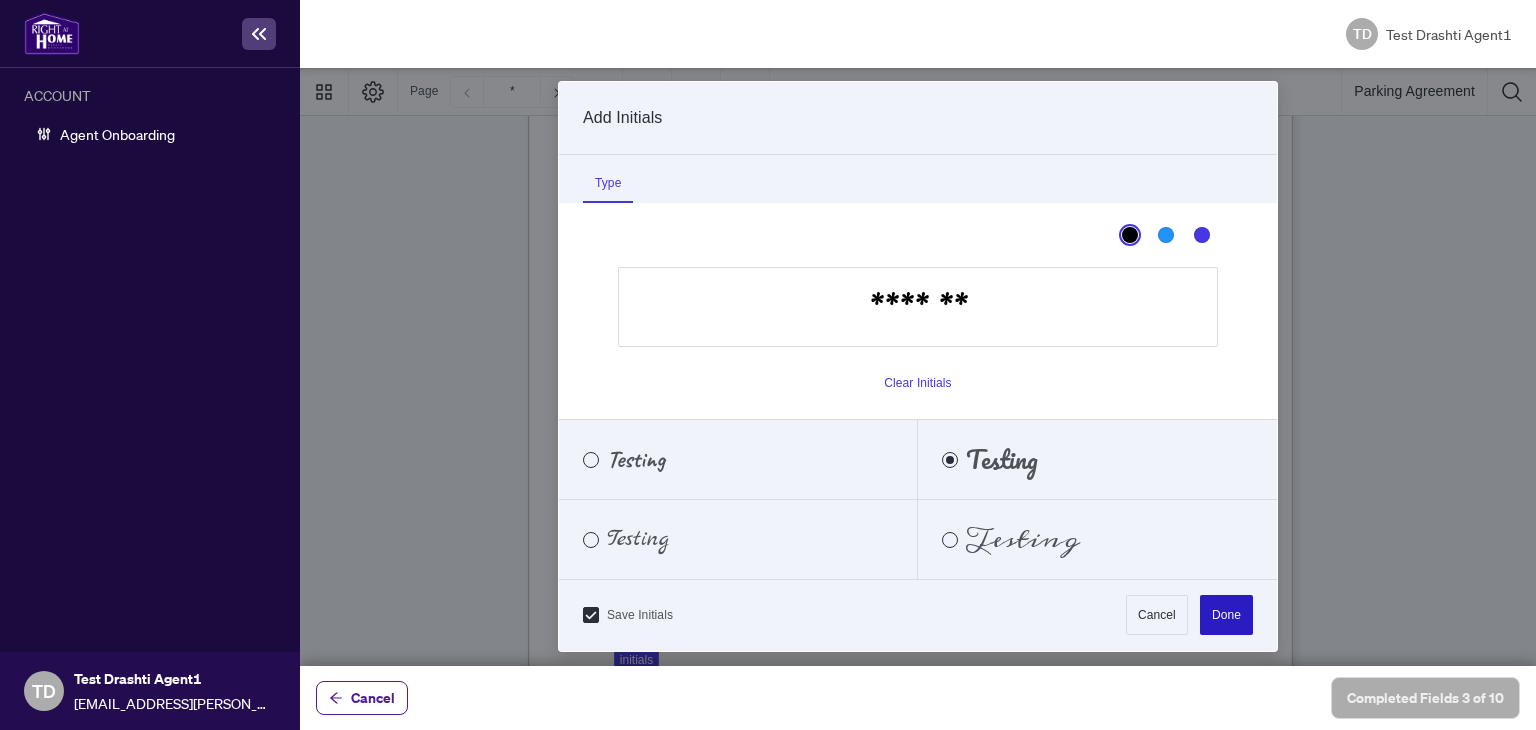 click on "Done" at bounding box center (1226, 615) 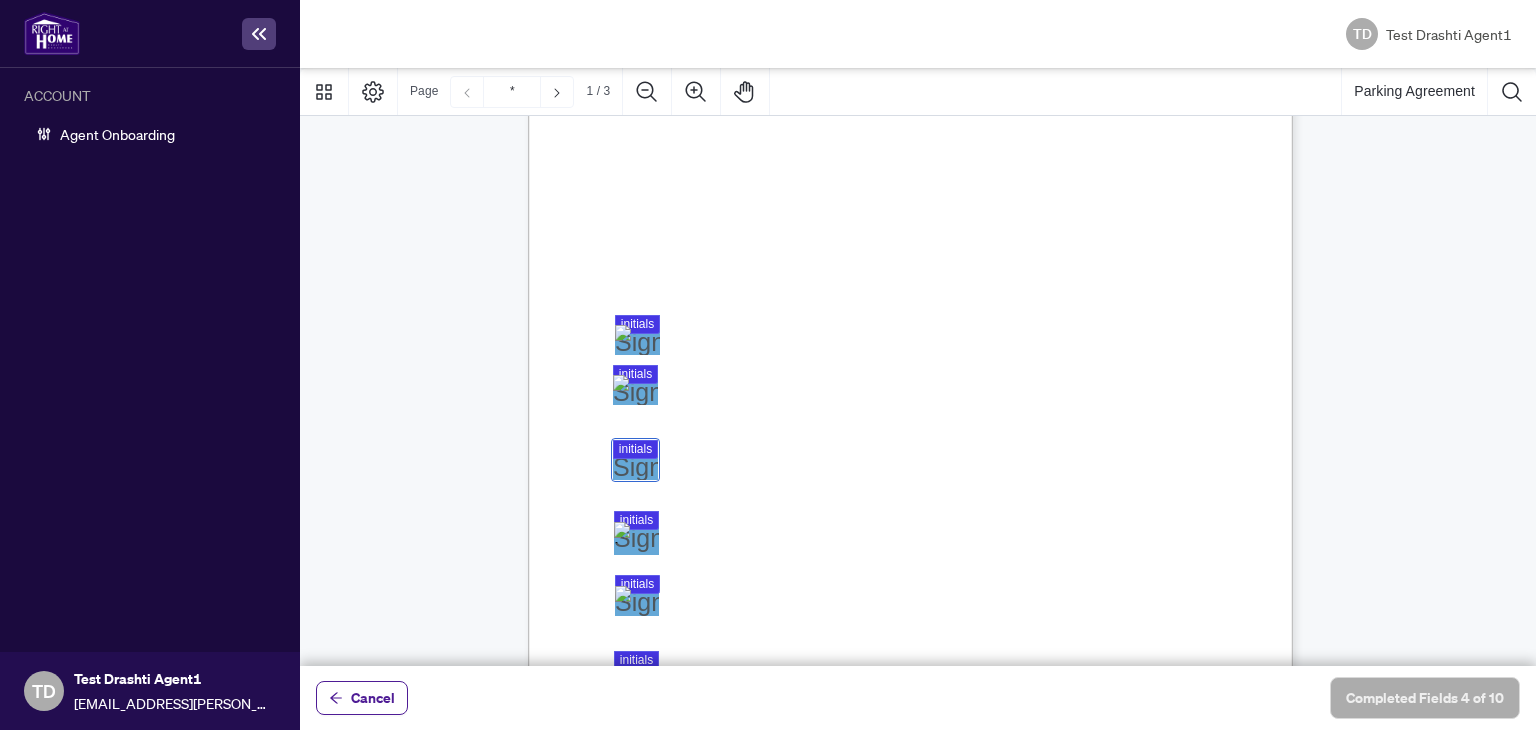 click at bounding box center (918, 367) 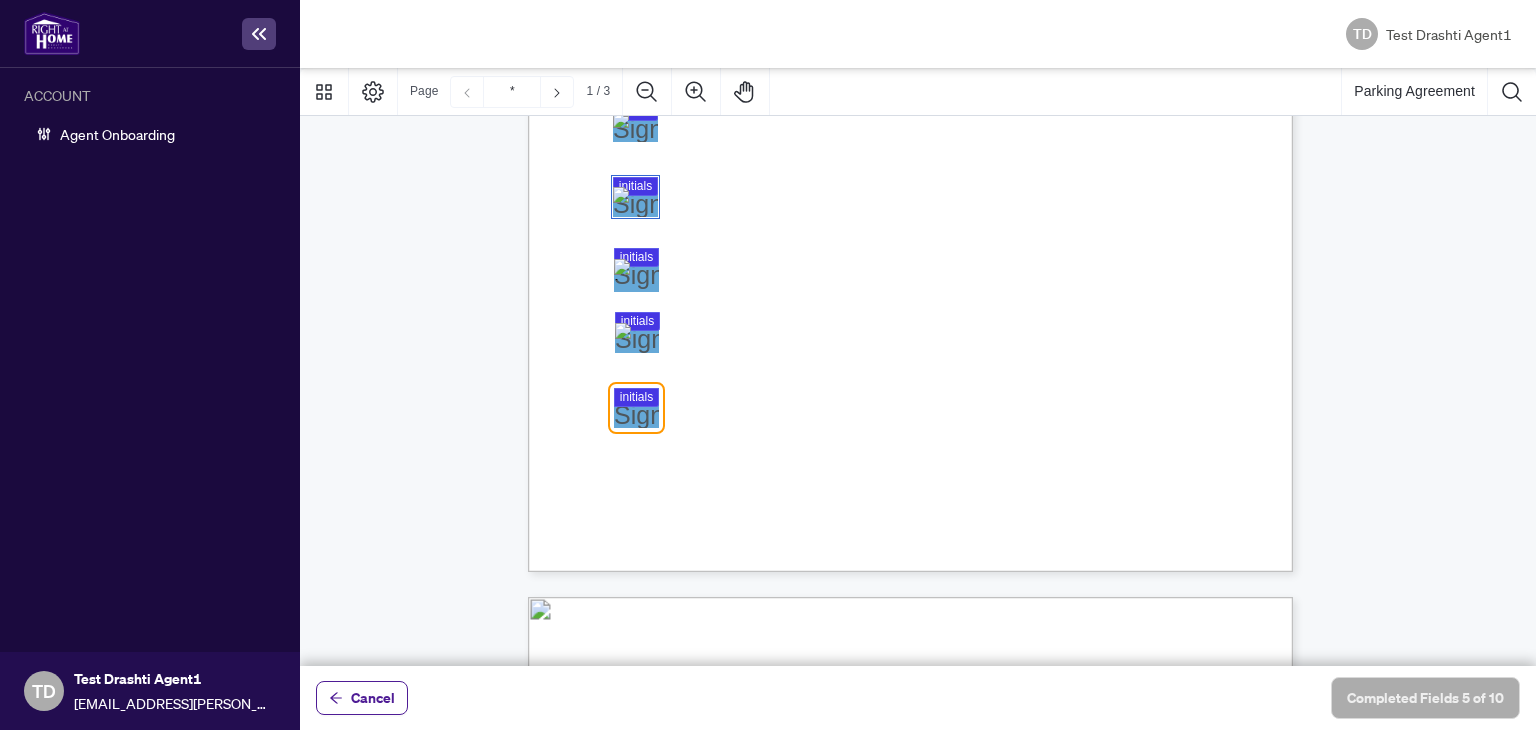 scroll, scrollTop: 561, scrollLeft: 0, axis: vertical 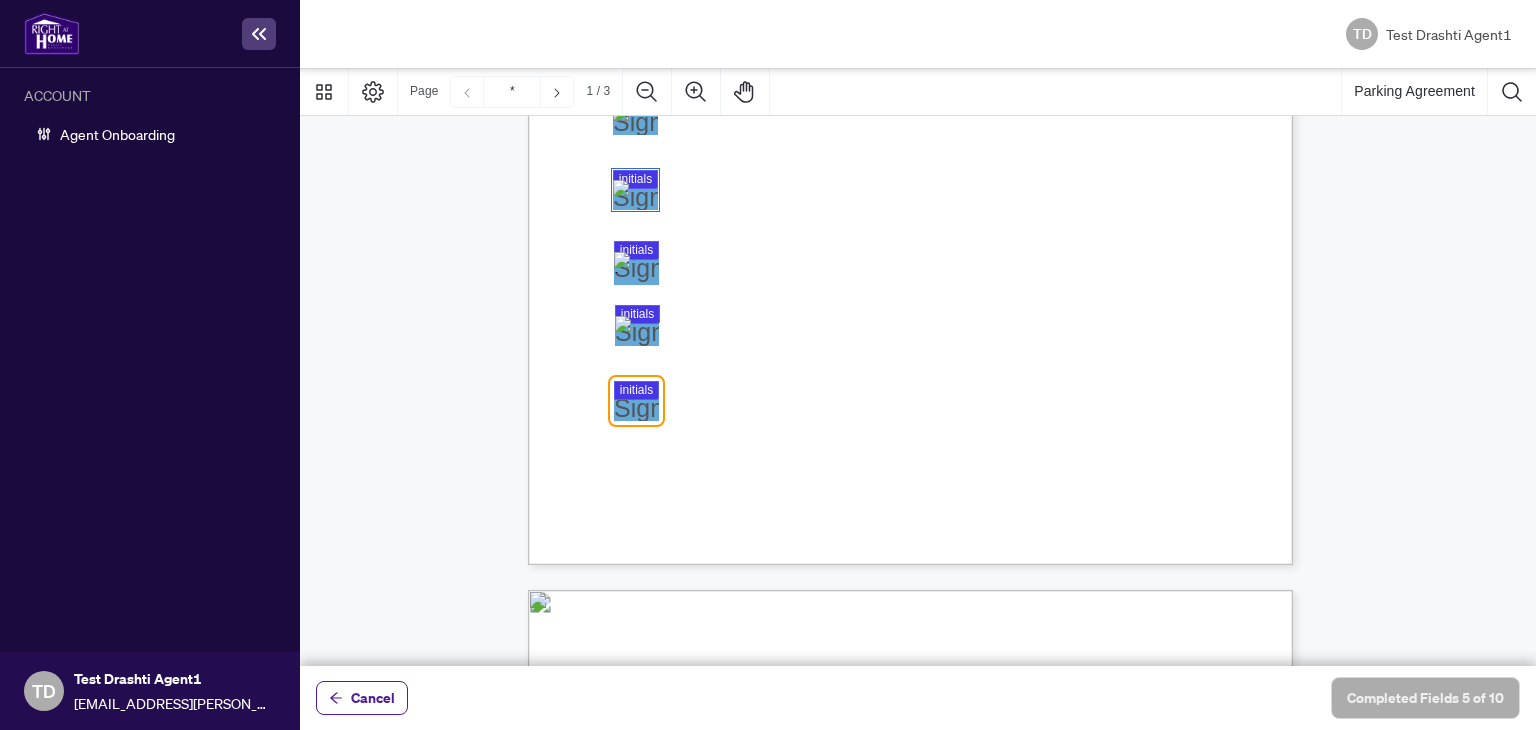 click at bounding box center [918, 367] 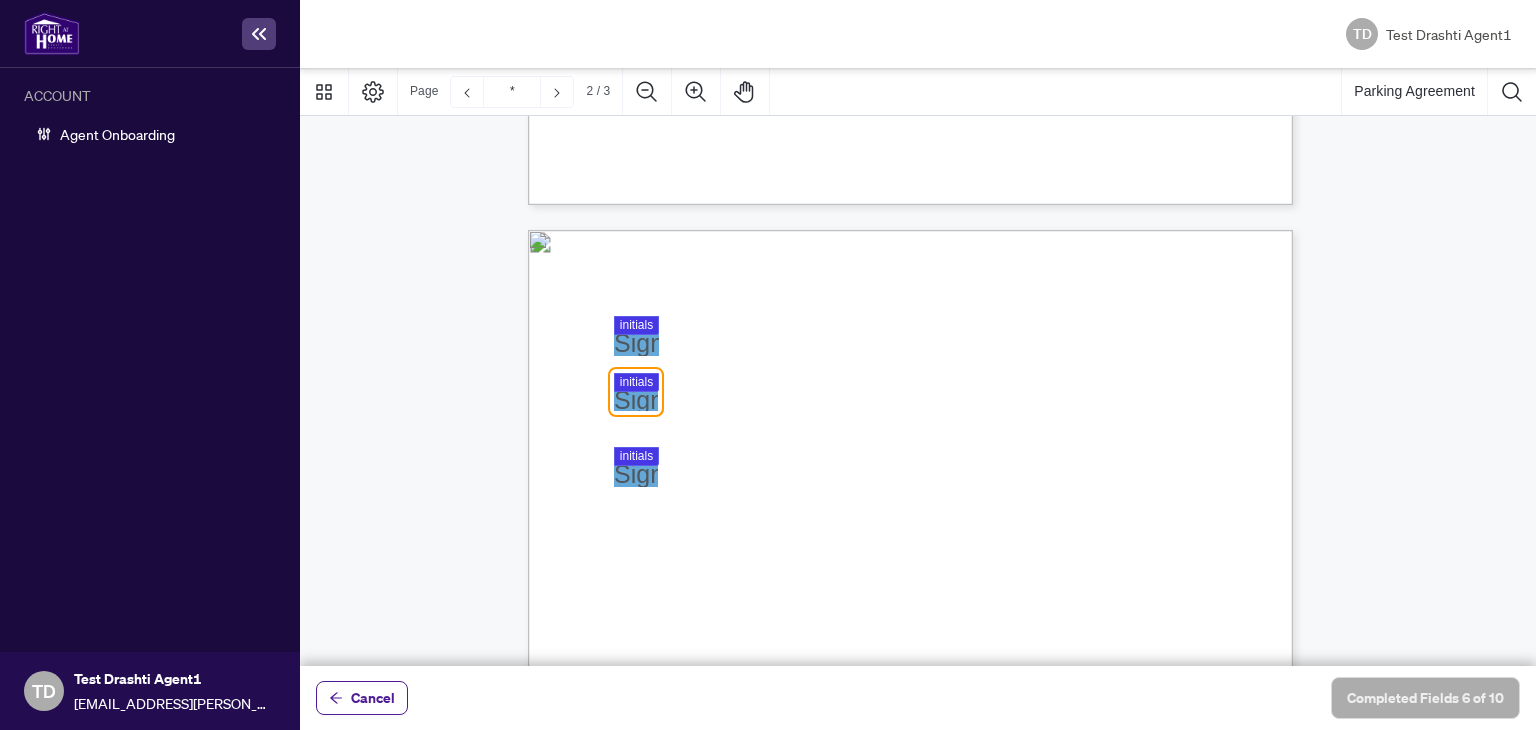 scroll, scrollTop: 922, scrollLeft: 0, axis: vertical 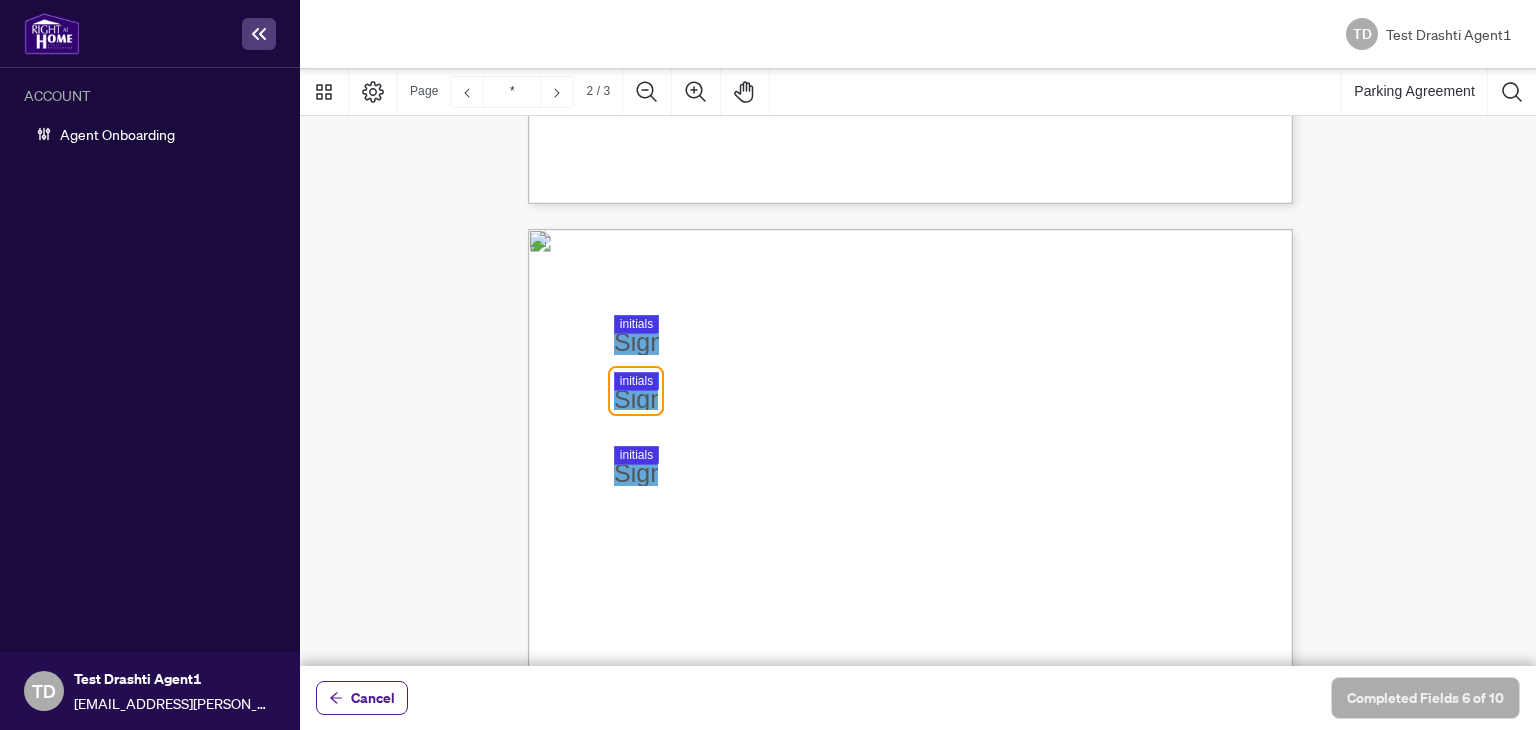 click at bounding box center (918, 367) 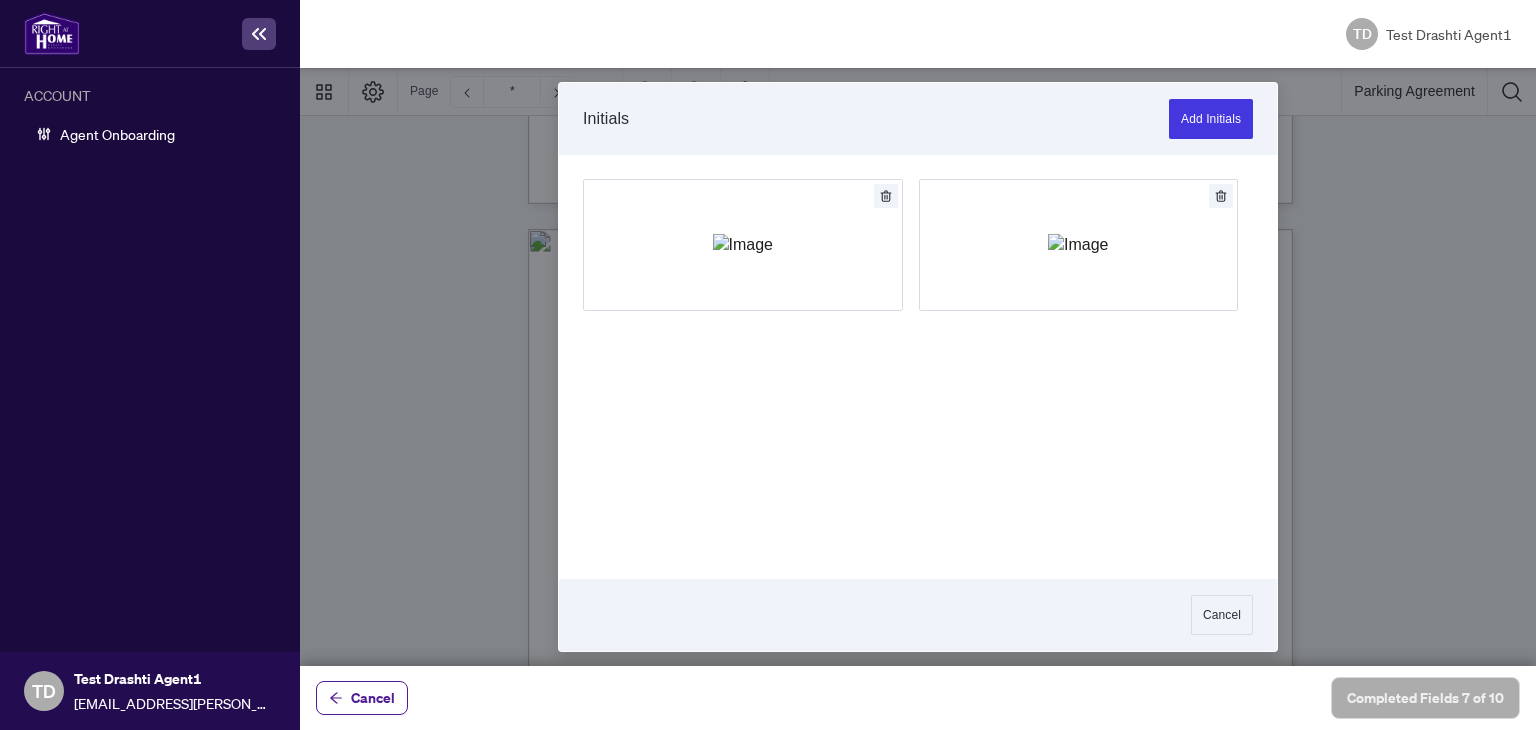 click at bounding box center [918, 367] 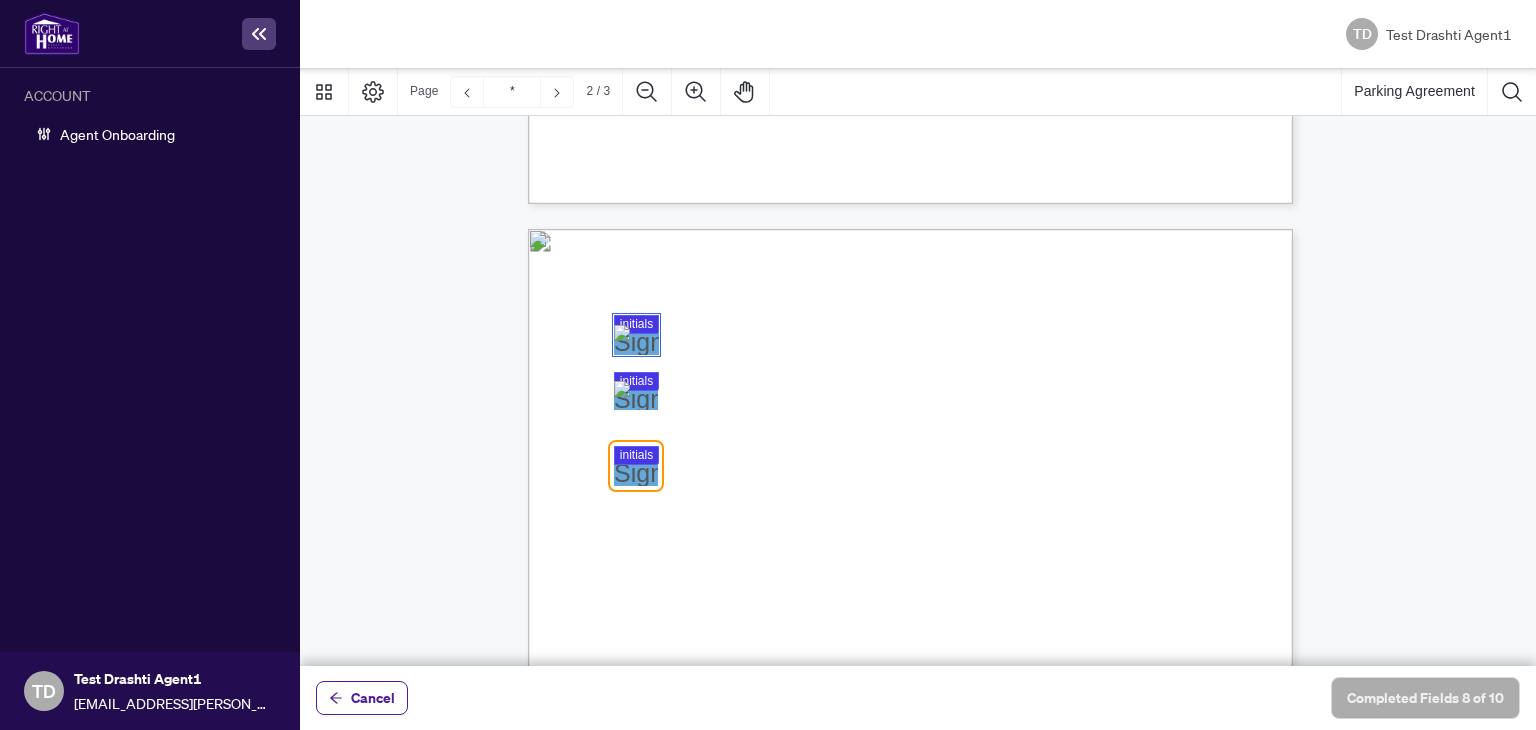 click at bounding box center (918, 367) 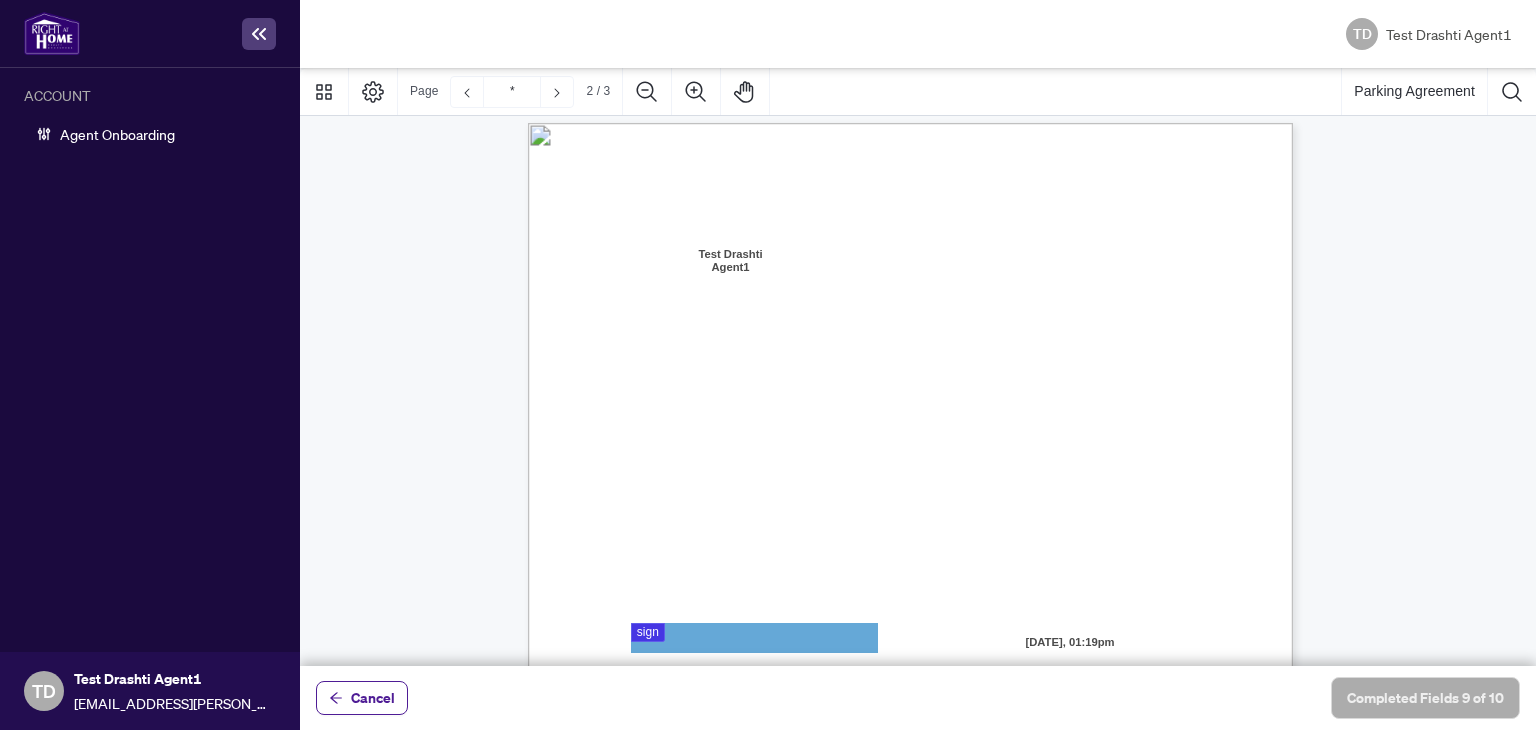 type on "*" 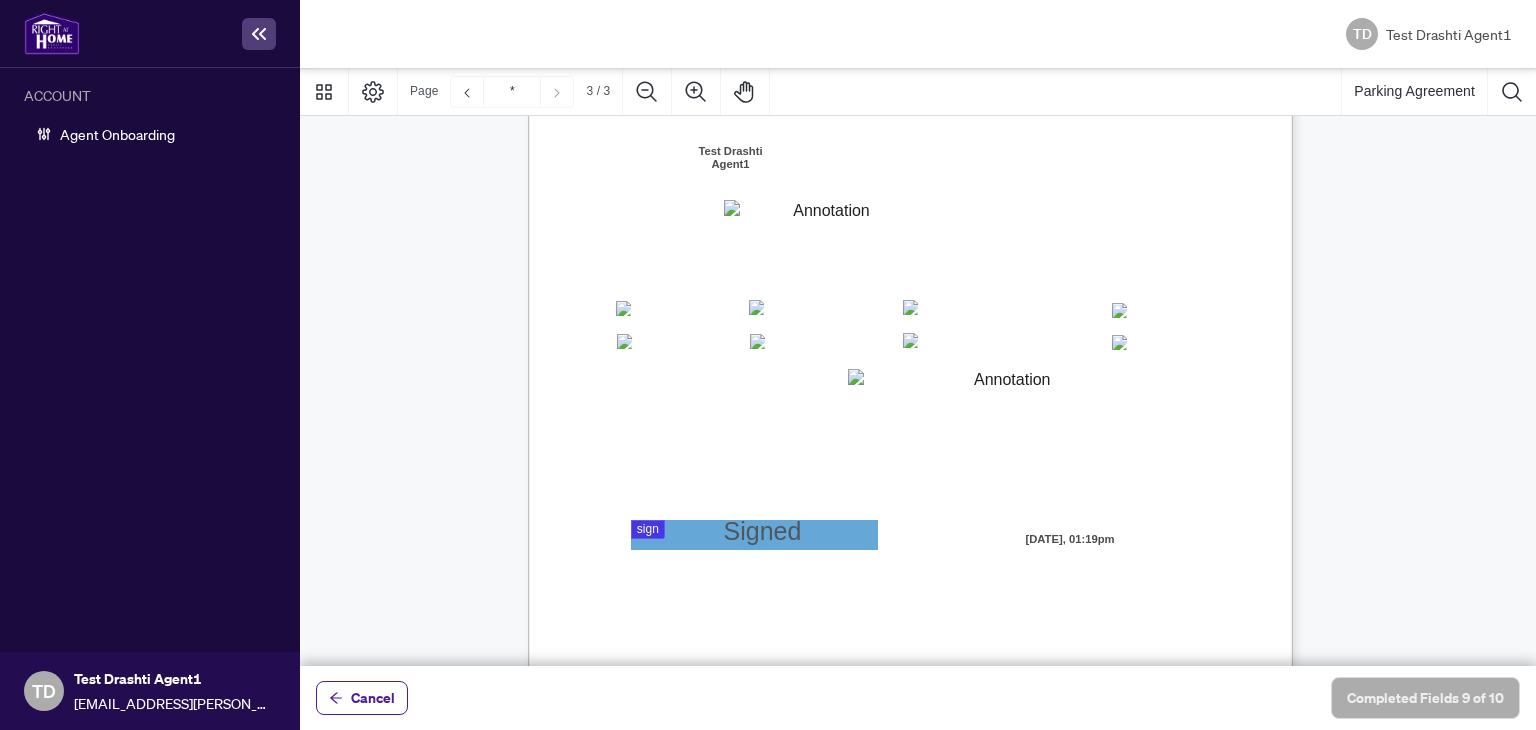 scroll, scrollTop: 2290, scrollLeft: 0, axis: vertical 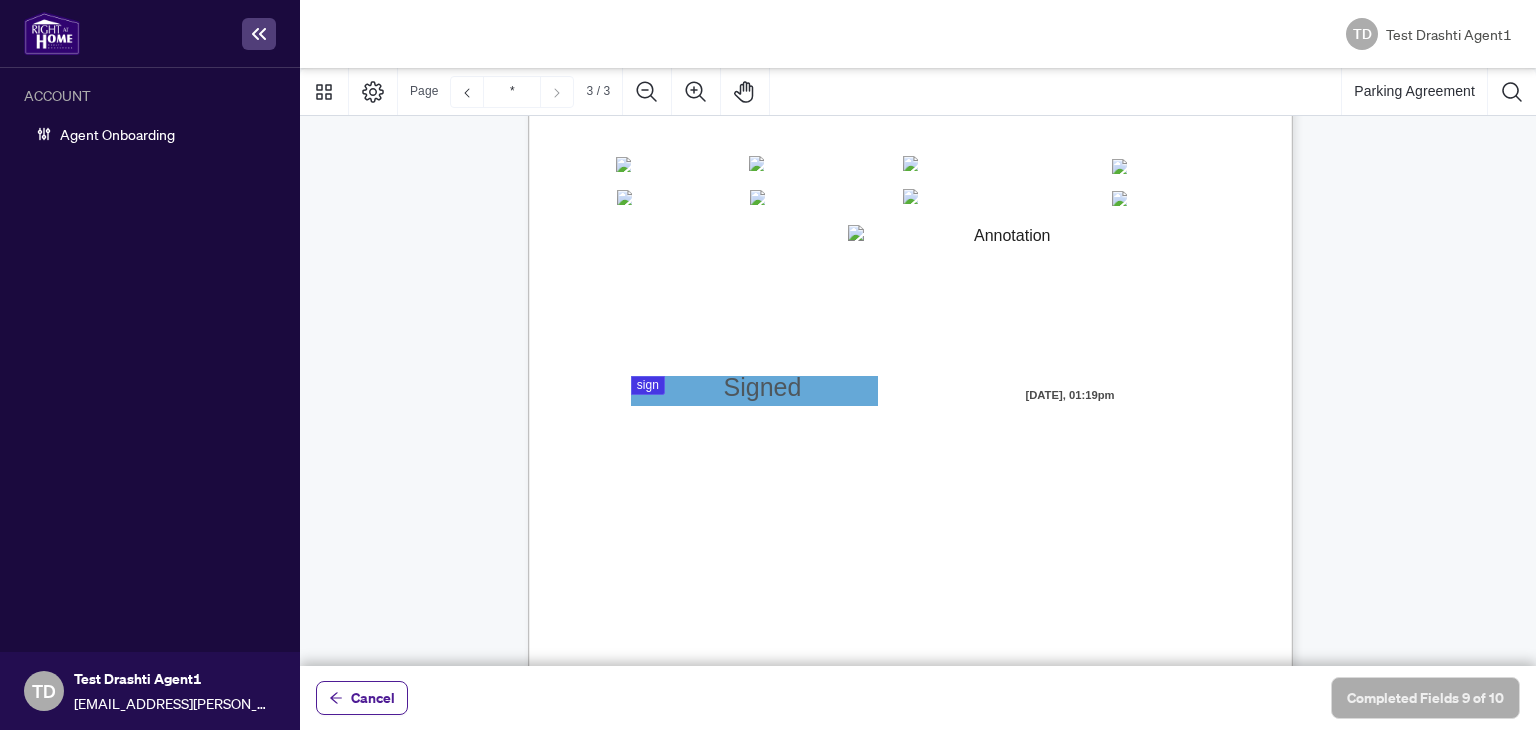 click at bounding box center (918, 367) 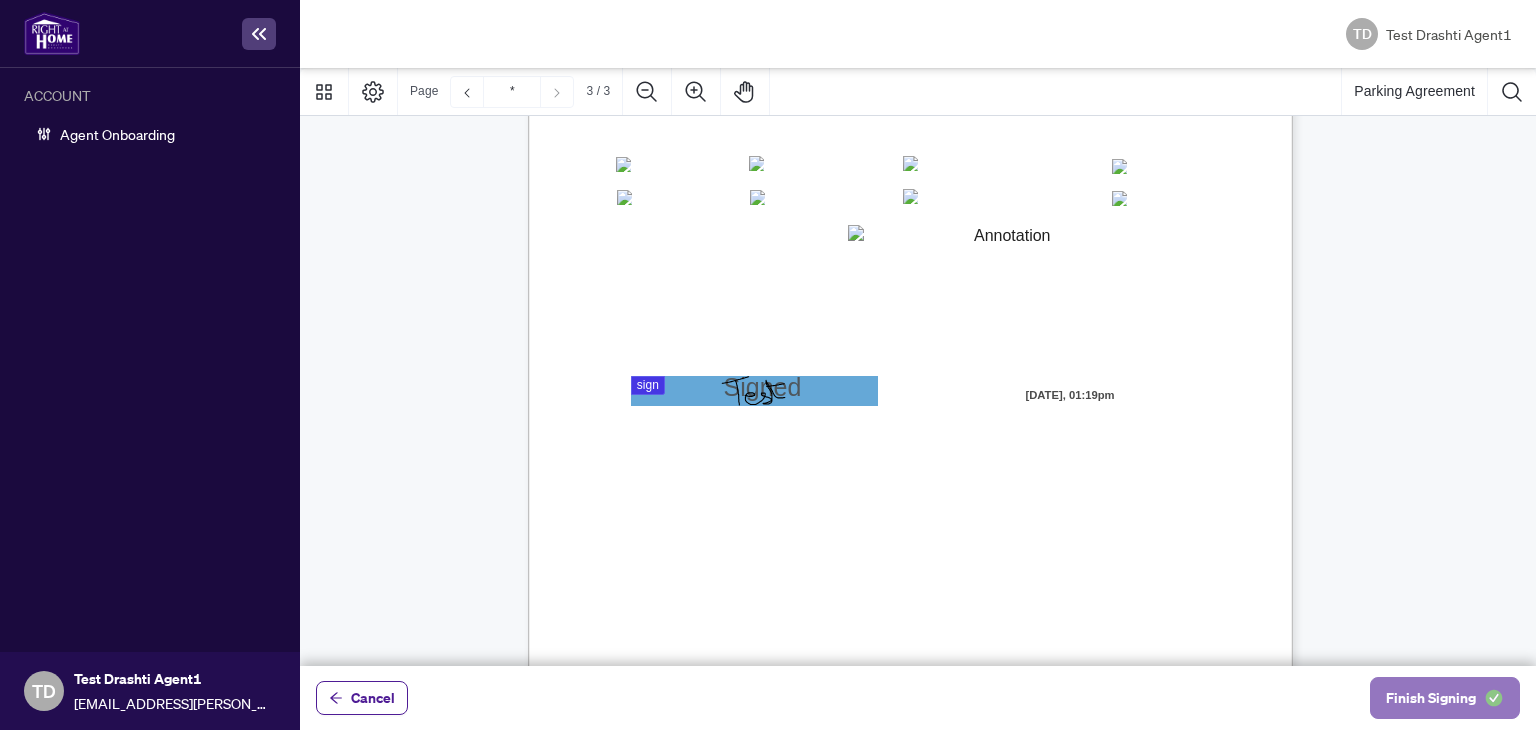 click on "Finish Signing" at bounding box center (1431, 698) 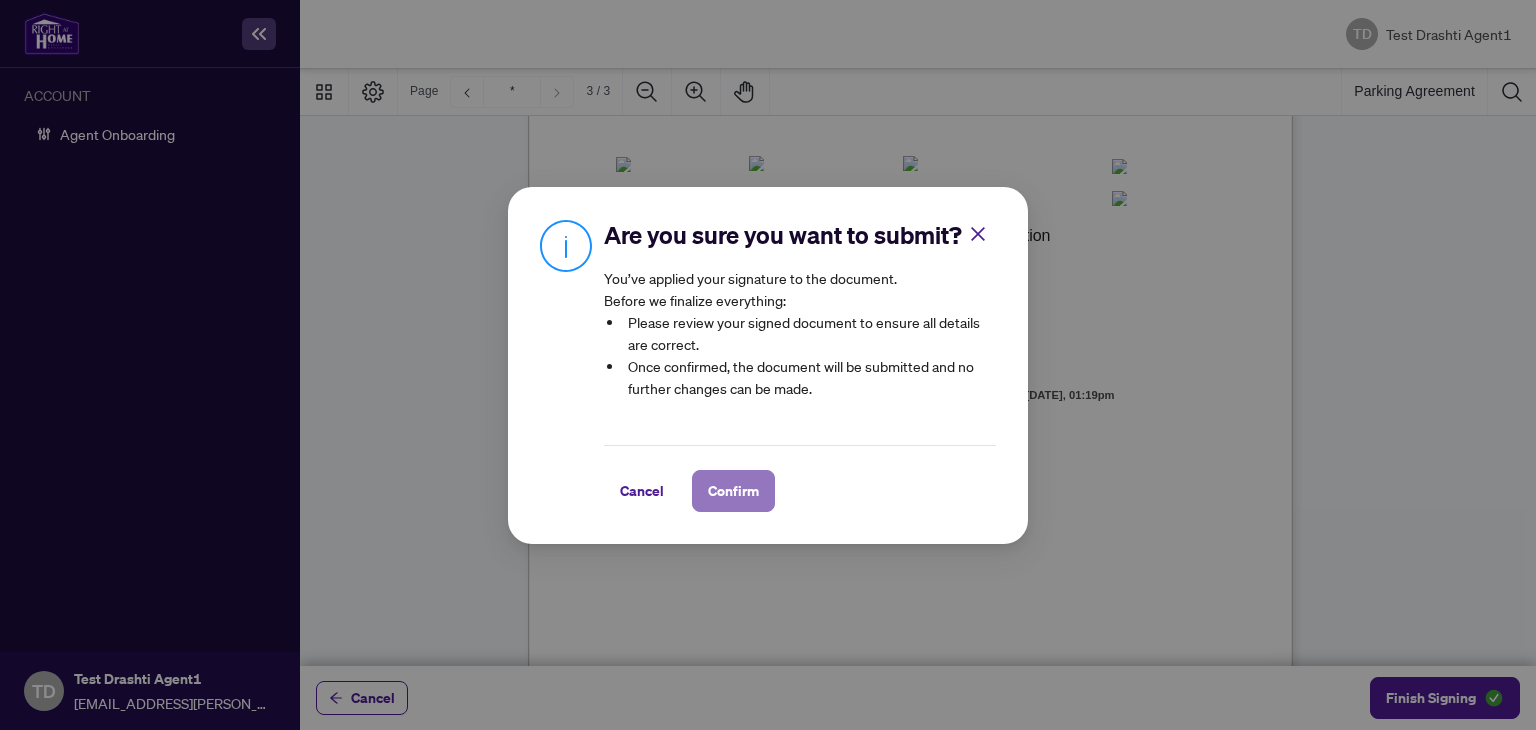 click on "Confirm" at bounding box center (733, 491) 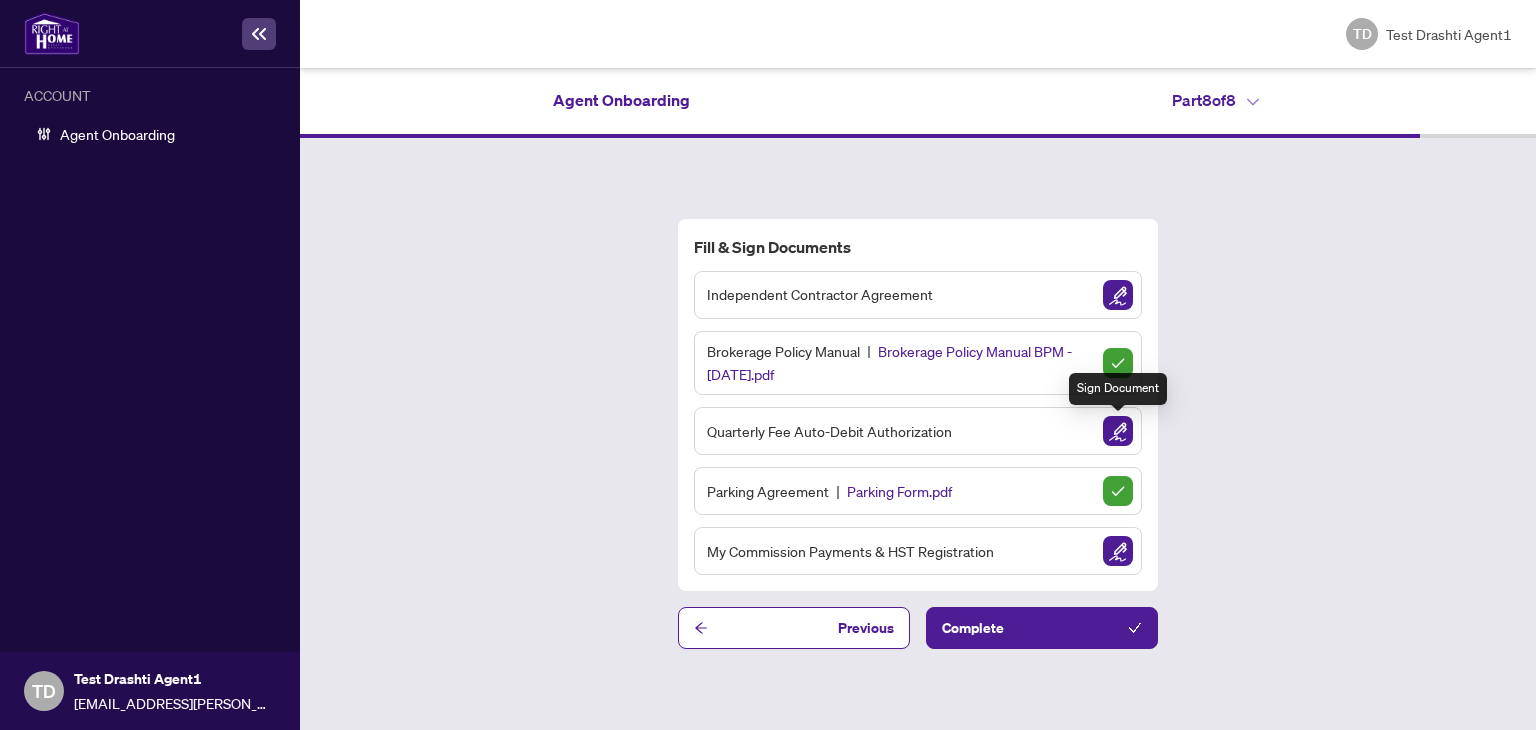 click at bounding box center [1118, 431] 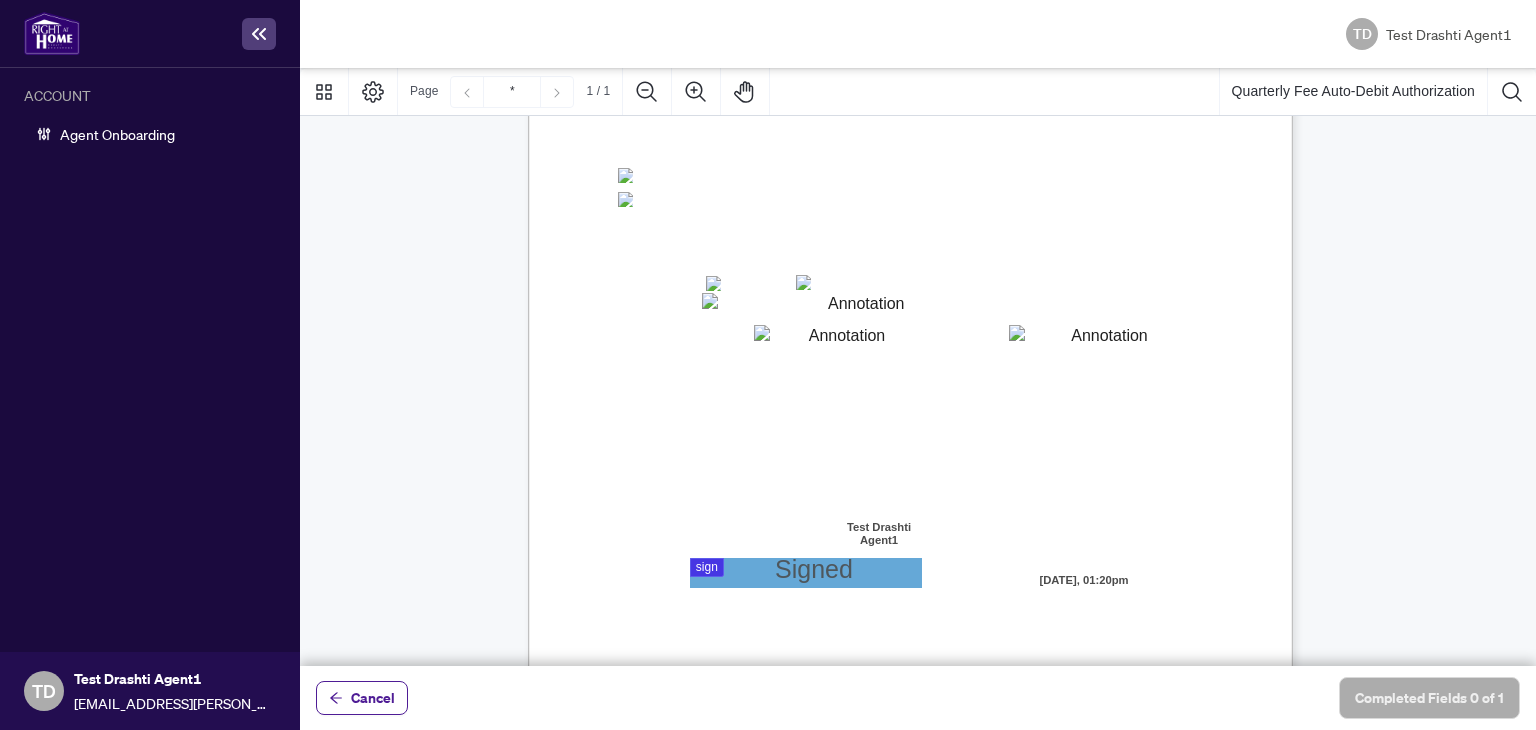 scroll, scrollTop: 480, scrollLeft: 0, axis: vertical 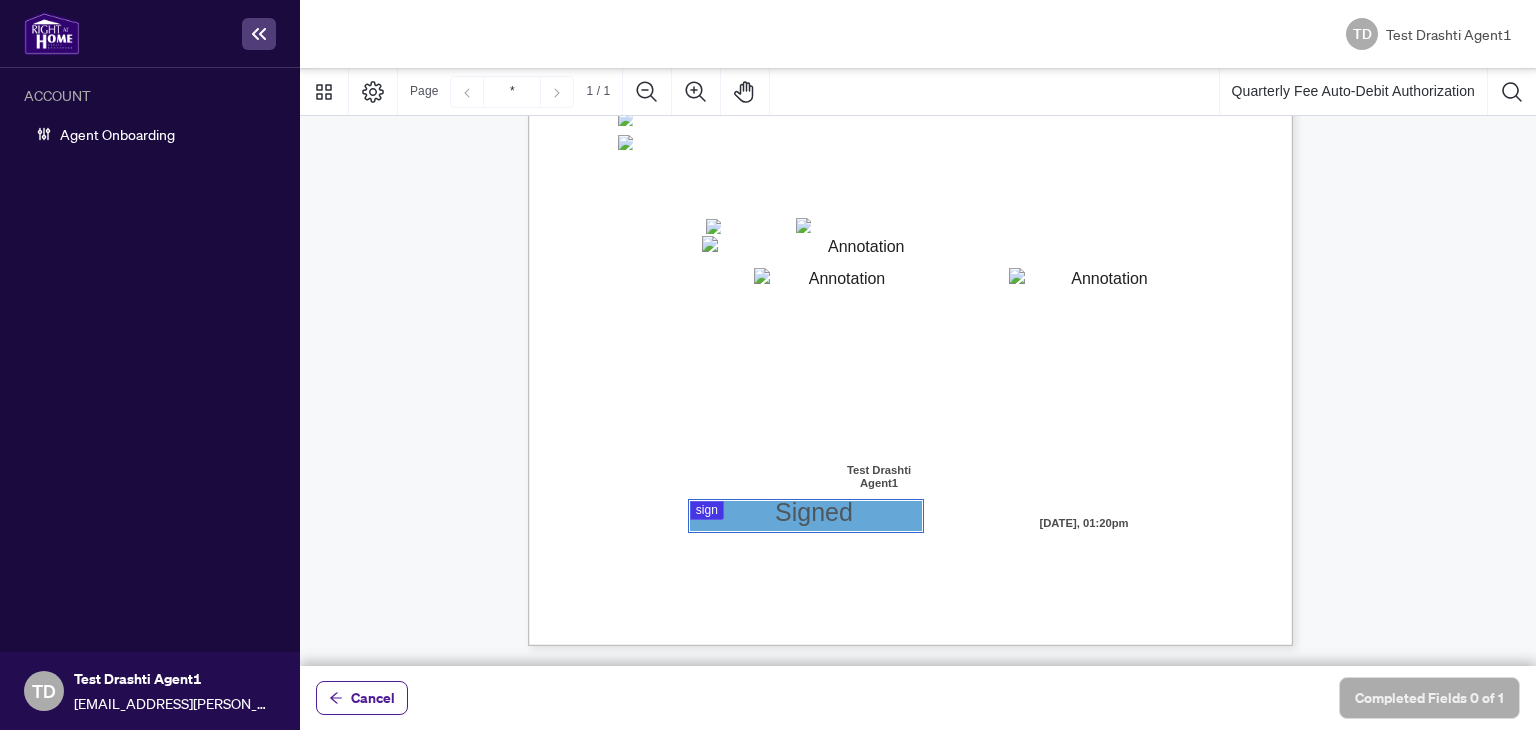 click at bounding box center [918, 367] 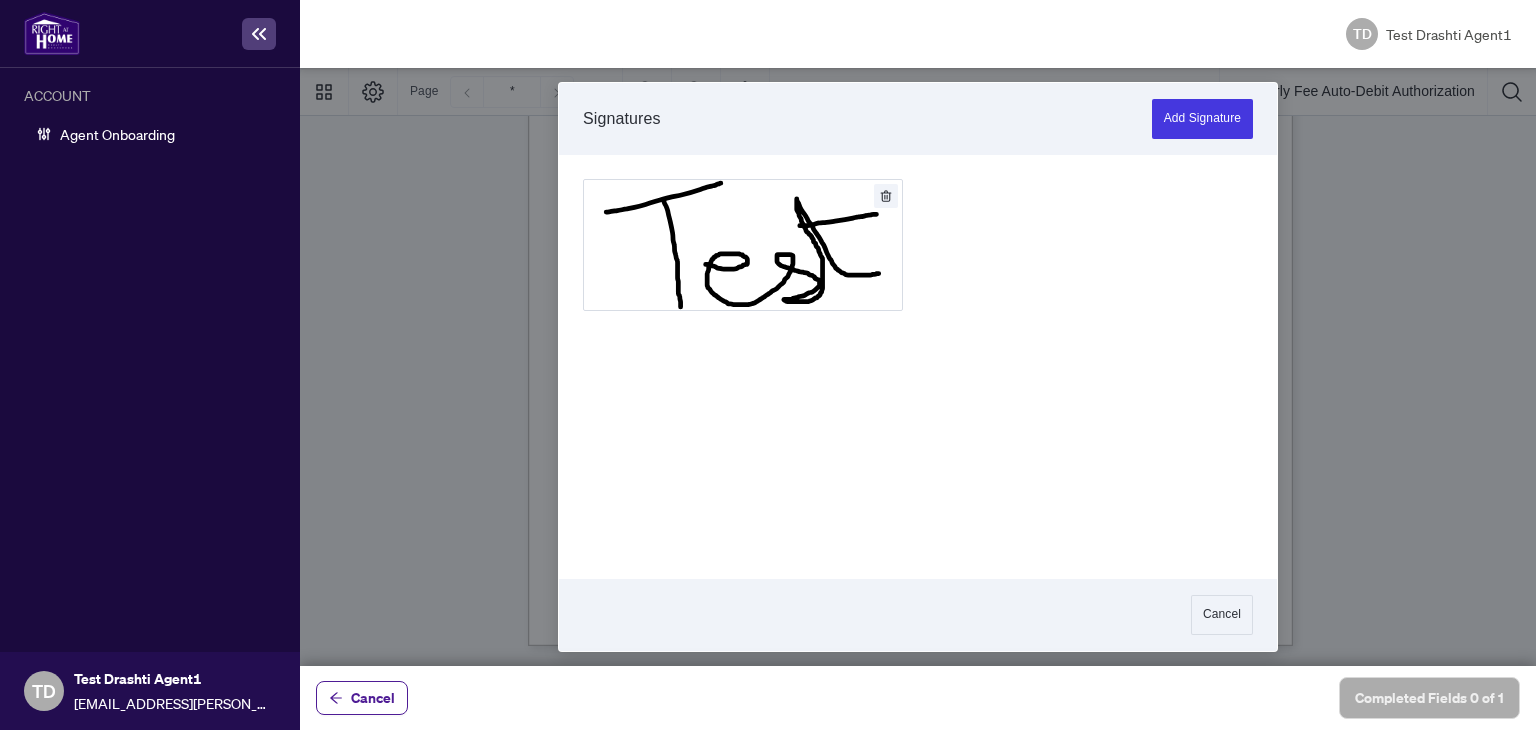 drag, startPoint x: 795, startPoint y: 174, endPoint x: 767, endPoint y: 241, distance: 72.615425 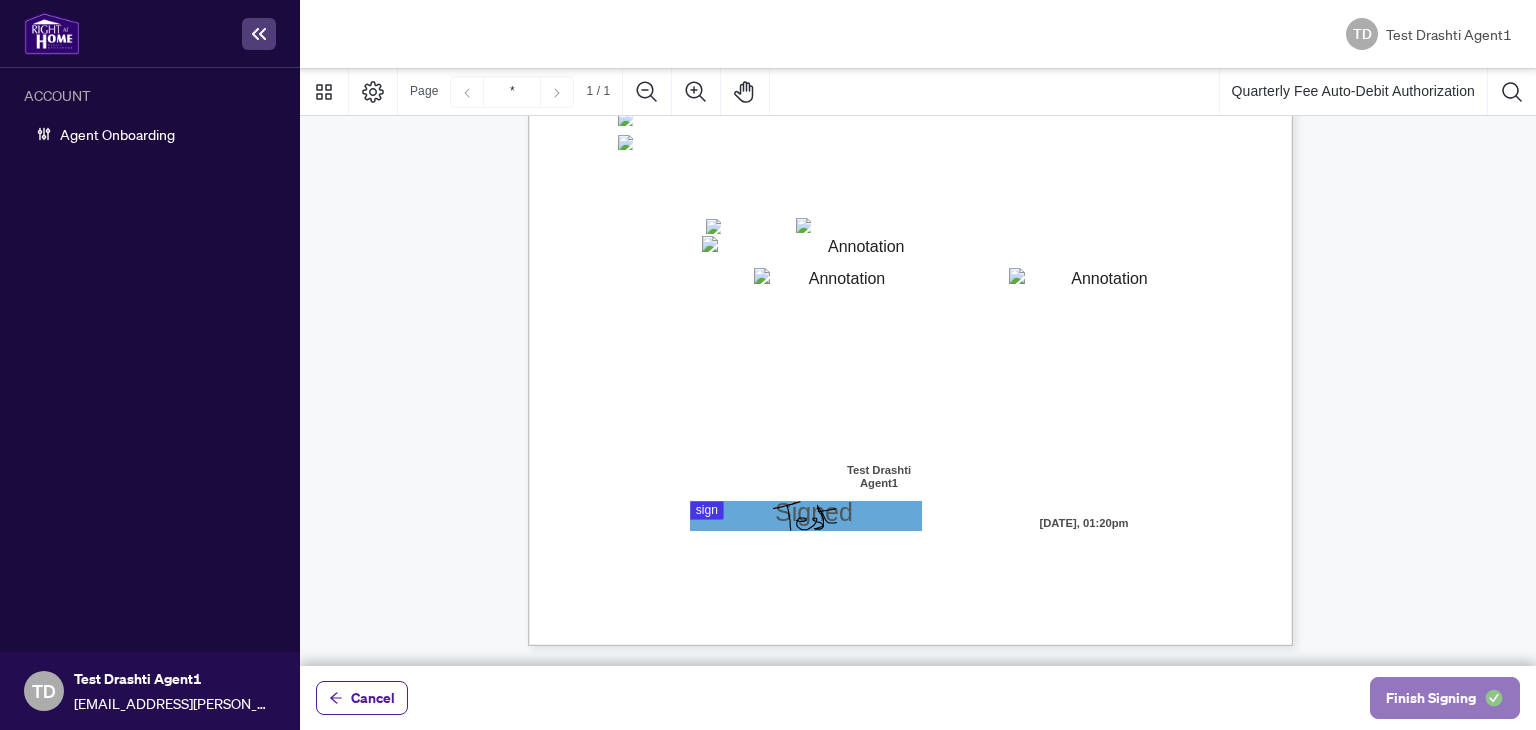 click on "Finish Signing" at bounding box center [1431, 698] 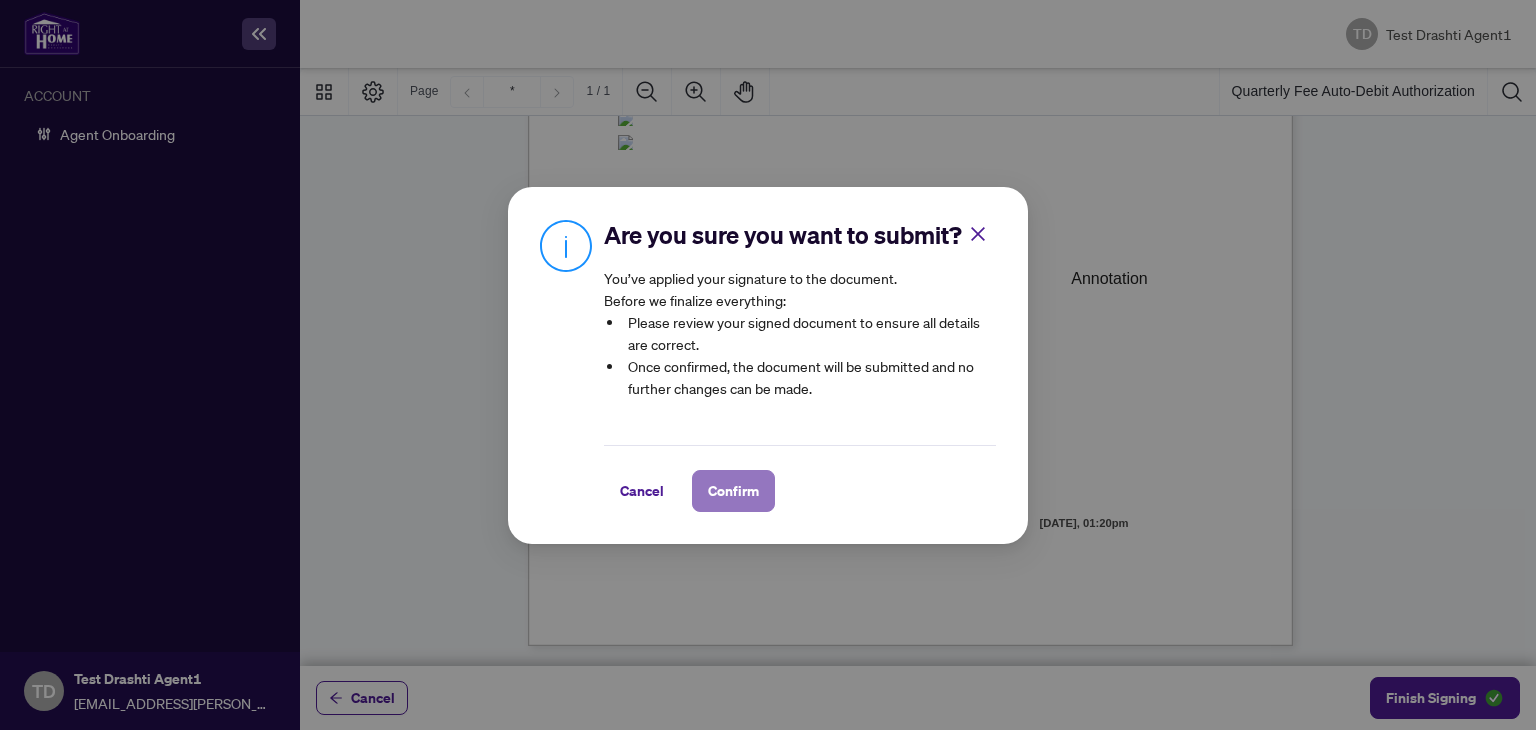 click on "Confirm" at bounding box center (733, 491) 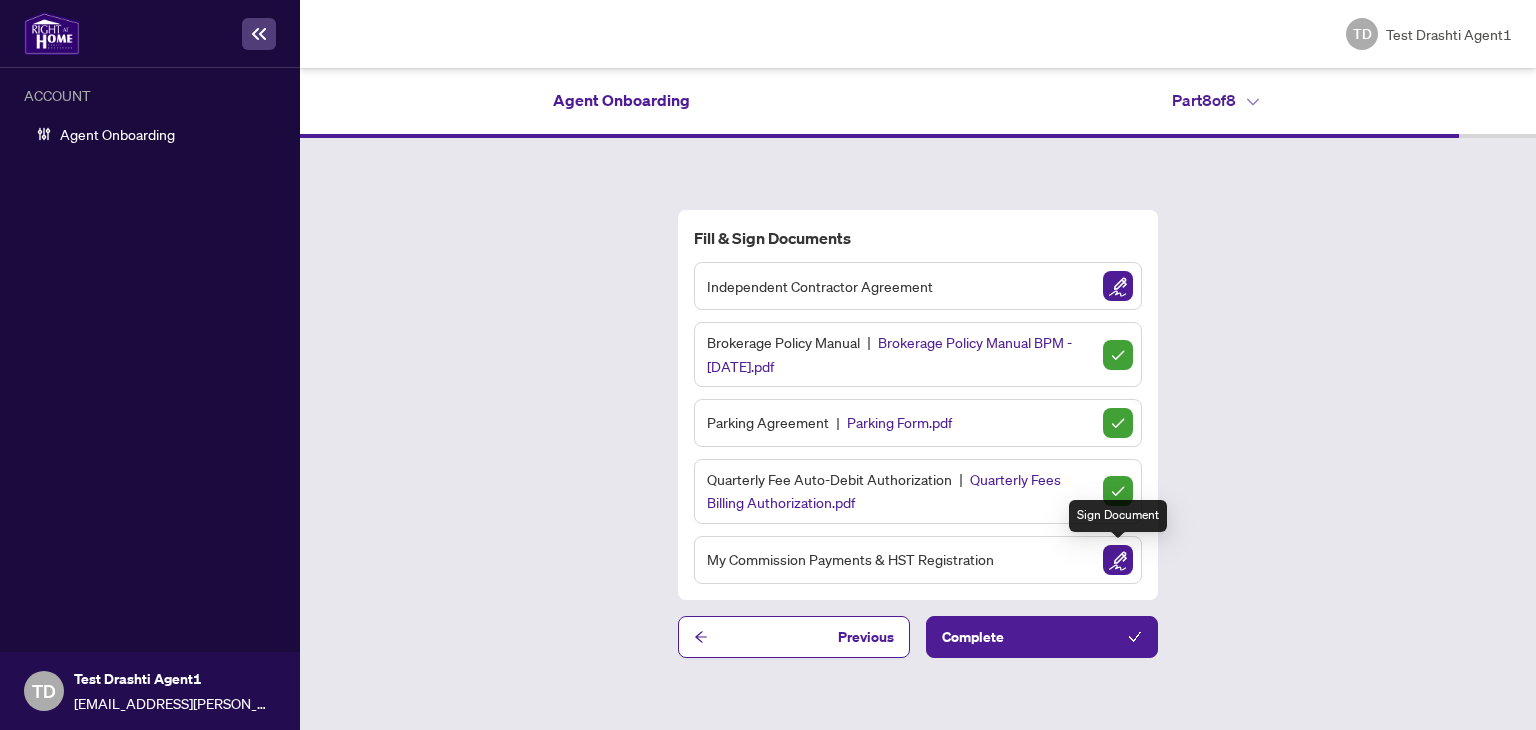 click at bounding box center (1118, 560) 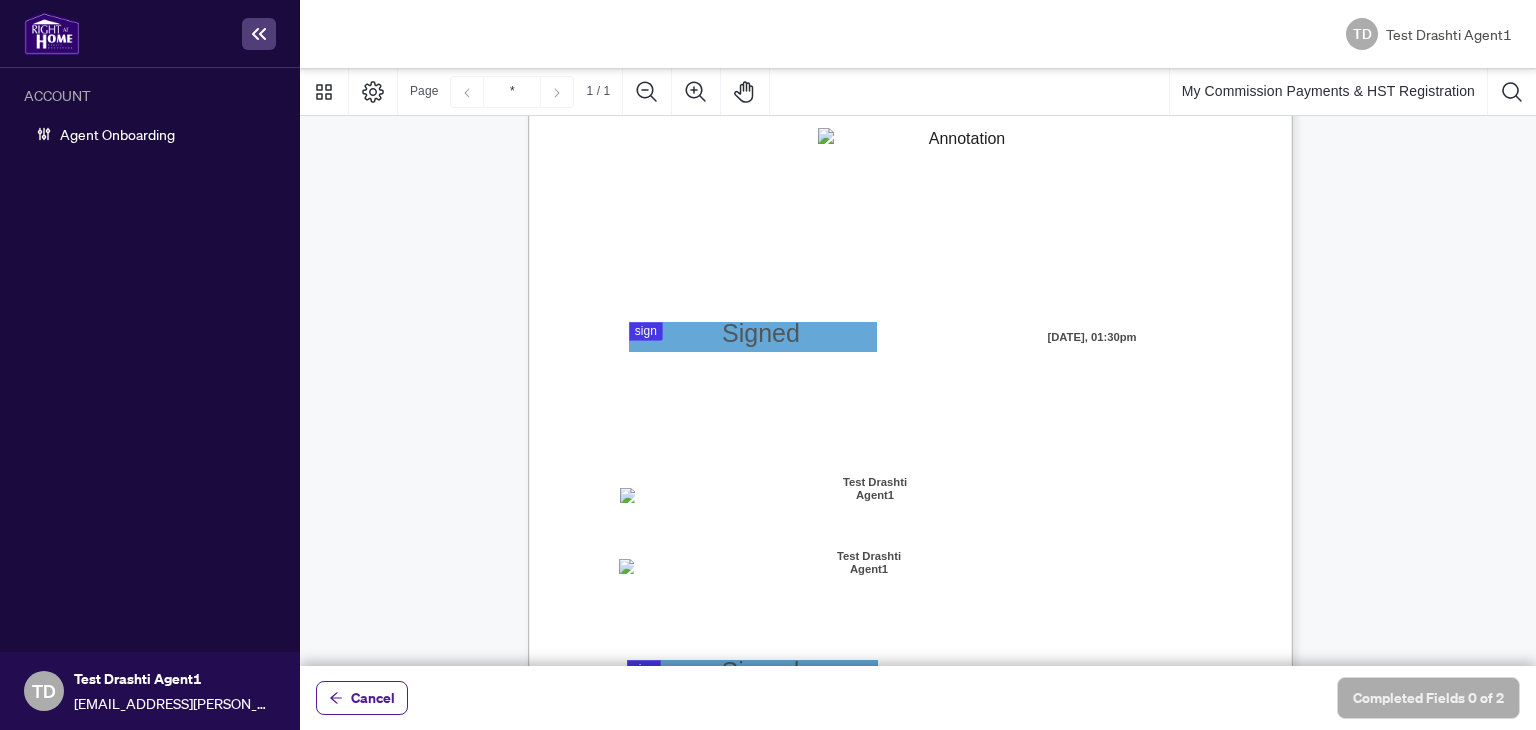 scroll, scrollTop: 332, scrollLeft: 0, axis: vertical 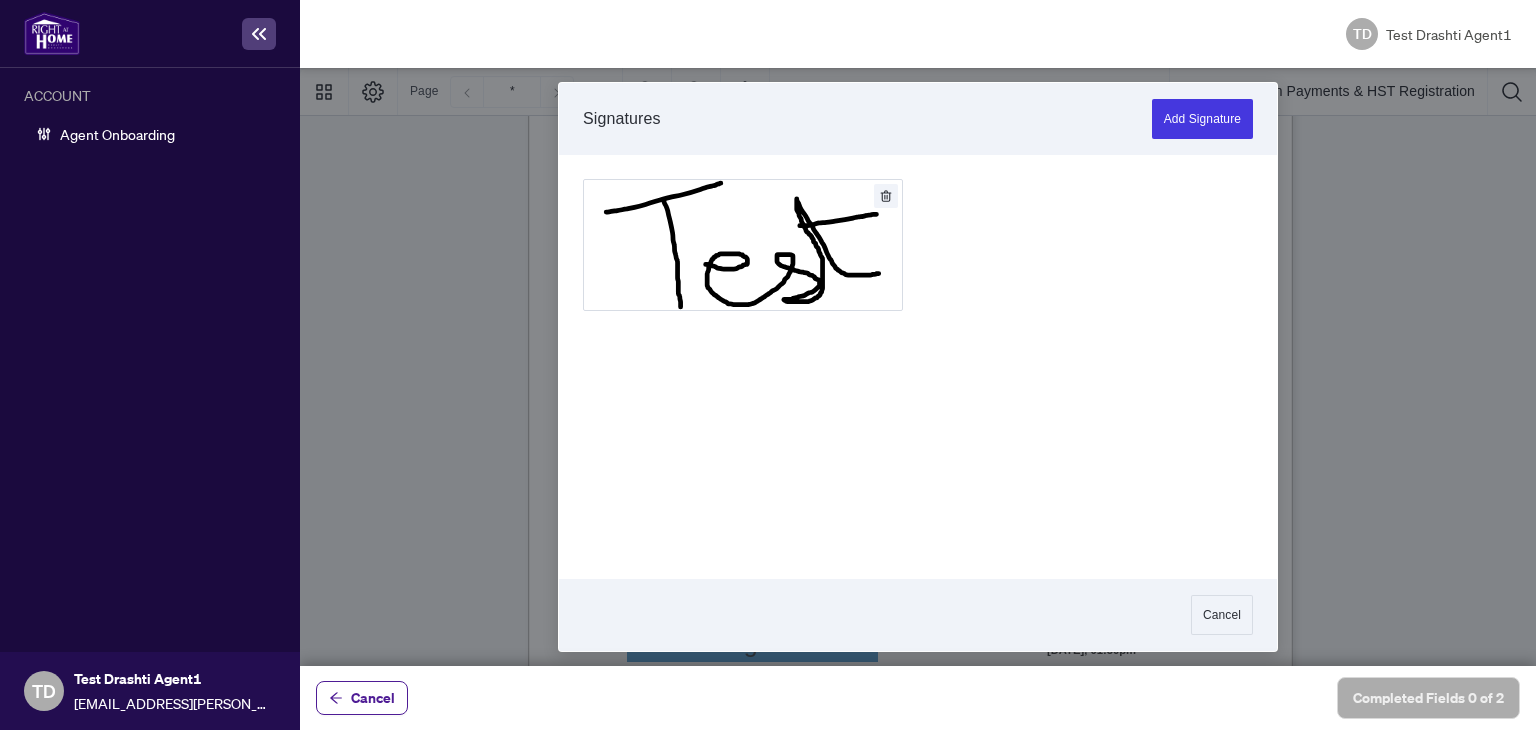 click at bounding box center [918, 367] 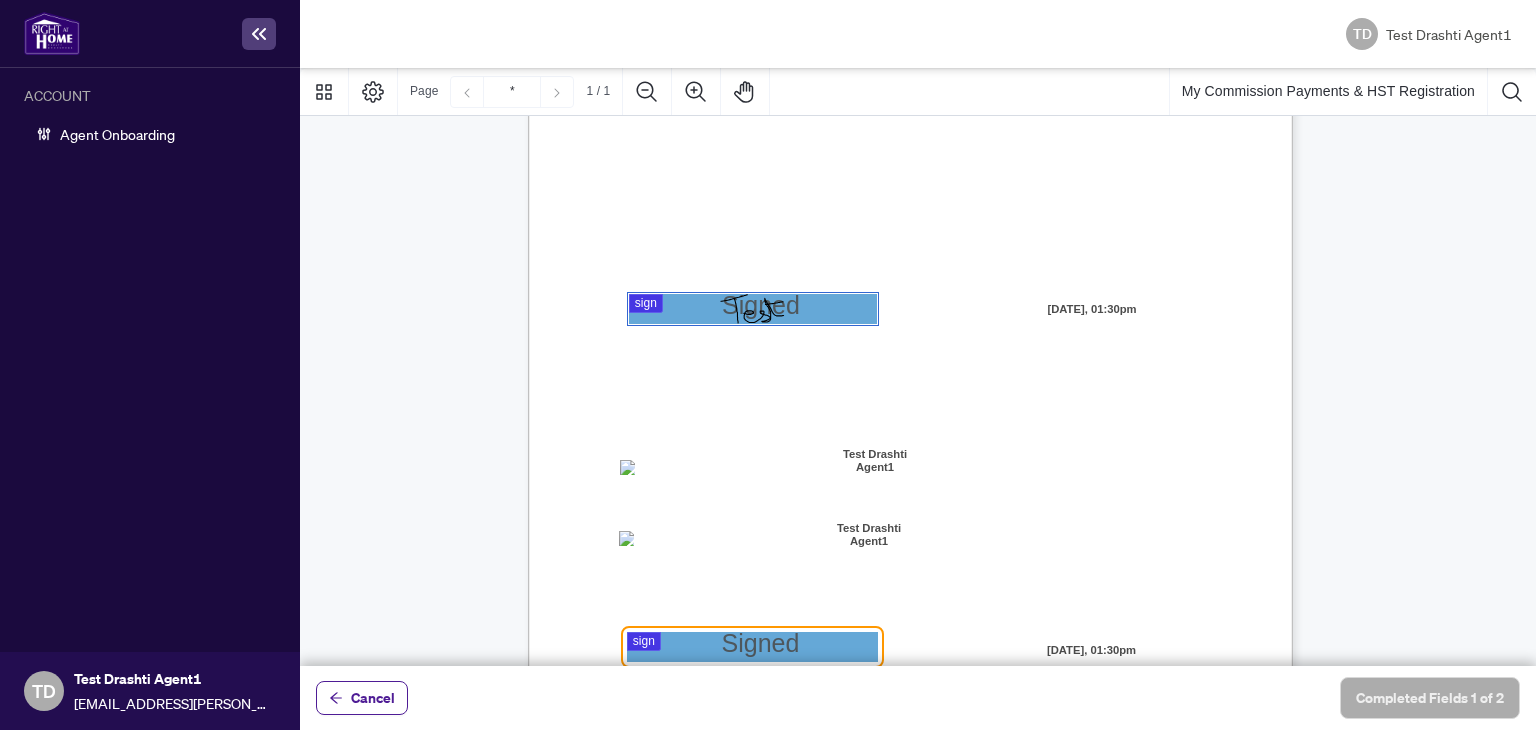 click at bounding box center [918, 367] 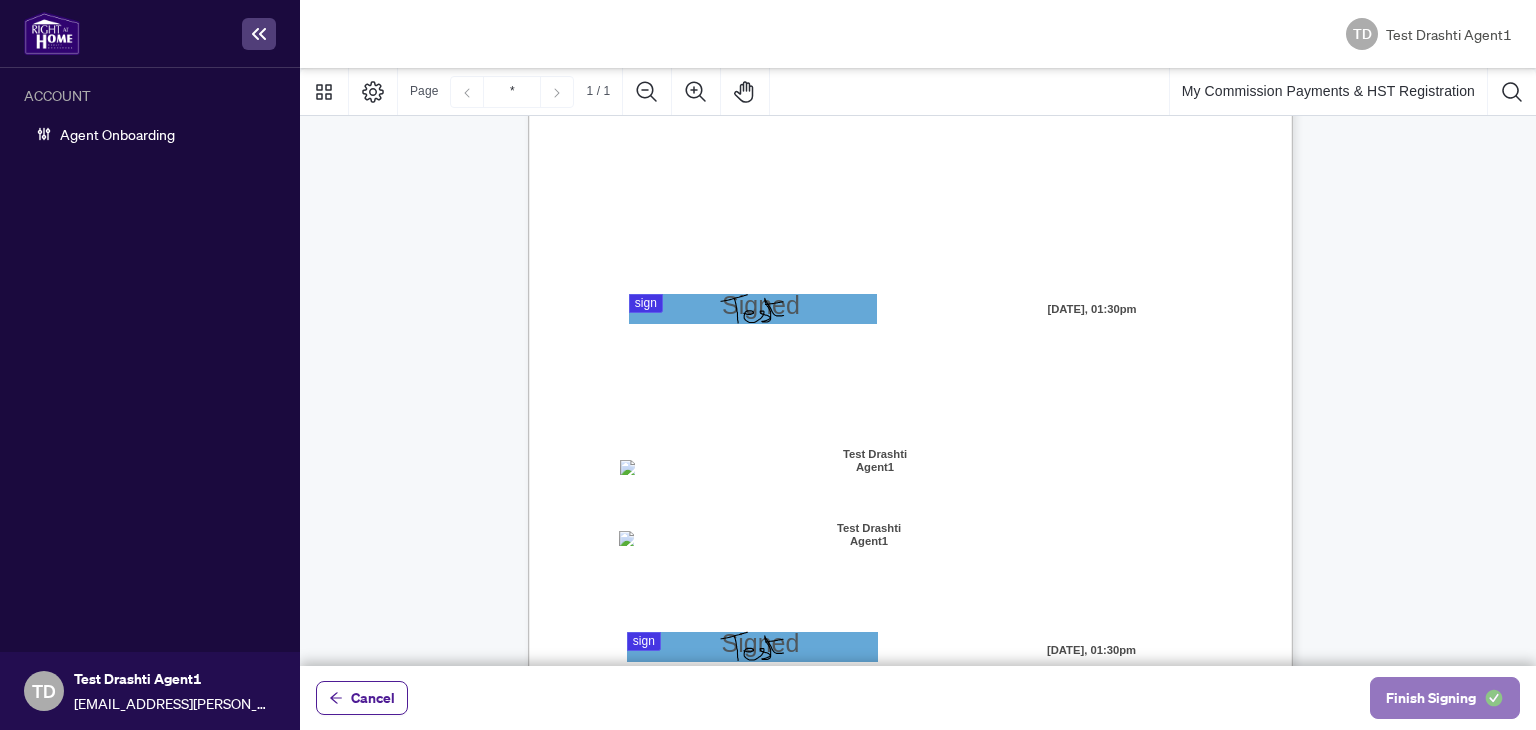 click on "Finish Signing" at bounding box center [1431, 698] 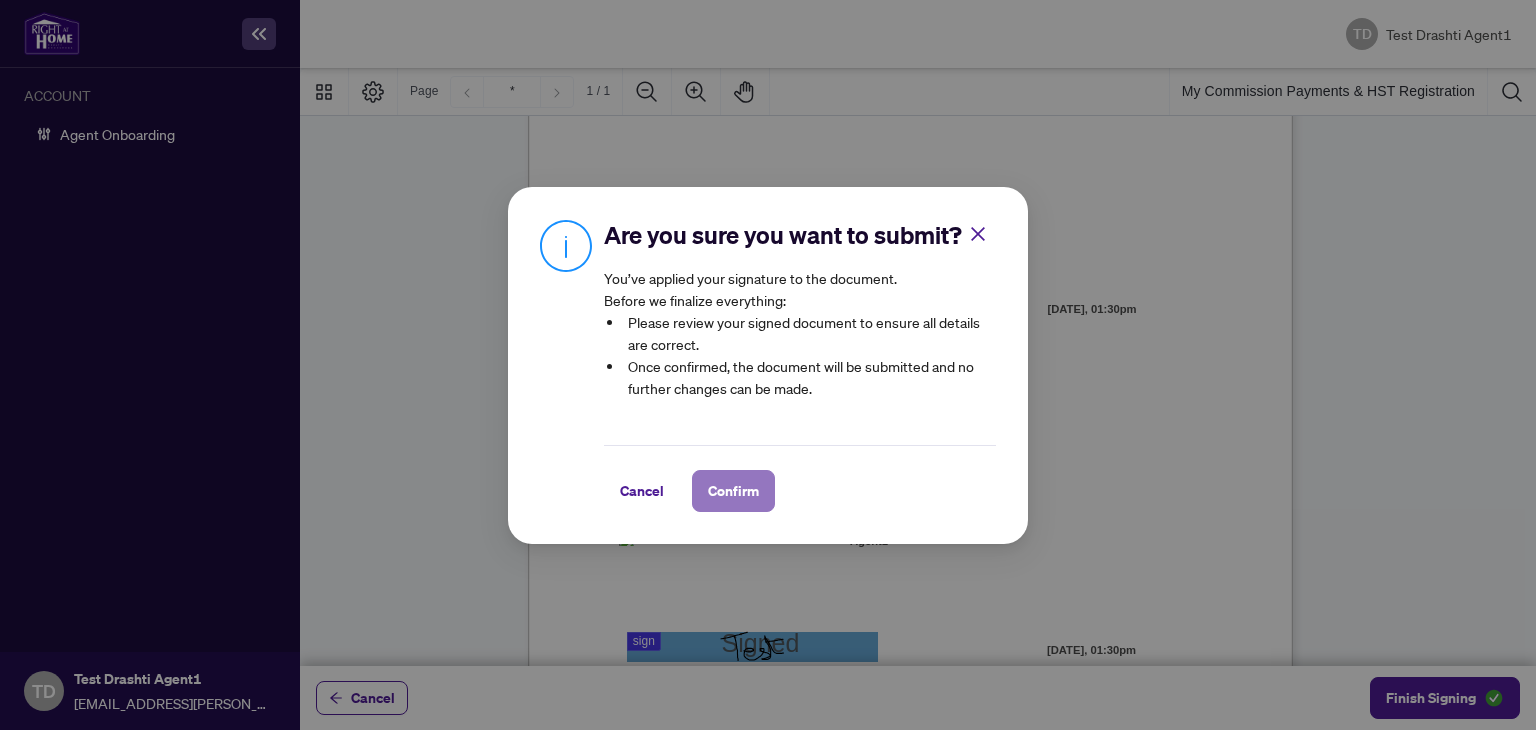 click on "Confirm" at bounding box center (733, 491) 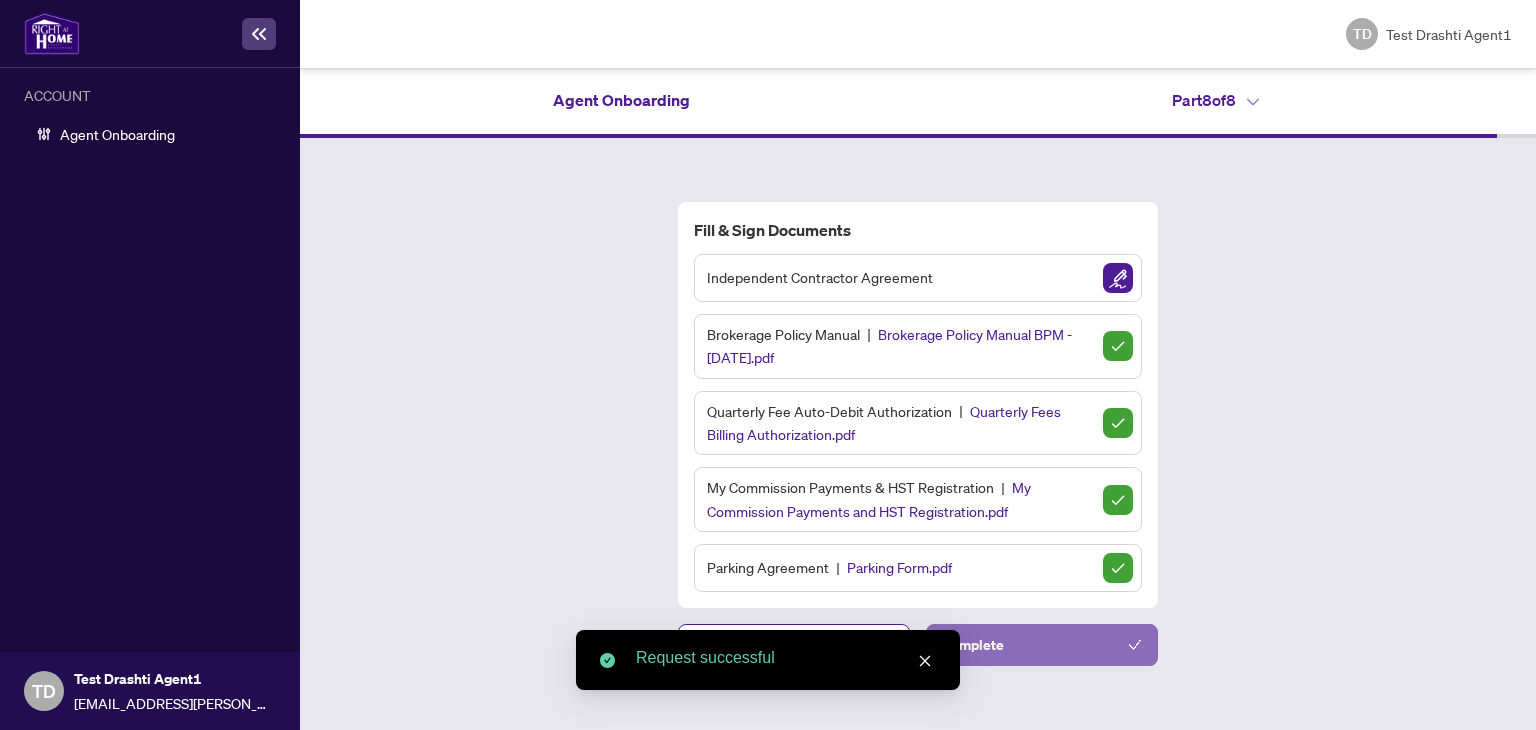 click on "Complete" at bounding box center [1042, 645] 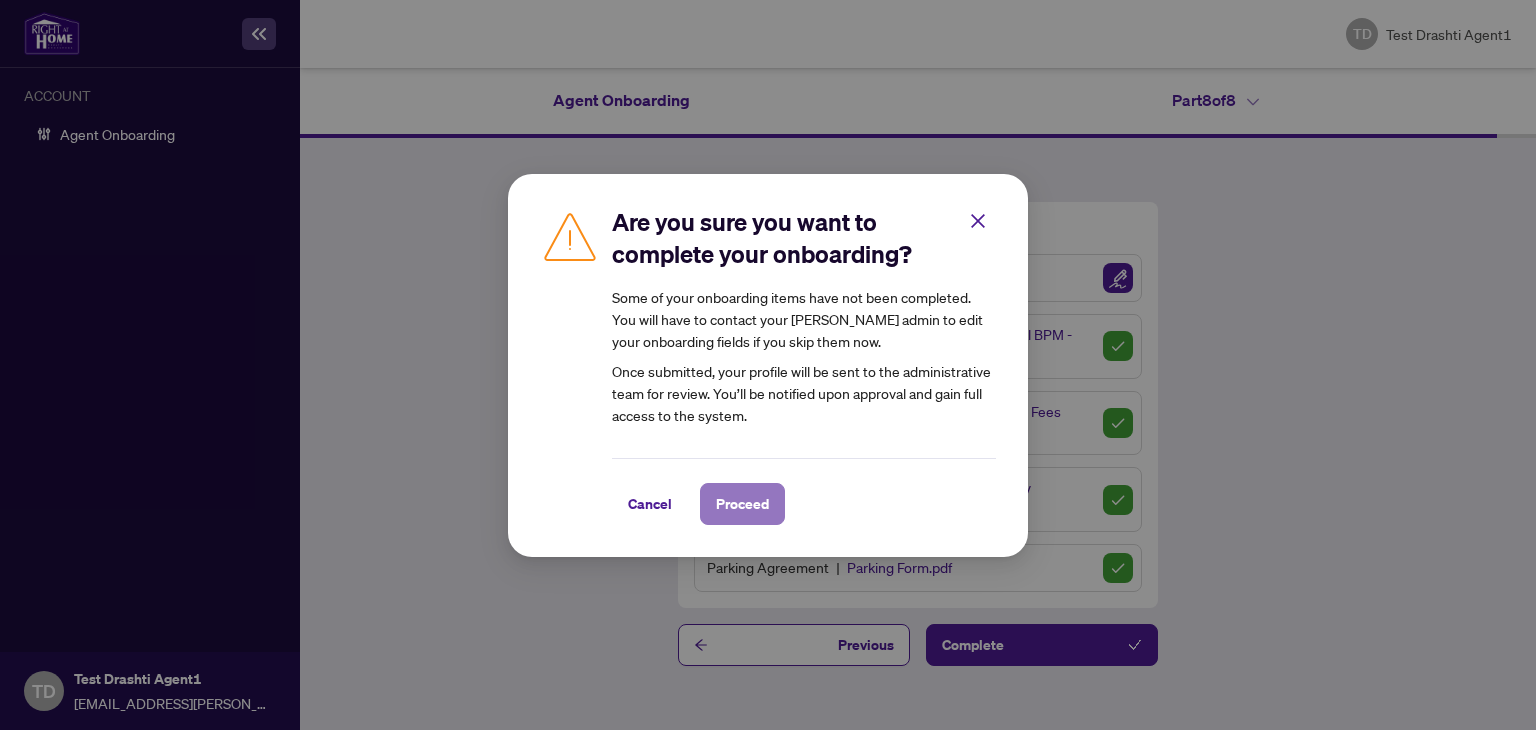 click on "Proceed" at bounding box center [742, 504] 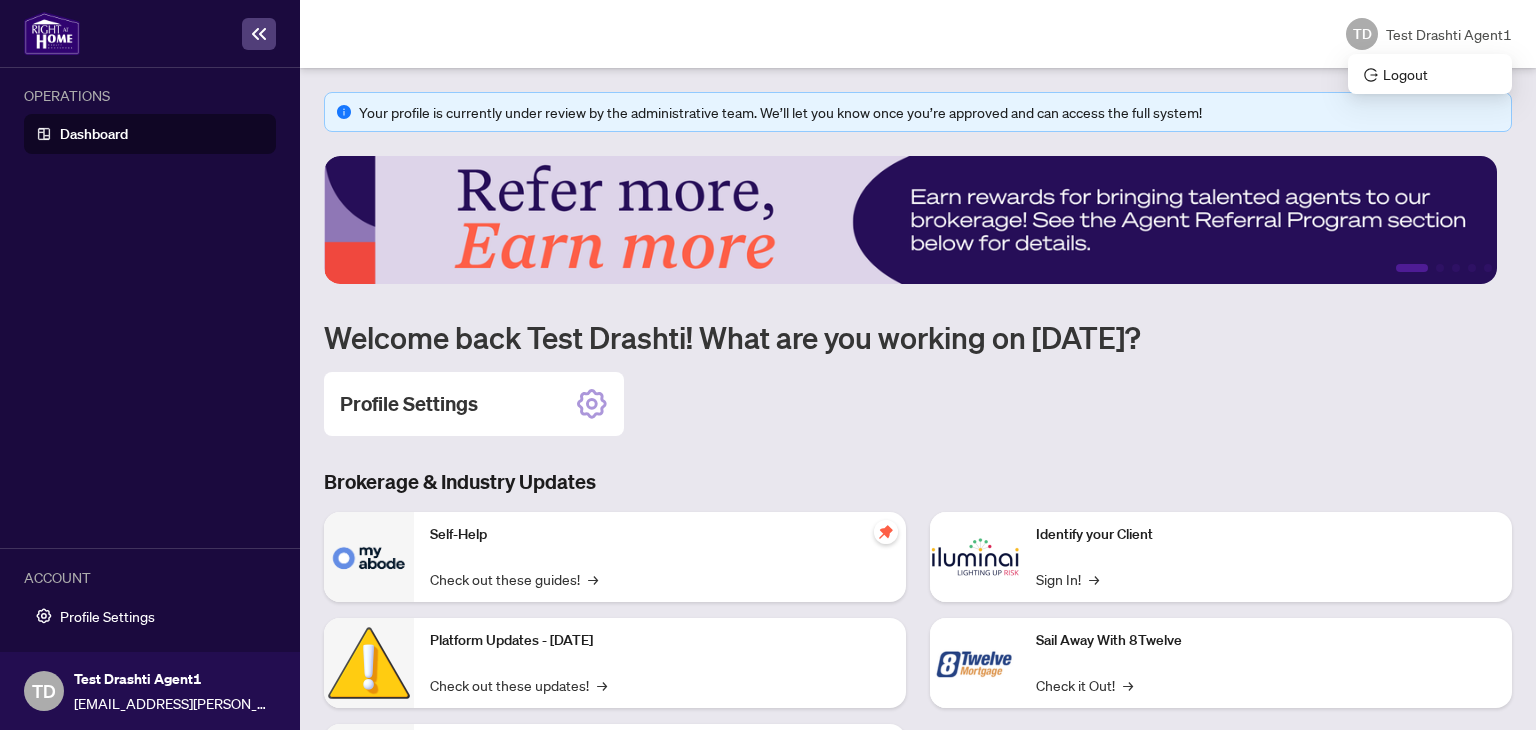click on "Test Drashti Agent1" at bounding box center [1449, 34] 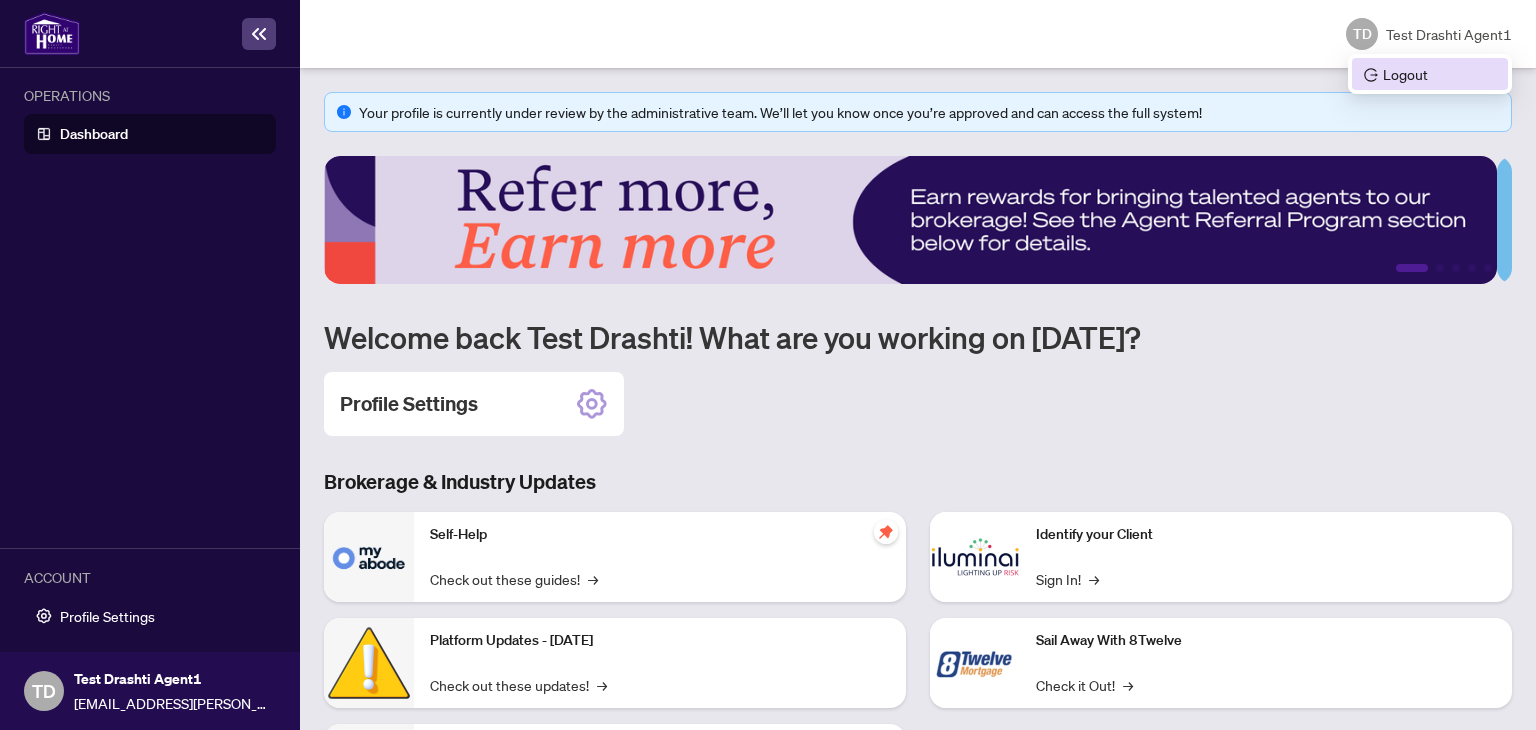 click on "Logout" at bounding box center (1430, 74) 